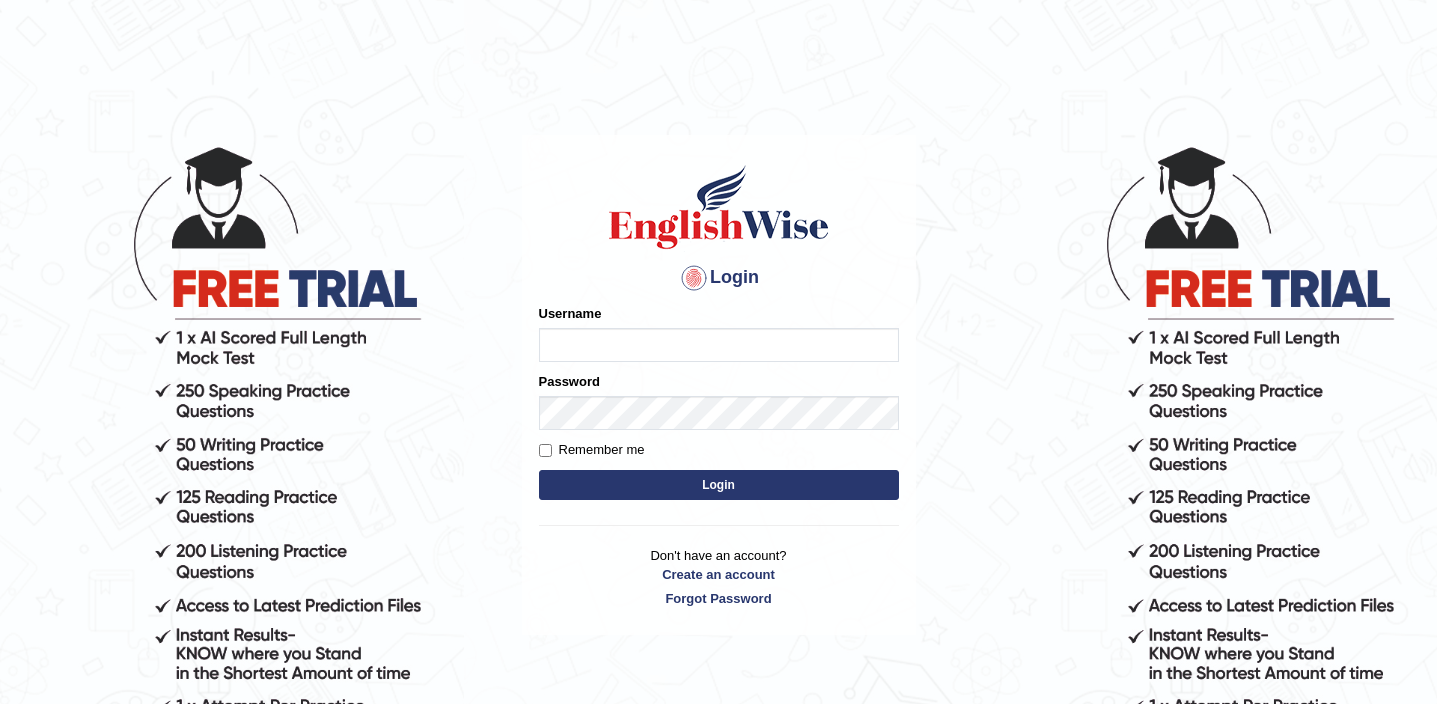 scroll, scrollTop: 0, scrollLeft: 0, axis: both 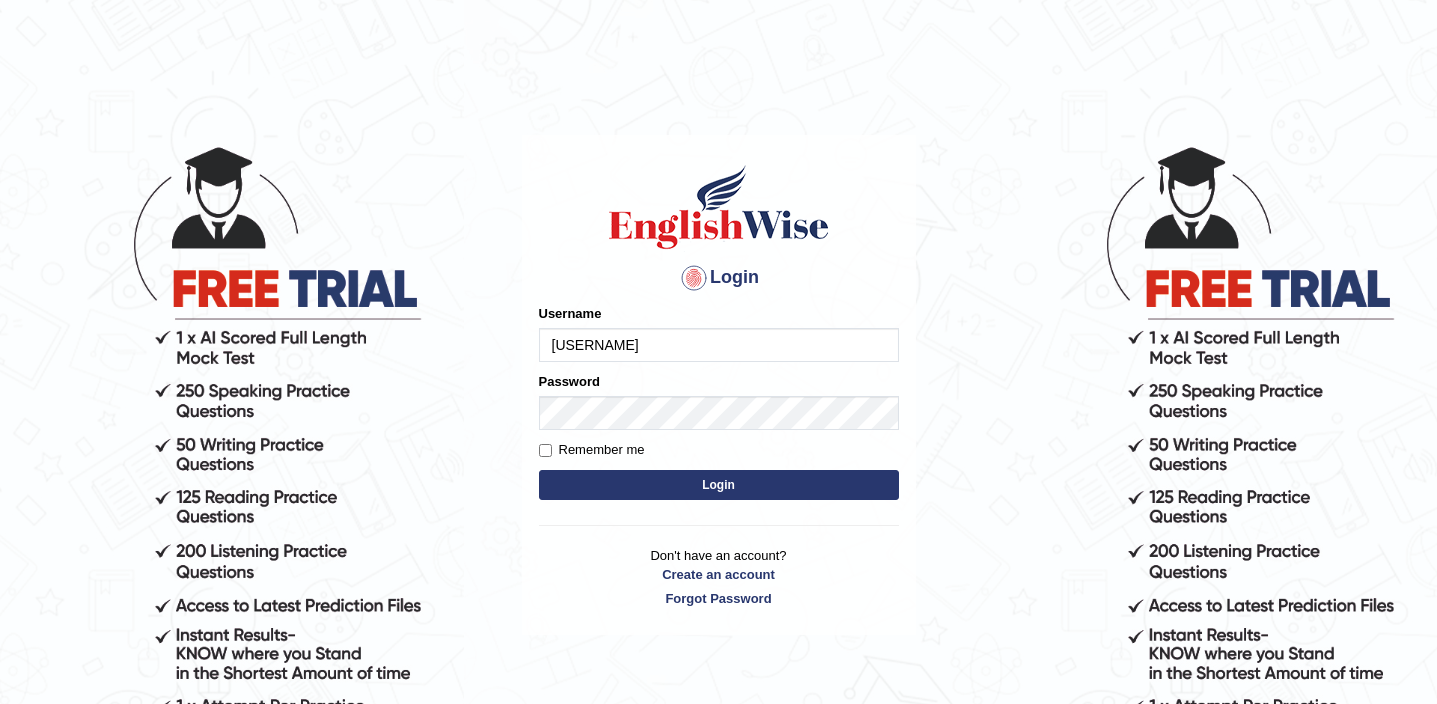 click on "Login" at bounding box center (719, 485) 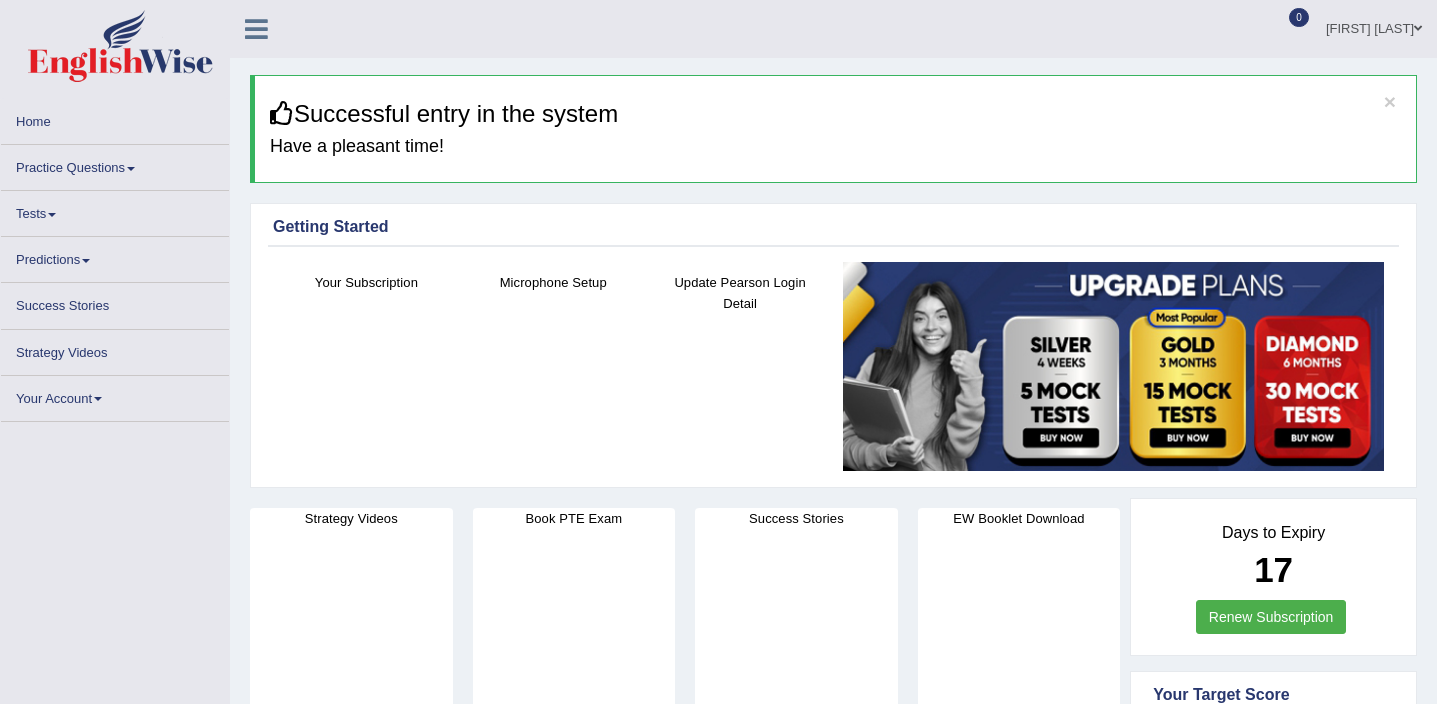 scroll, scrollTop: 0, scrollLeft: 0, axis: both 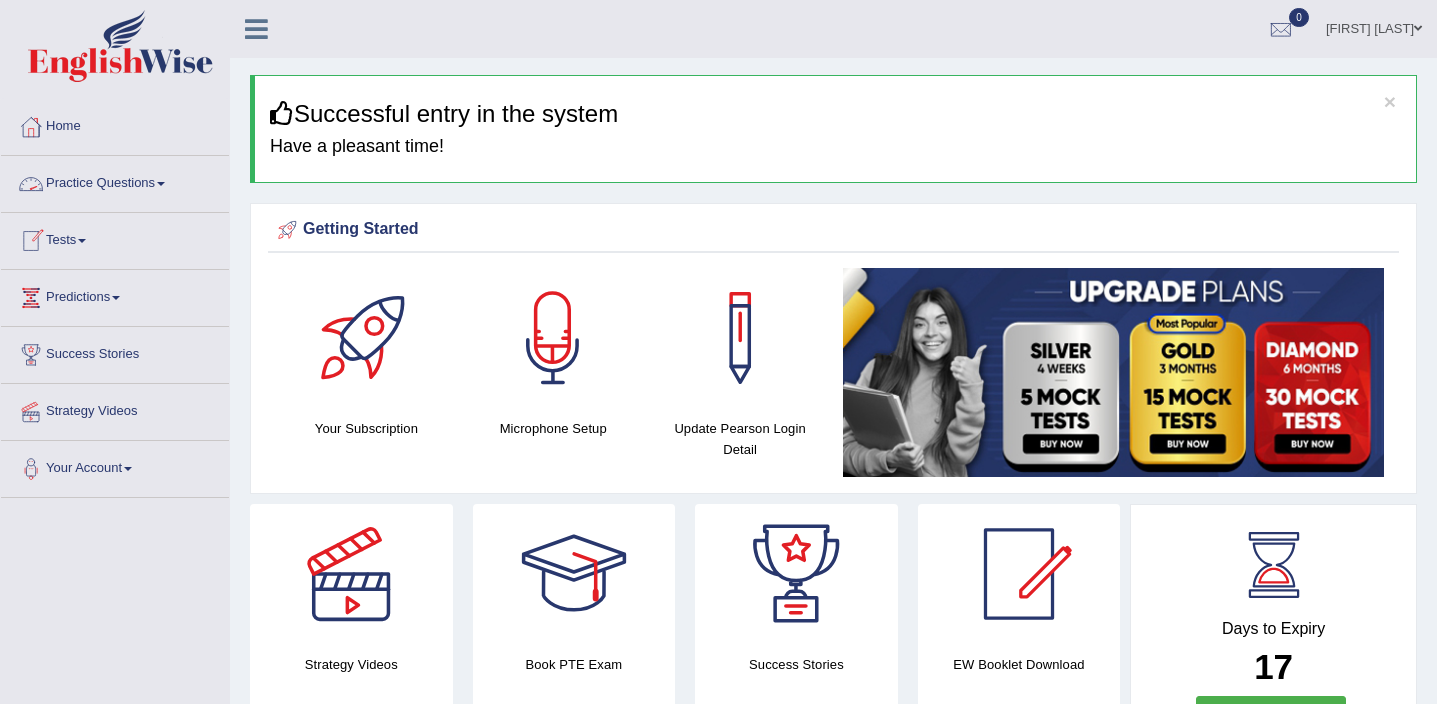 click on "Practice Questions" at bounding box center (115, 181) 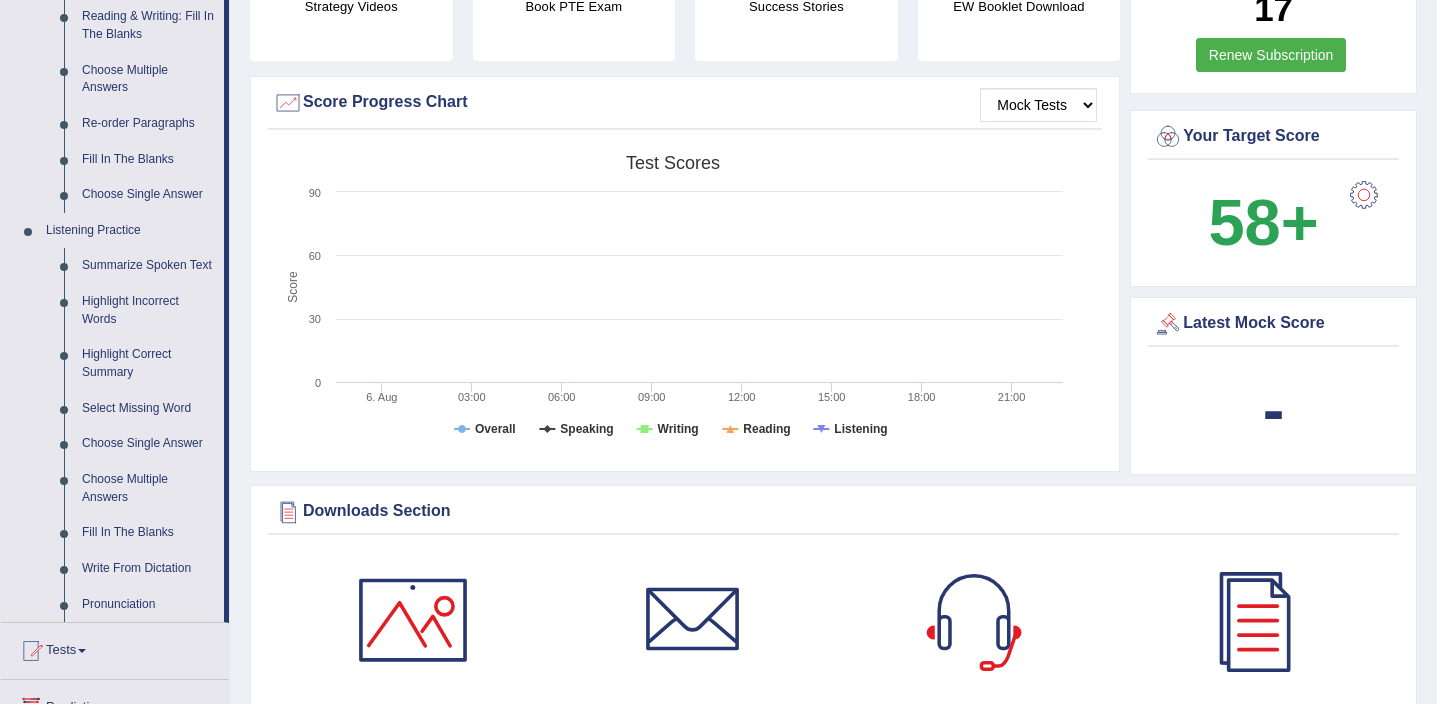 scroll, scrollTop: 665, scrollLeft: 0, axis: vertical 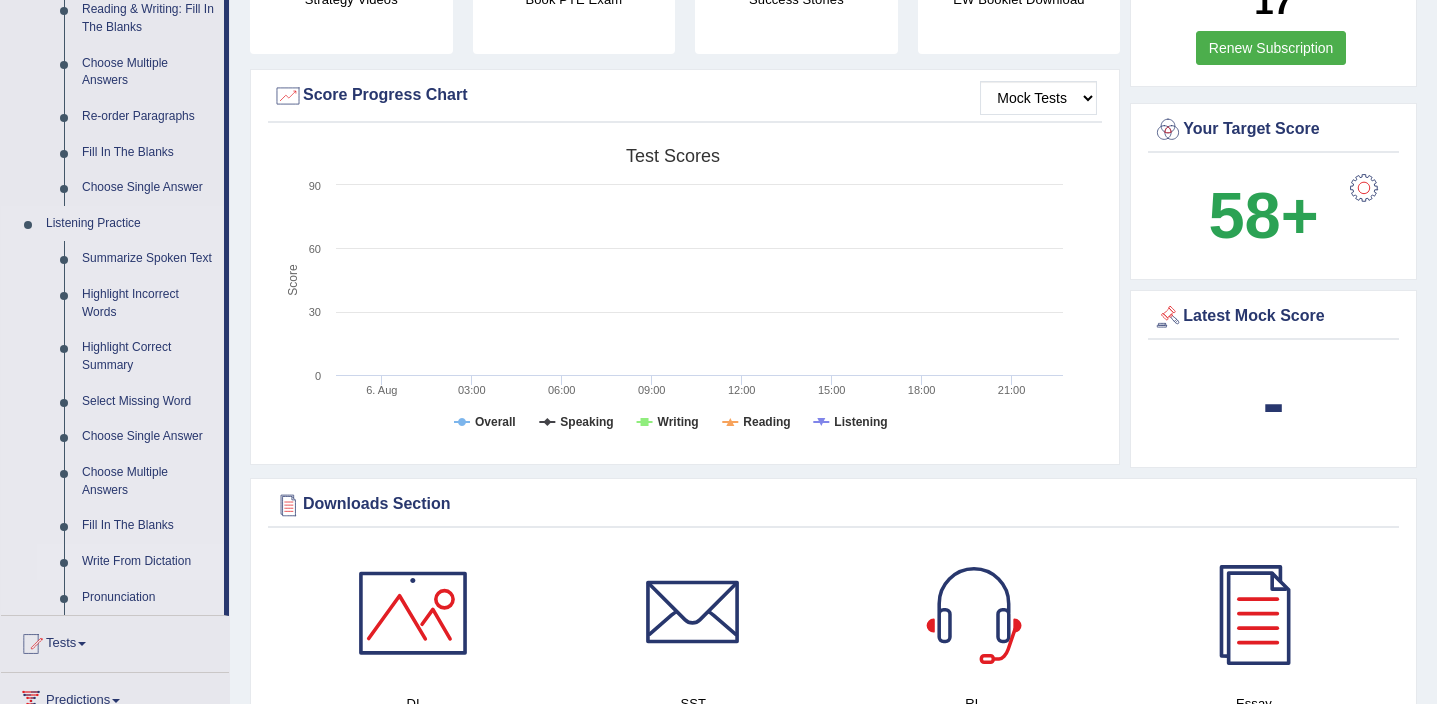 click on "Write From Dictation" at bounding box center (148, 562) 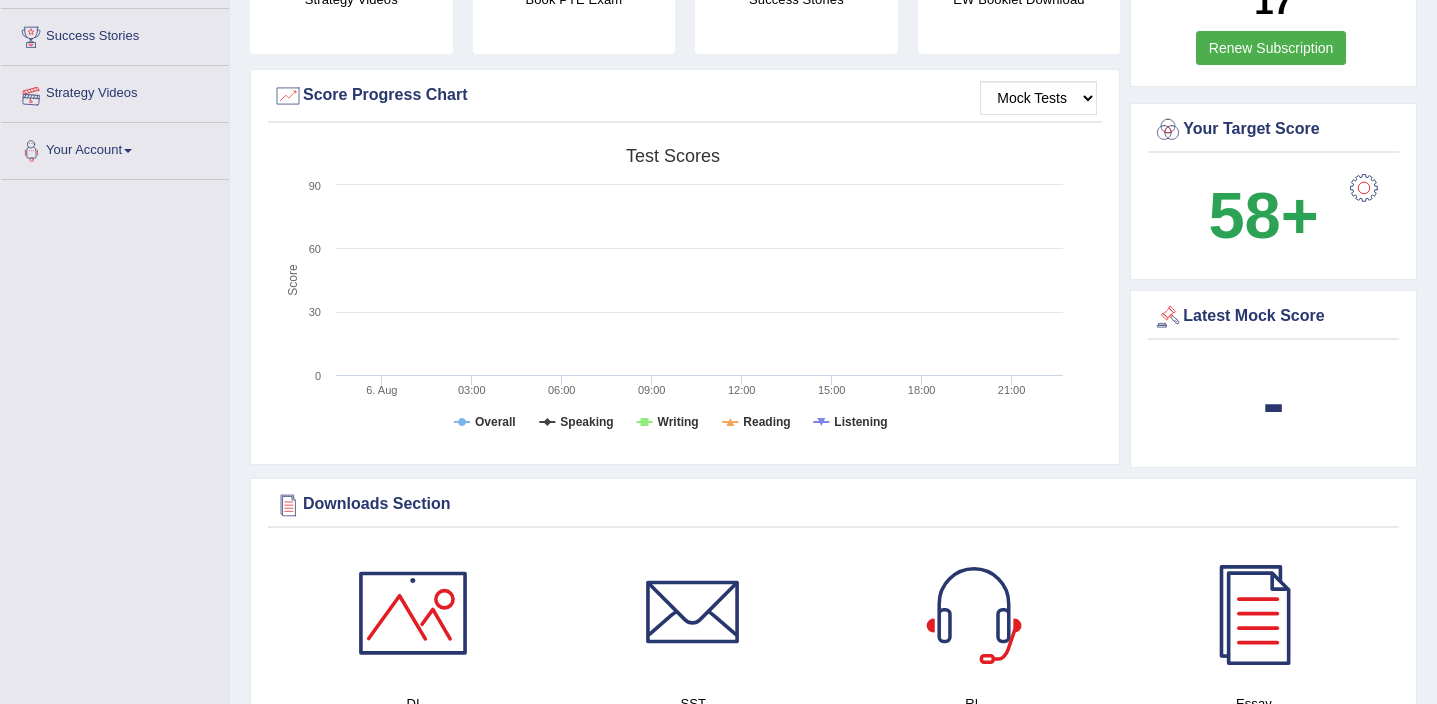 scroll, scrollTop: 271, scrollLeft: 0, axis: vertical 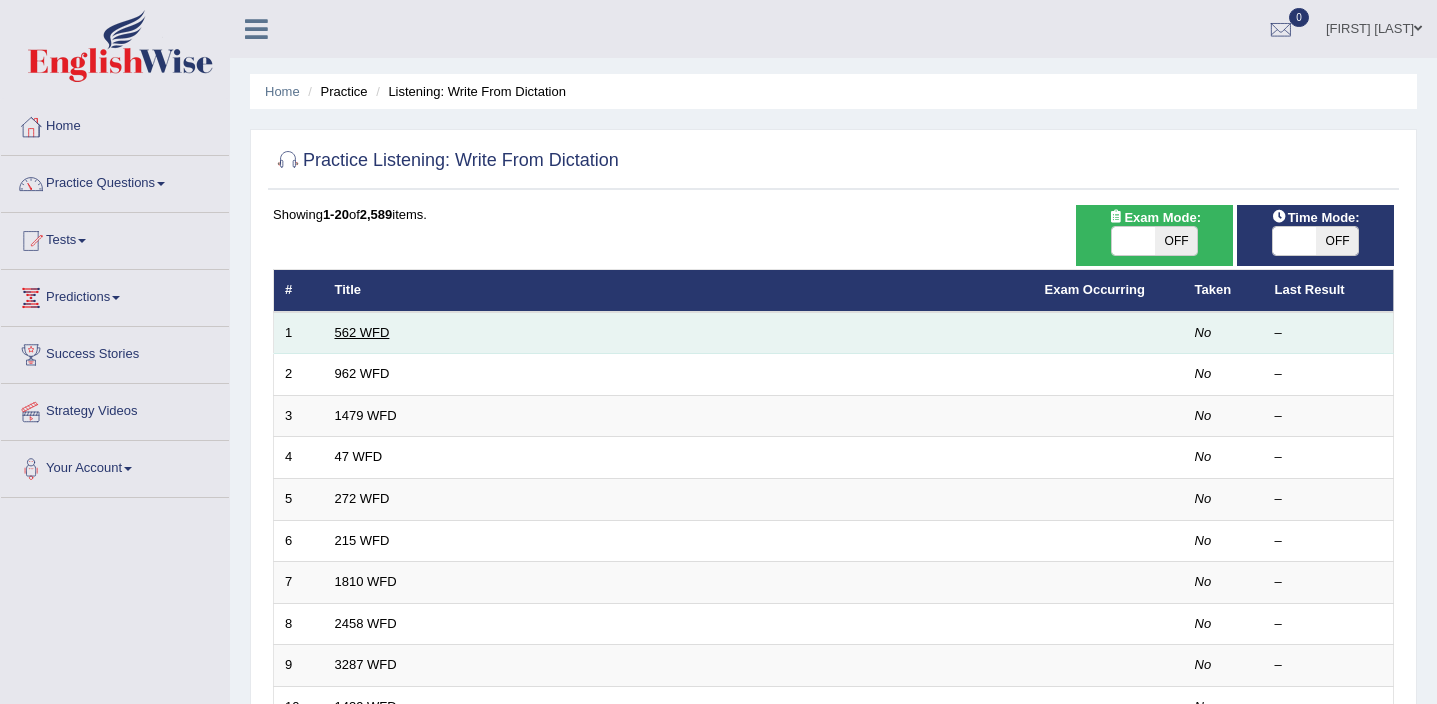 click on "562 WFD" at bounding box center (362, 332) 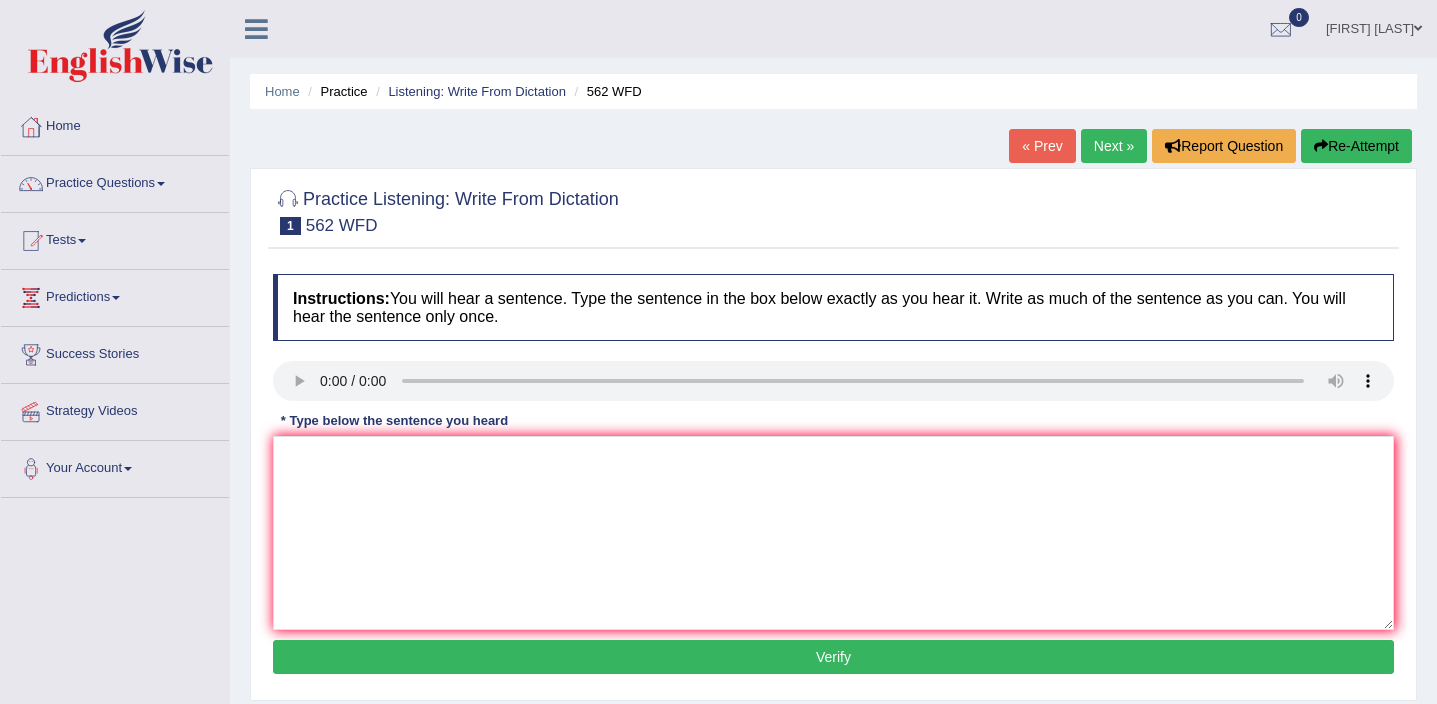 scroll, scrollTop: 0, scrollLeft: 0, axis: both 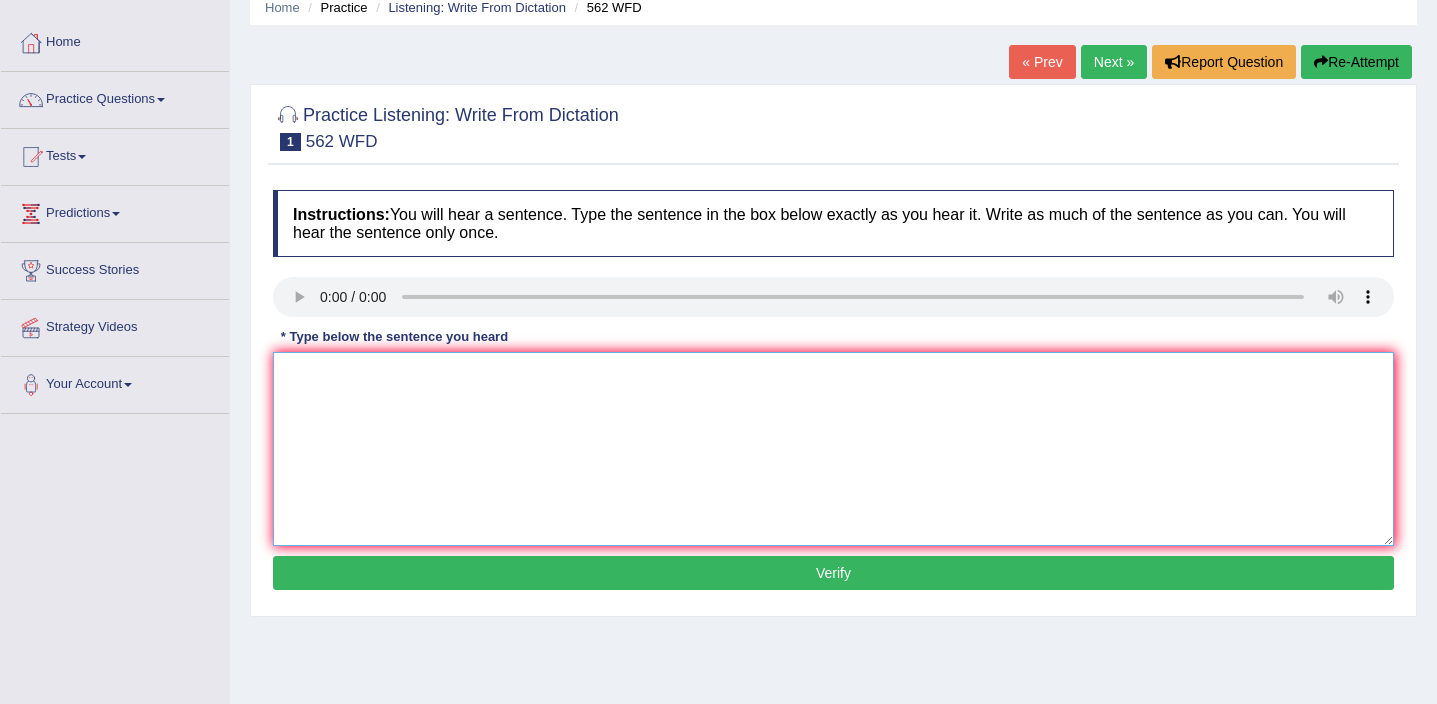 click at bounding box center (833, 449) 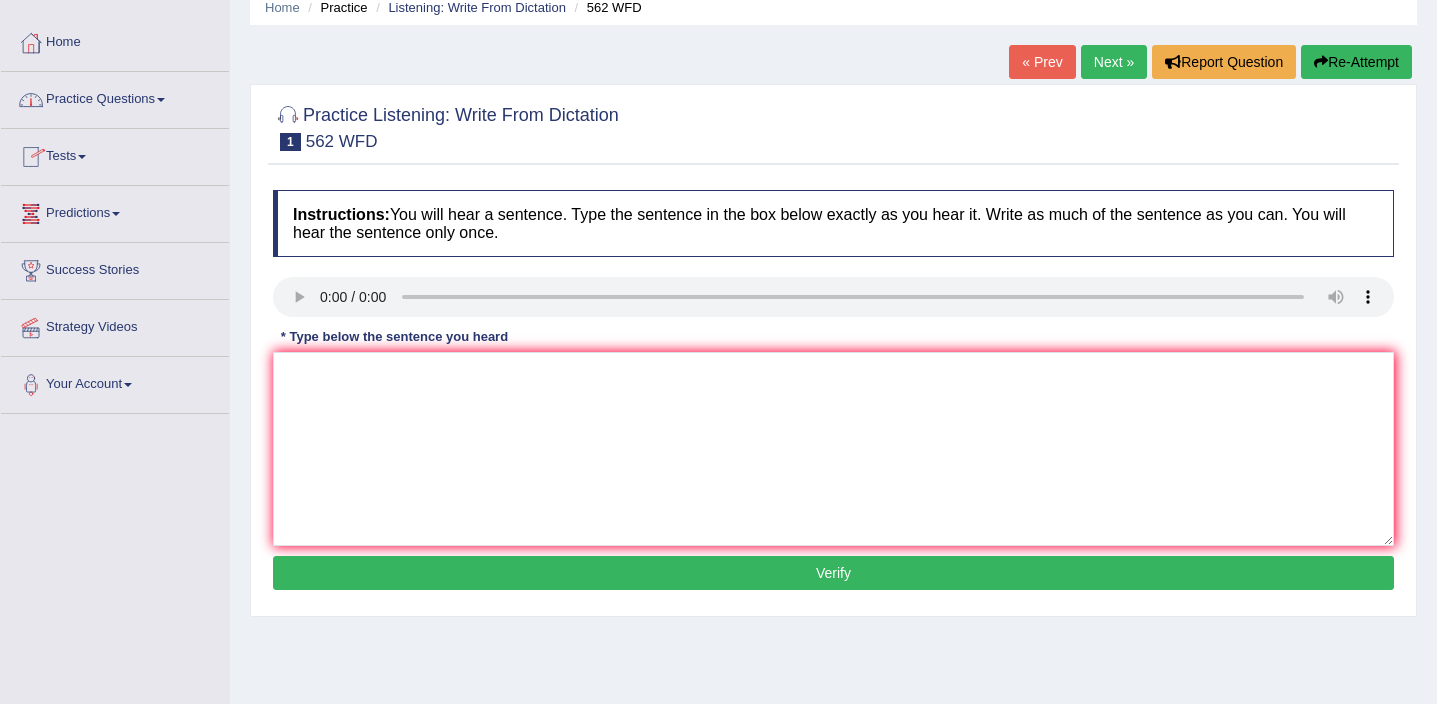 click on "Practice Questions" at bounding box center (115, 97) 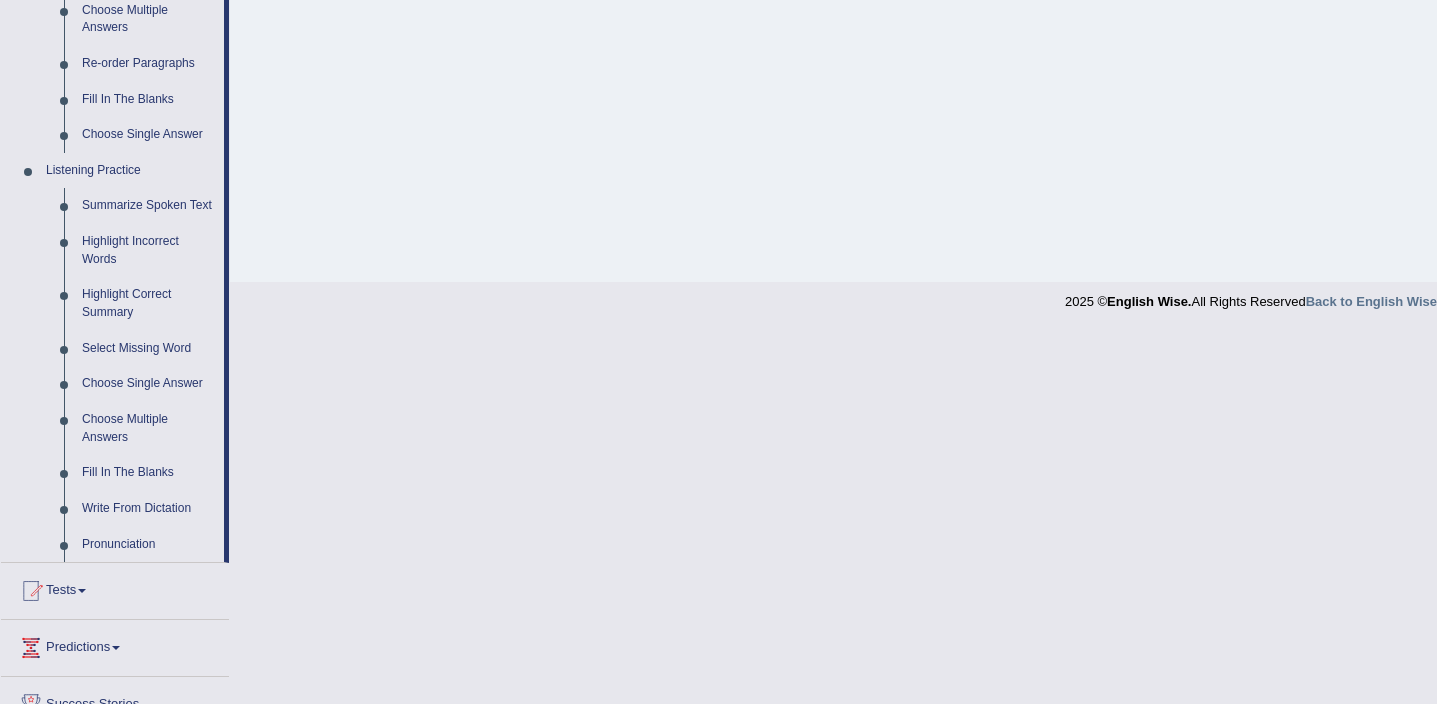 scroll, scrollTop: 725, scrollLeft: 0, axis: vertical 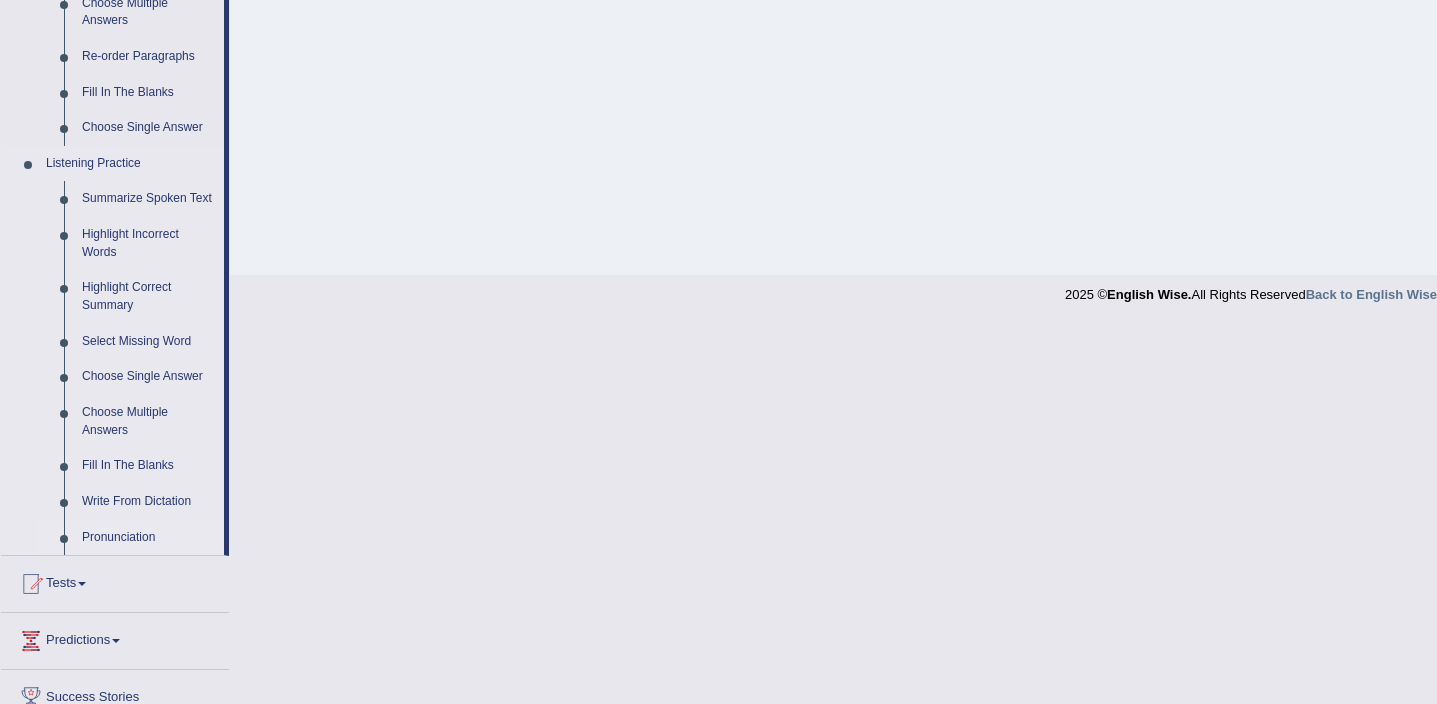 click on "Pronunciation" at bounding box center [148, 538] 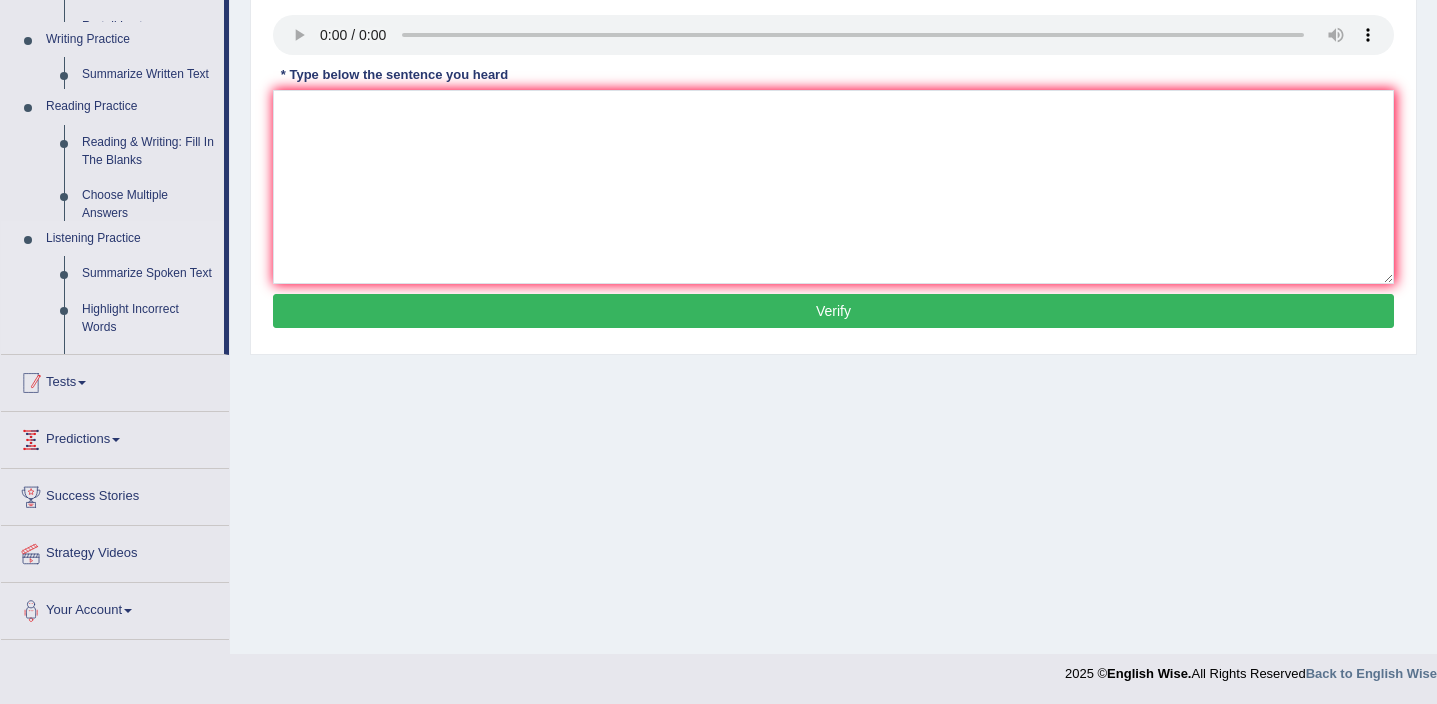 scroll, scrollTop: 346, scrollLeft: 0, axis: vertical 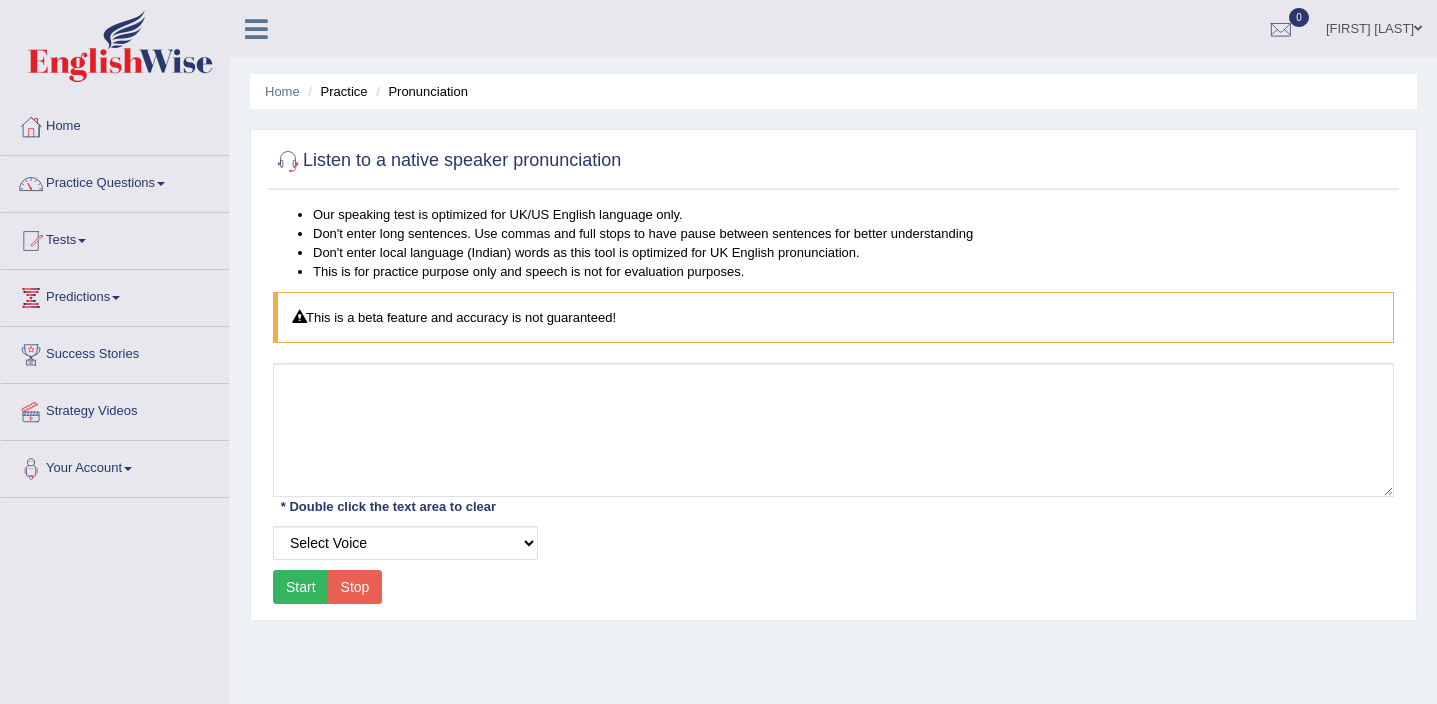 click on "This is a beta feature and accuracy is not guaranteed!" at bounding box center [833, 317] 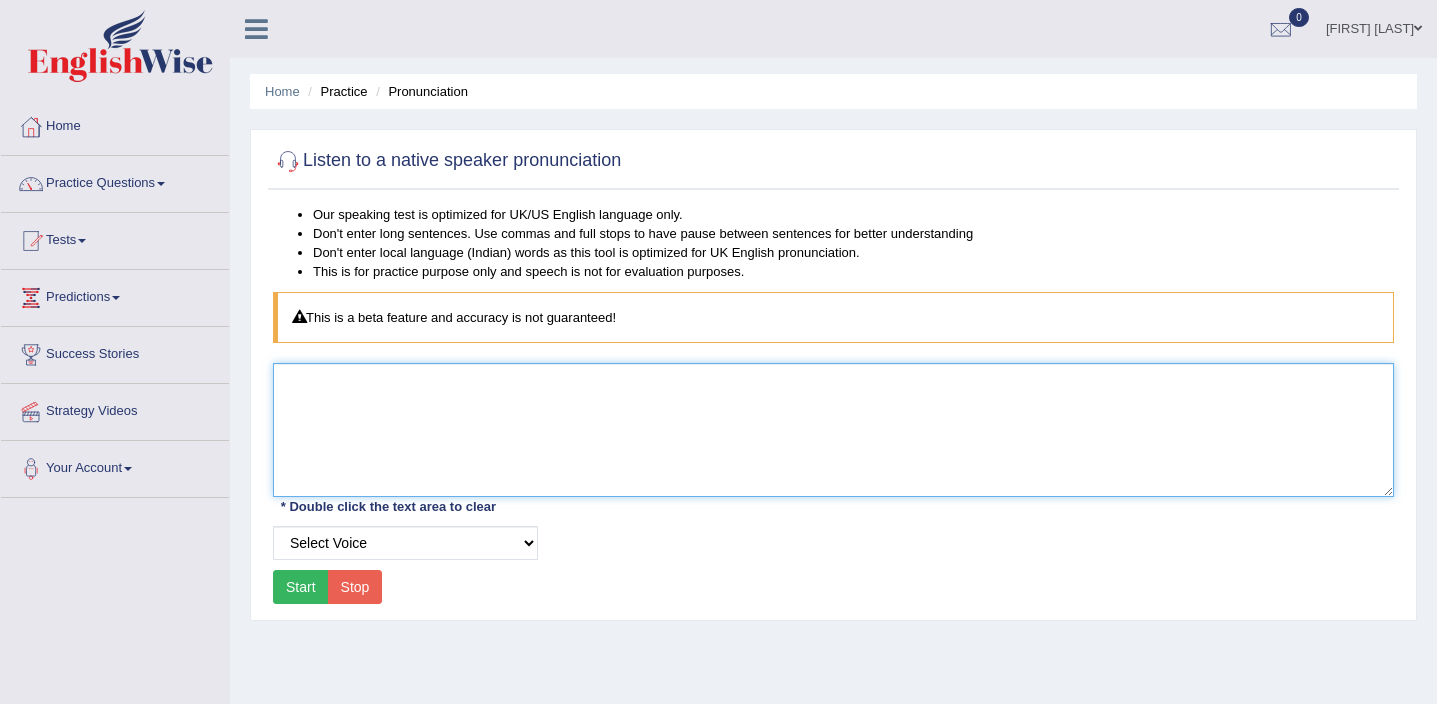 click at bounding box center [833, 430] 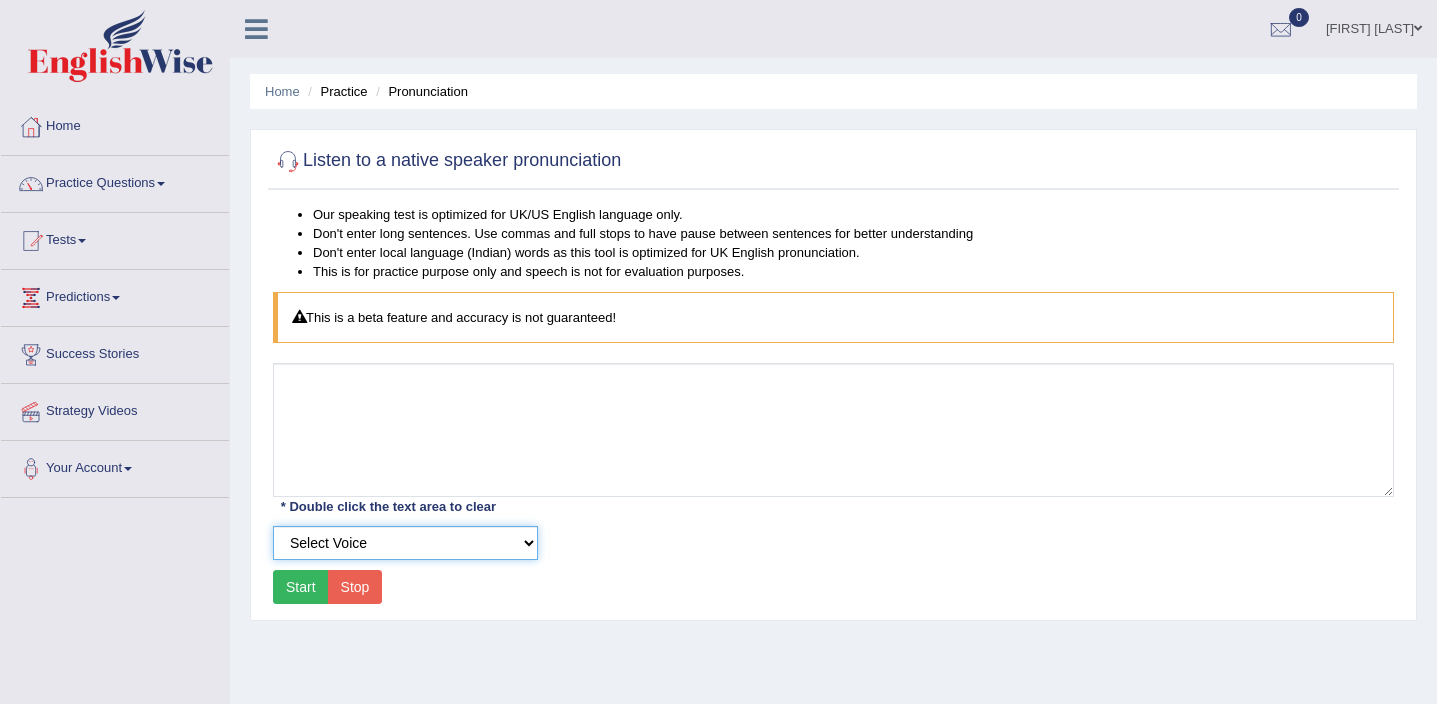 click on "Select Voice  UK English Female  UK English Male" at bounding box center [405, 543] 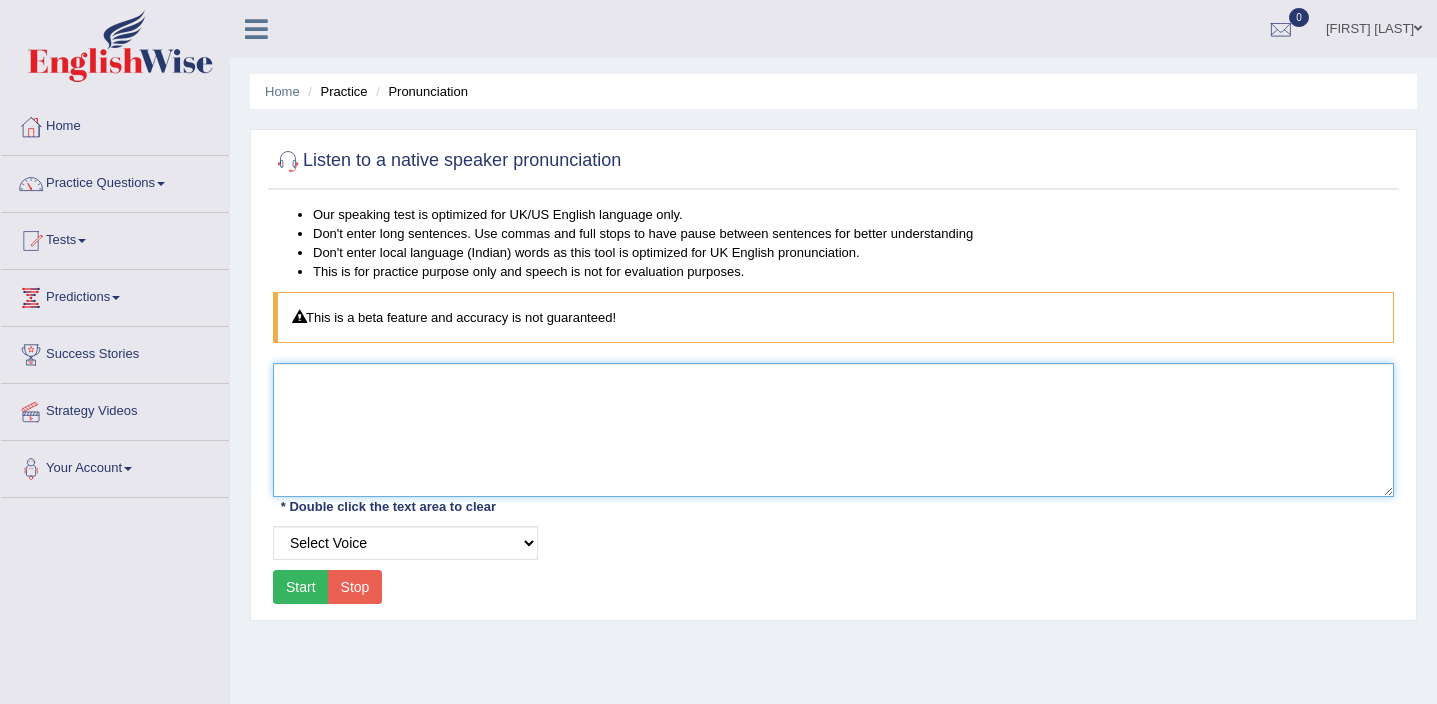 click at bounding box center [833, 430] 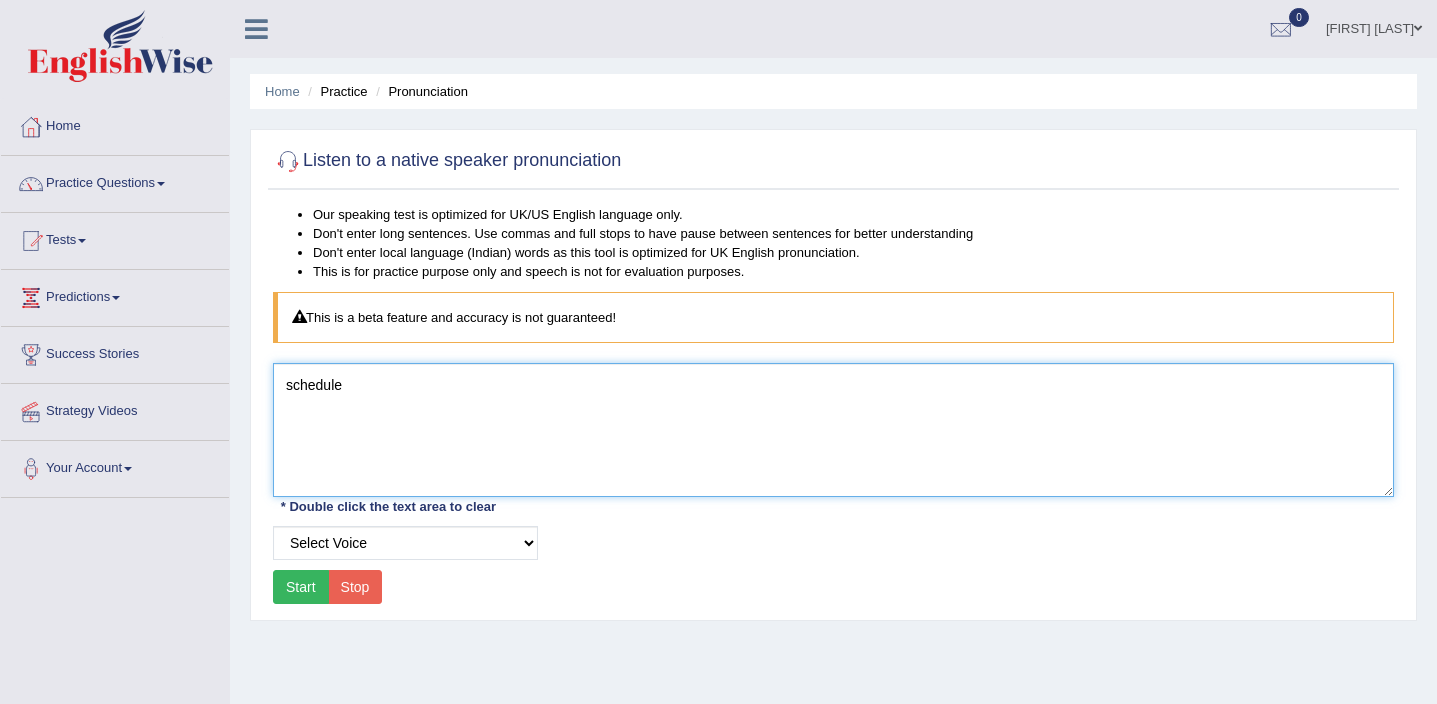 type on "schedule" 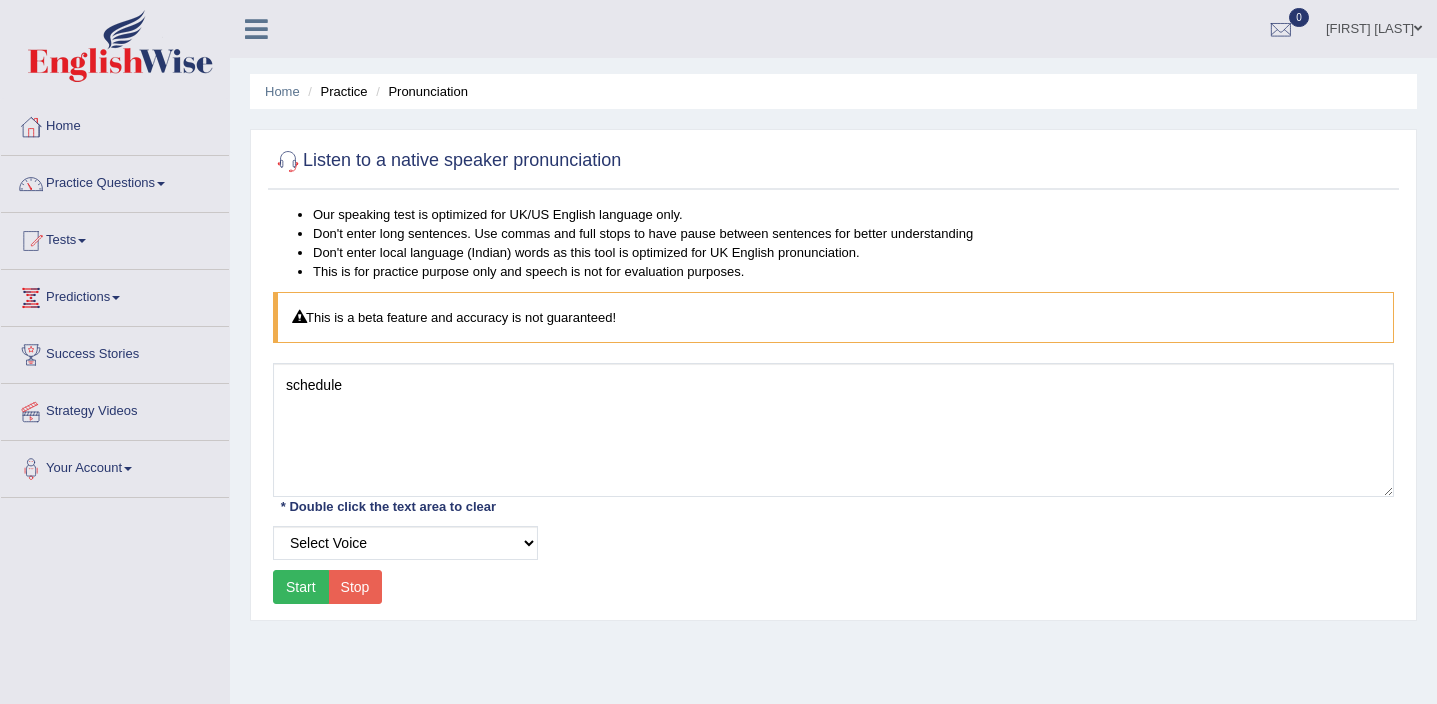 click on "Start" at bounding box center (301, 587) 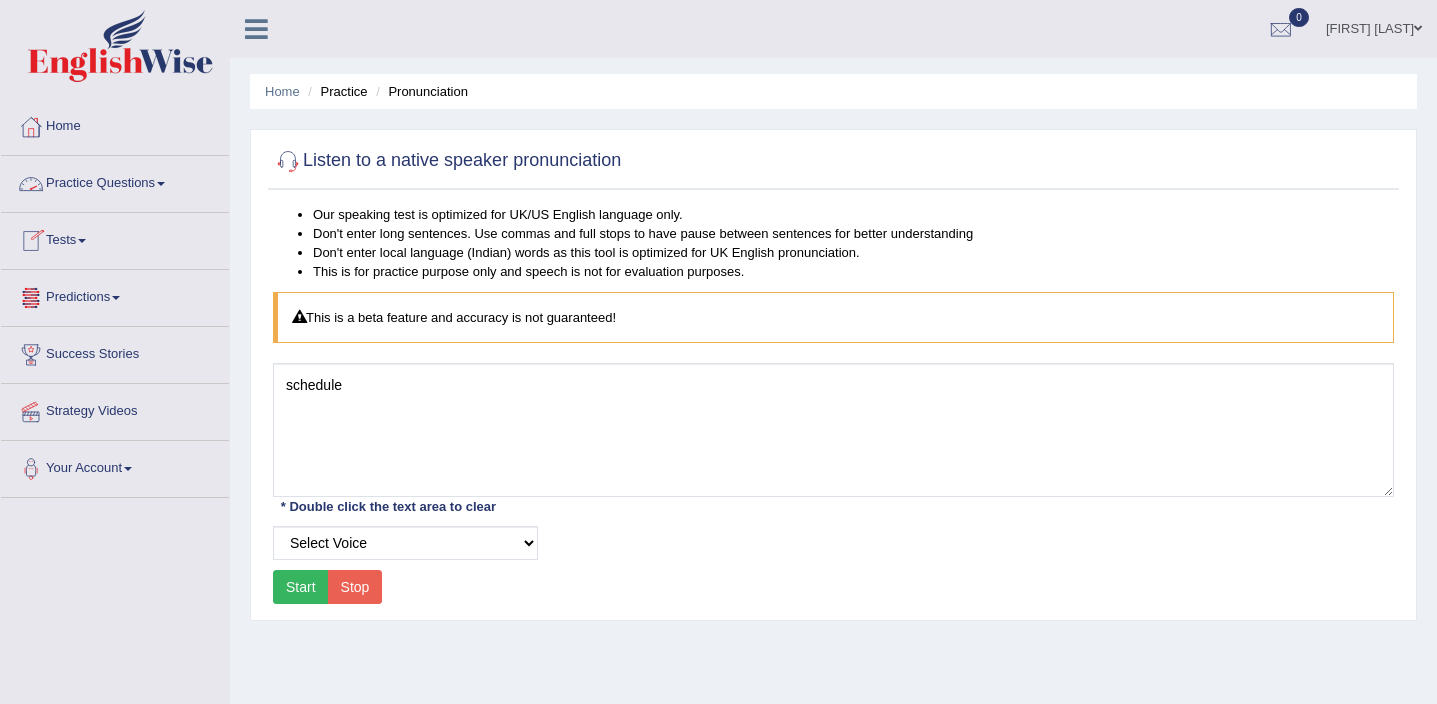 click at bounding box center (161, 184) 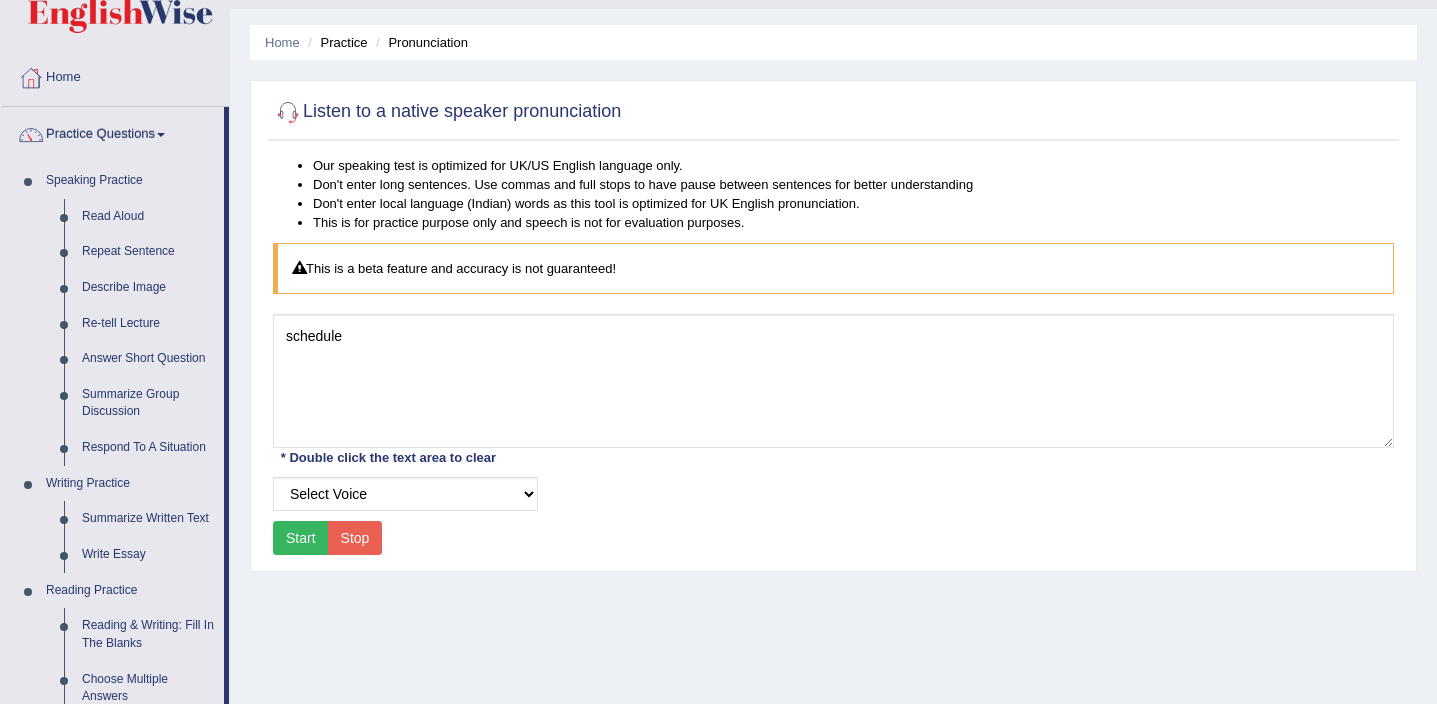 scroll, scrollTop: 52, scrollLeft: 0, axis: vertical 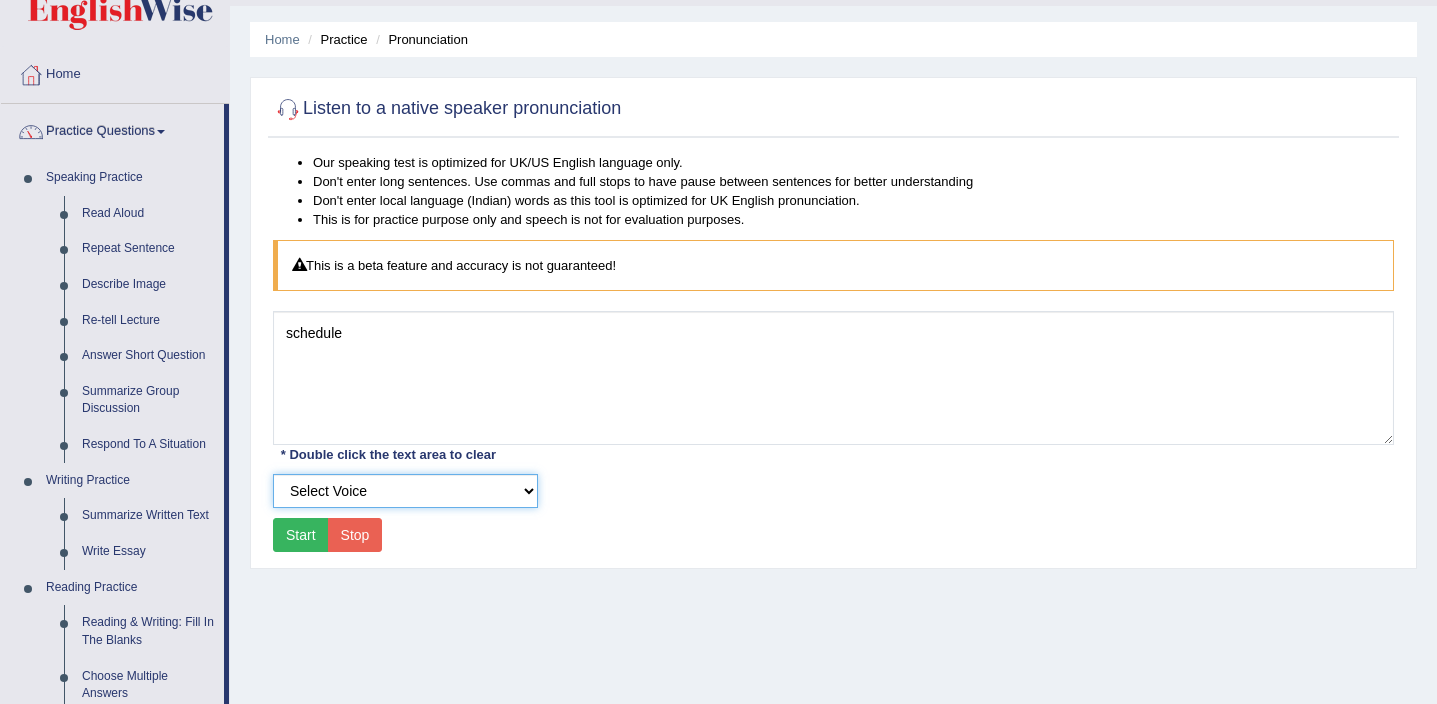 click on "Select Voice  UK English Female  UK English Male" at bounding box center [405, 491] 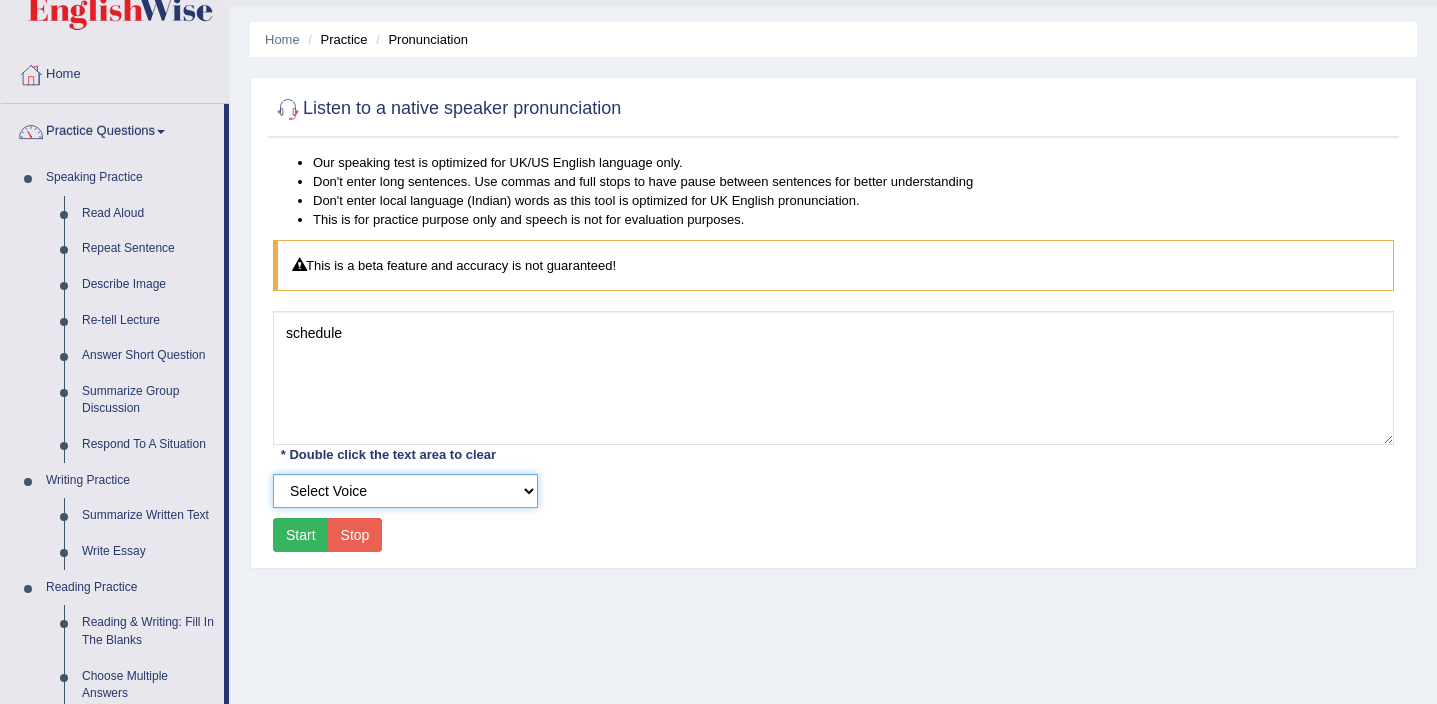 select on "160" 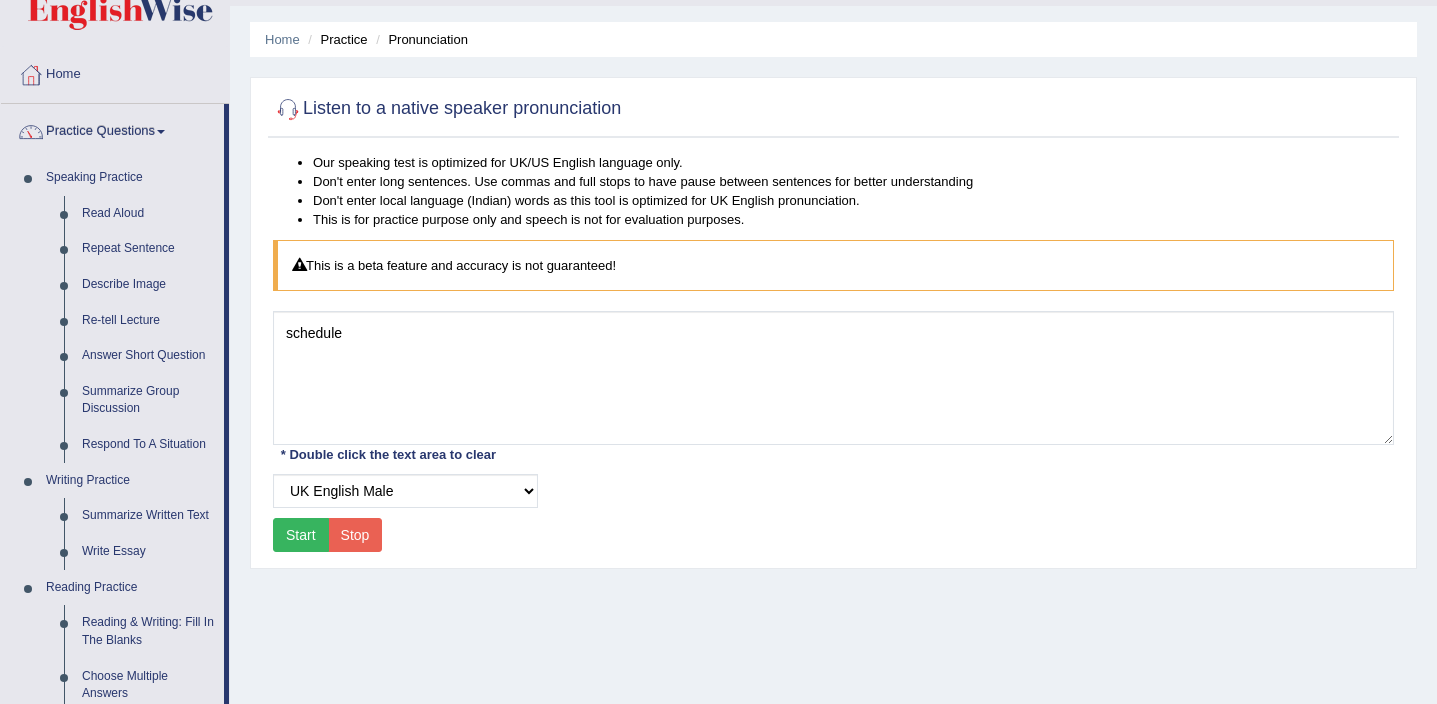 click on "Start" at bounding box center [301, 535] 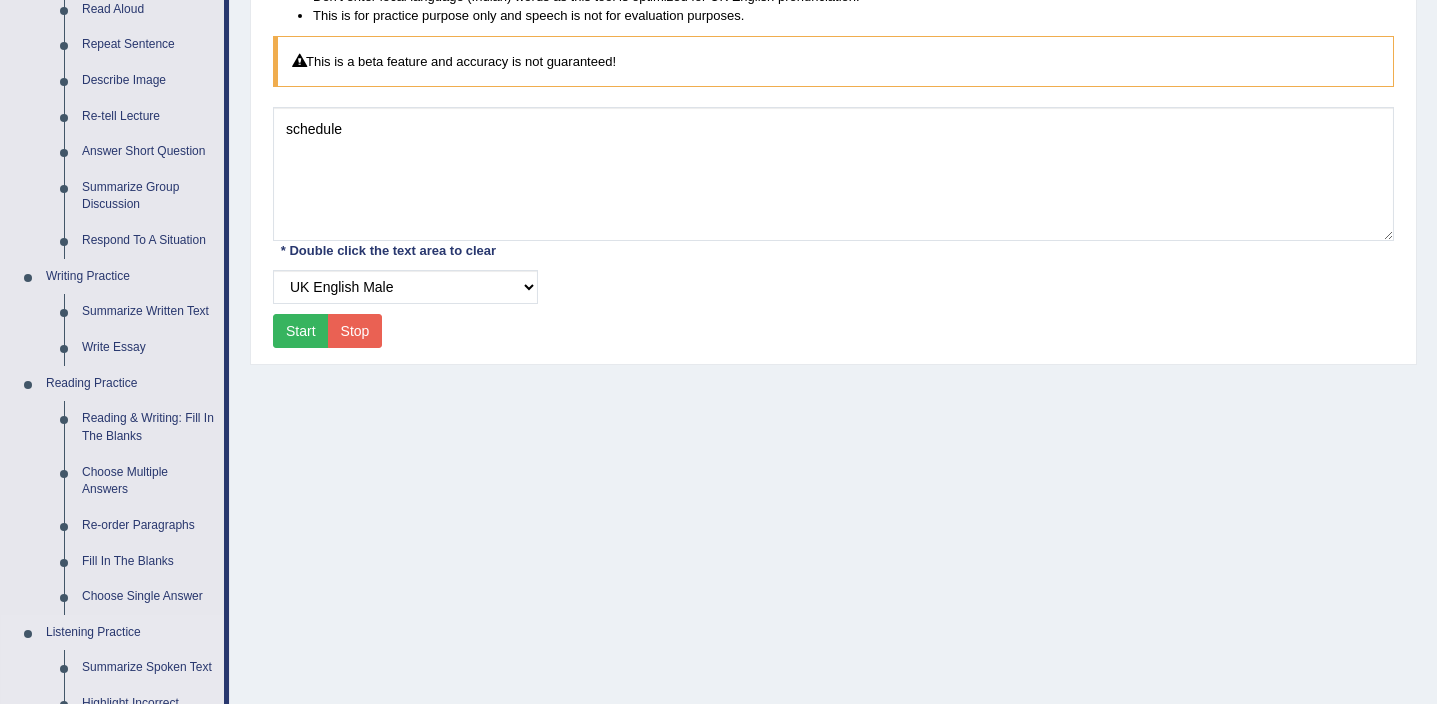 scroll, scrollTop: 0, scrollLeft: 0, axis: both 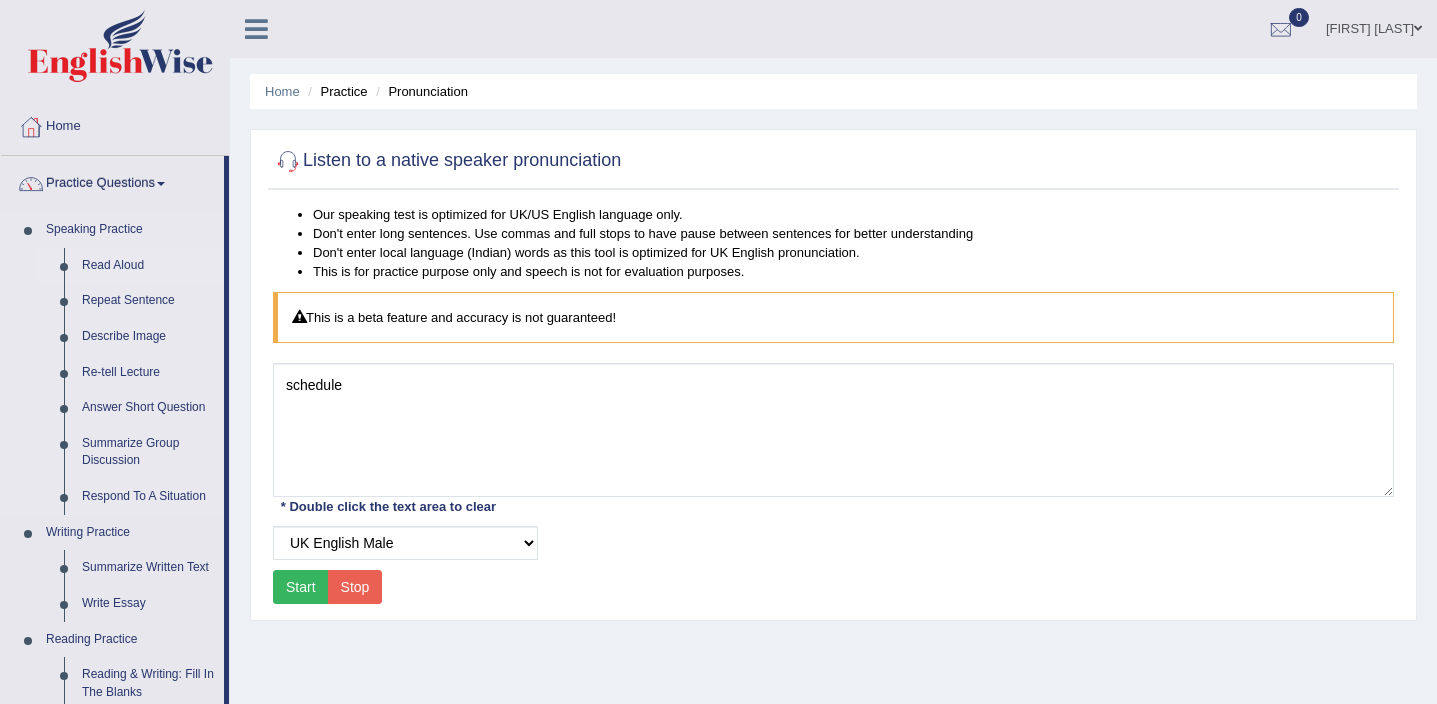 click on "Read Aloud" at bounding box center [148, 266] 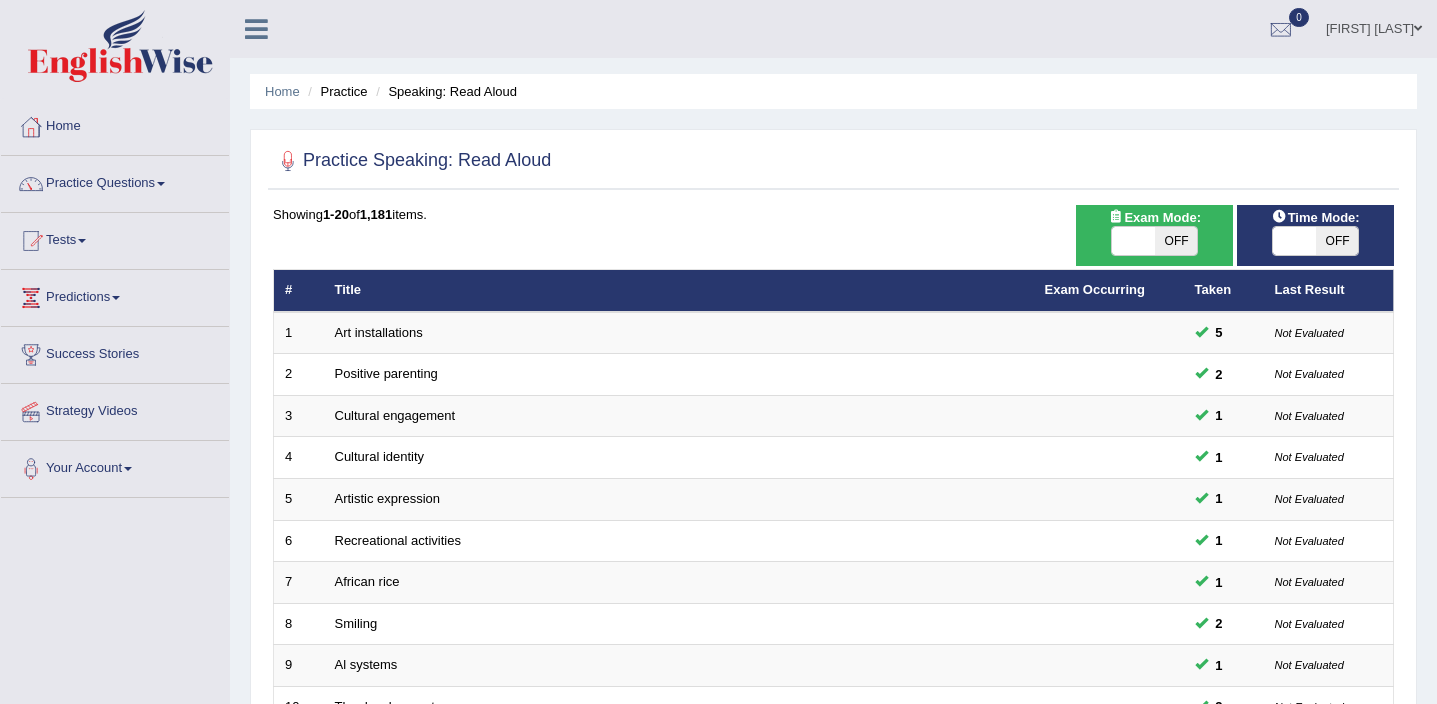 scroll, scrollTop: 0, scrollLeft: 0, axis: both 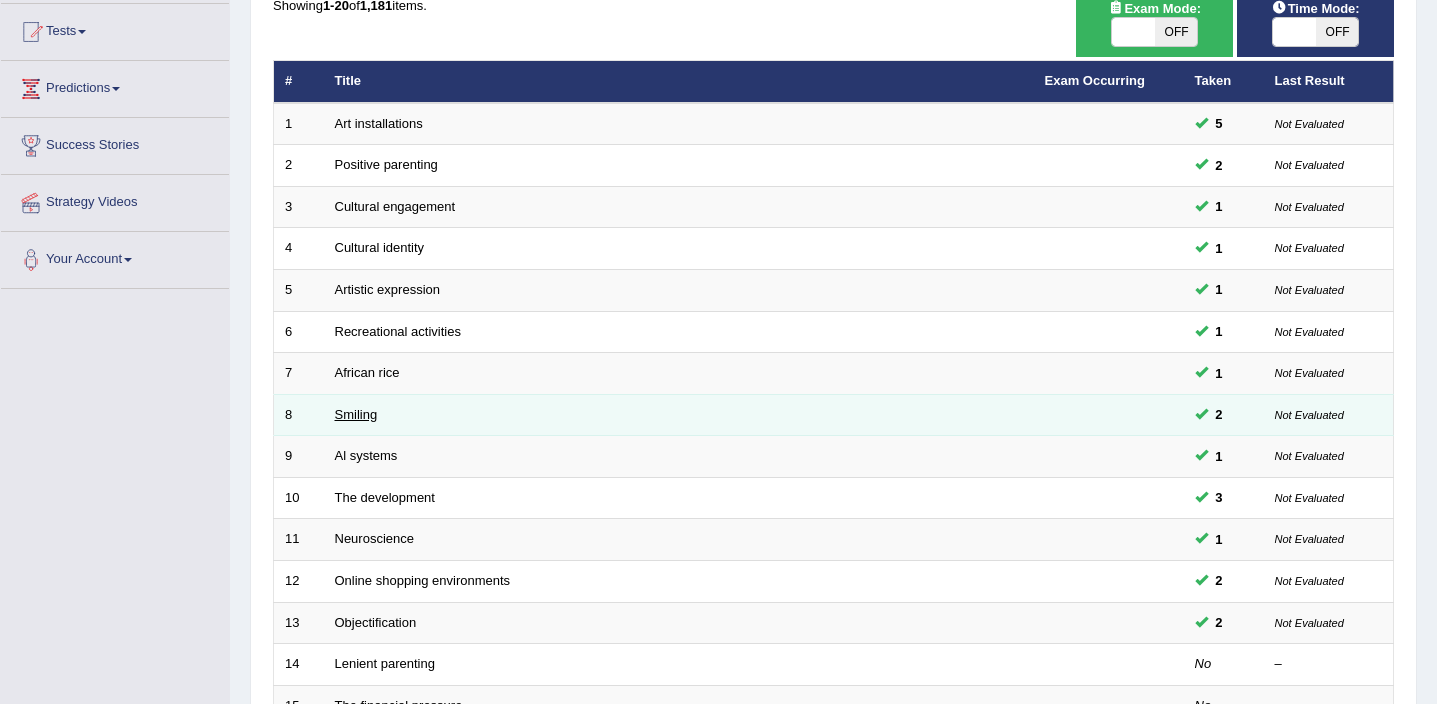 click on "Smiling" at bounding box center (356, 414) 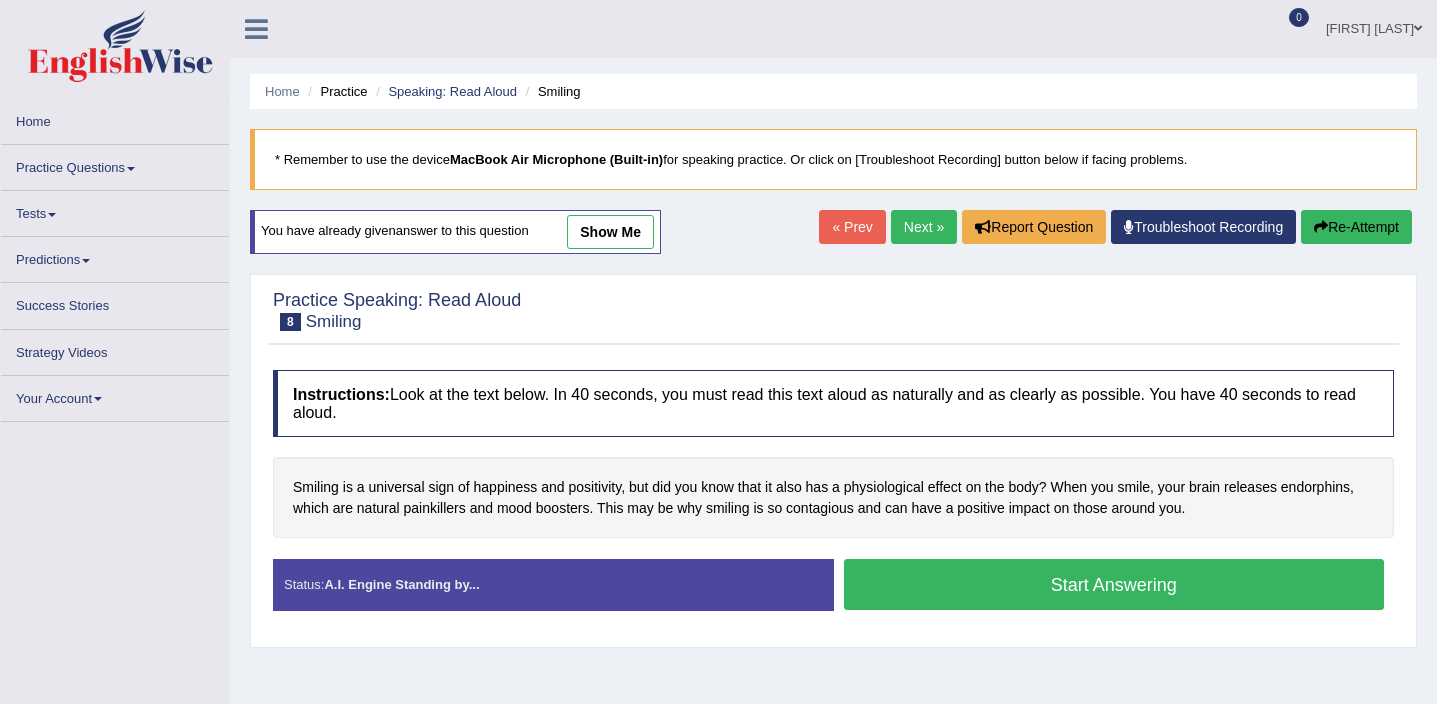 scroll, scrollTop: 0, scrollLeft: 0, axis: both 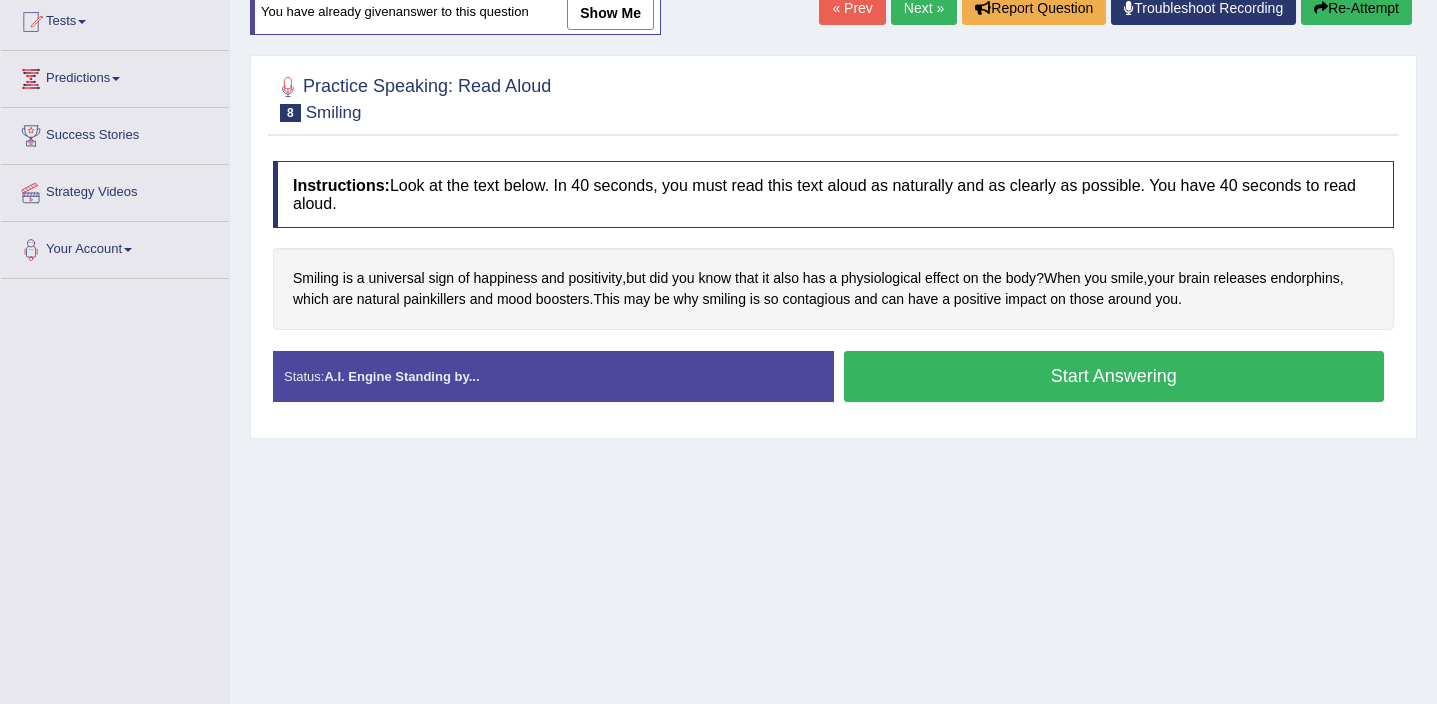 click on "Start Answering" at bounding box center (1114, 376) 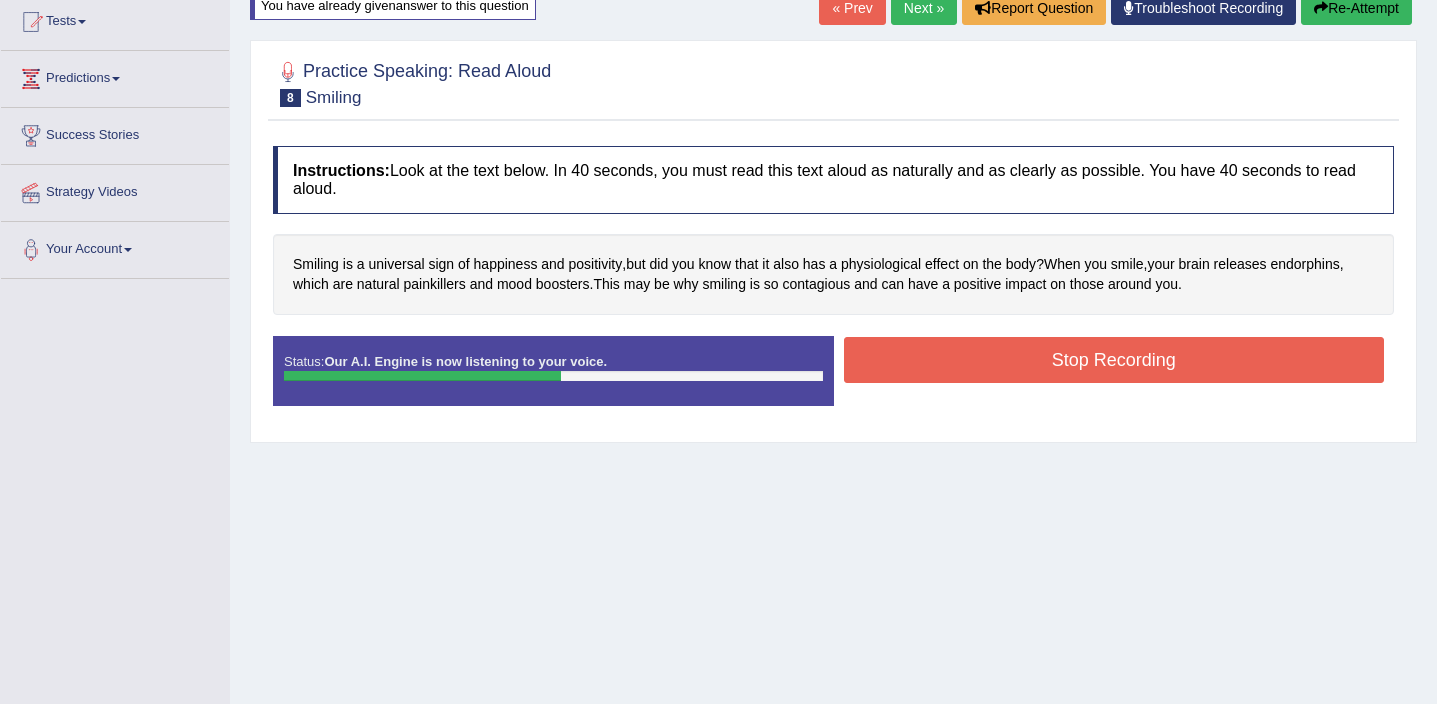click on "Stop Recording" at bounding box center (1114, 360) 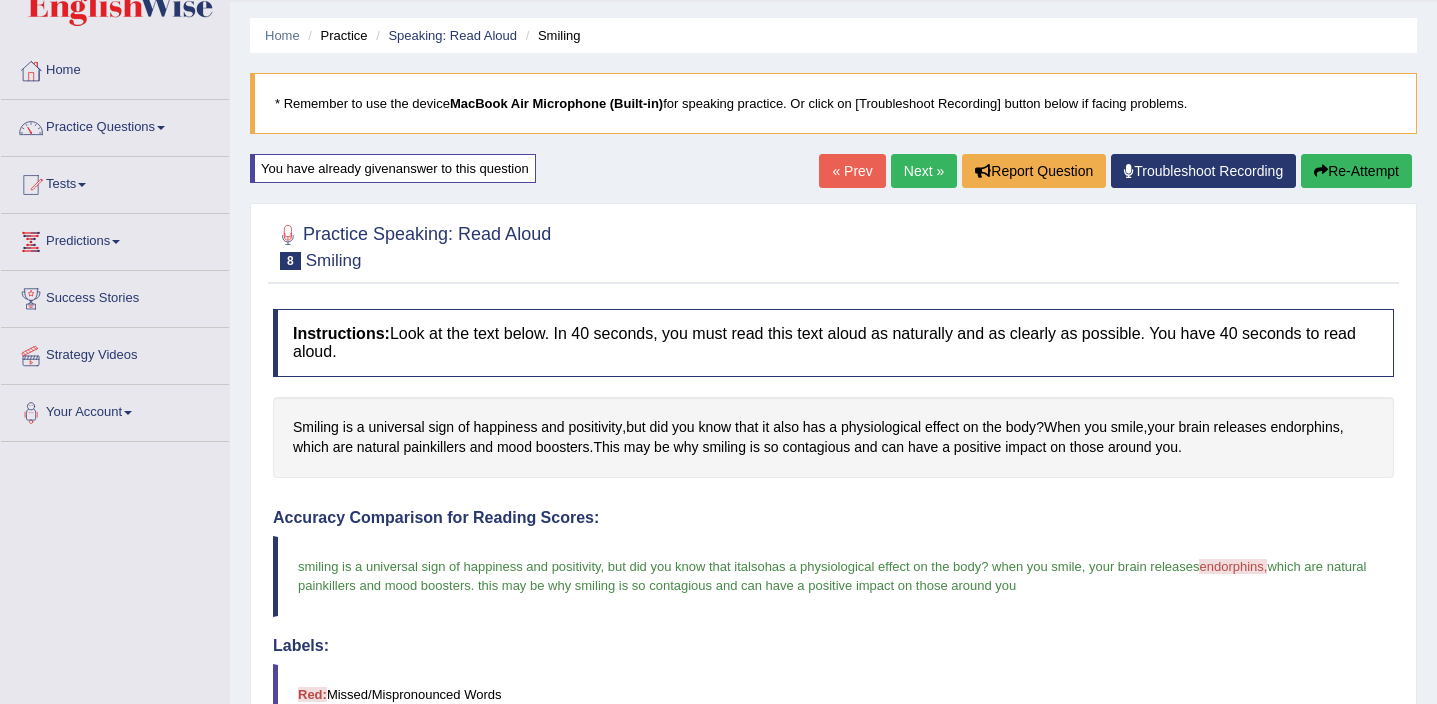 scroll, scrollTop: 55, scrollLeft: 0, axis: vertical 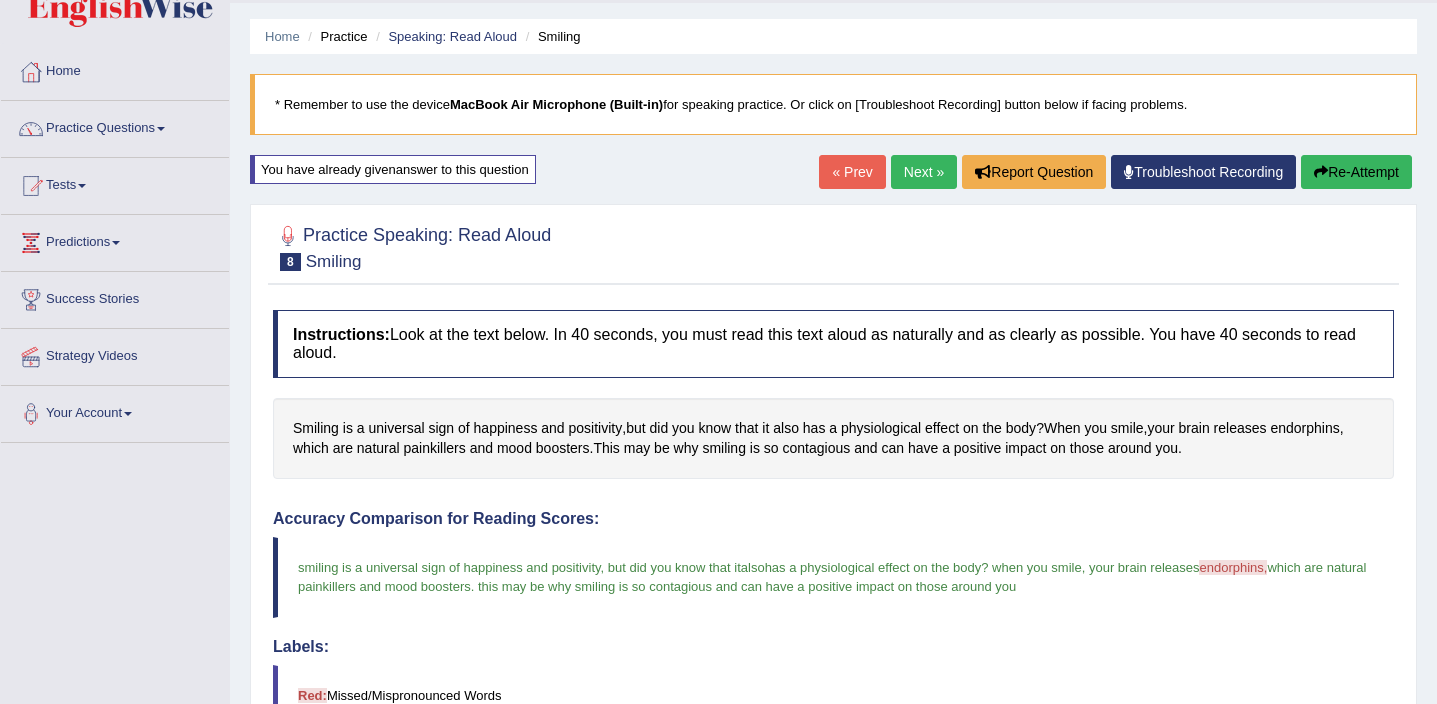 click on "Next »" at bounding box center (924, 172) 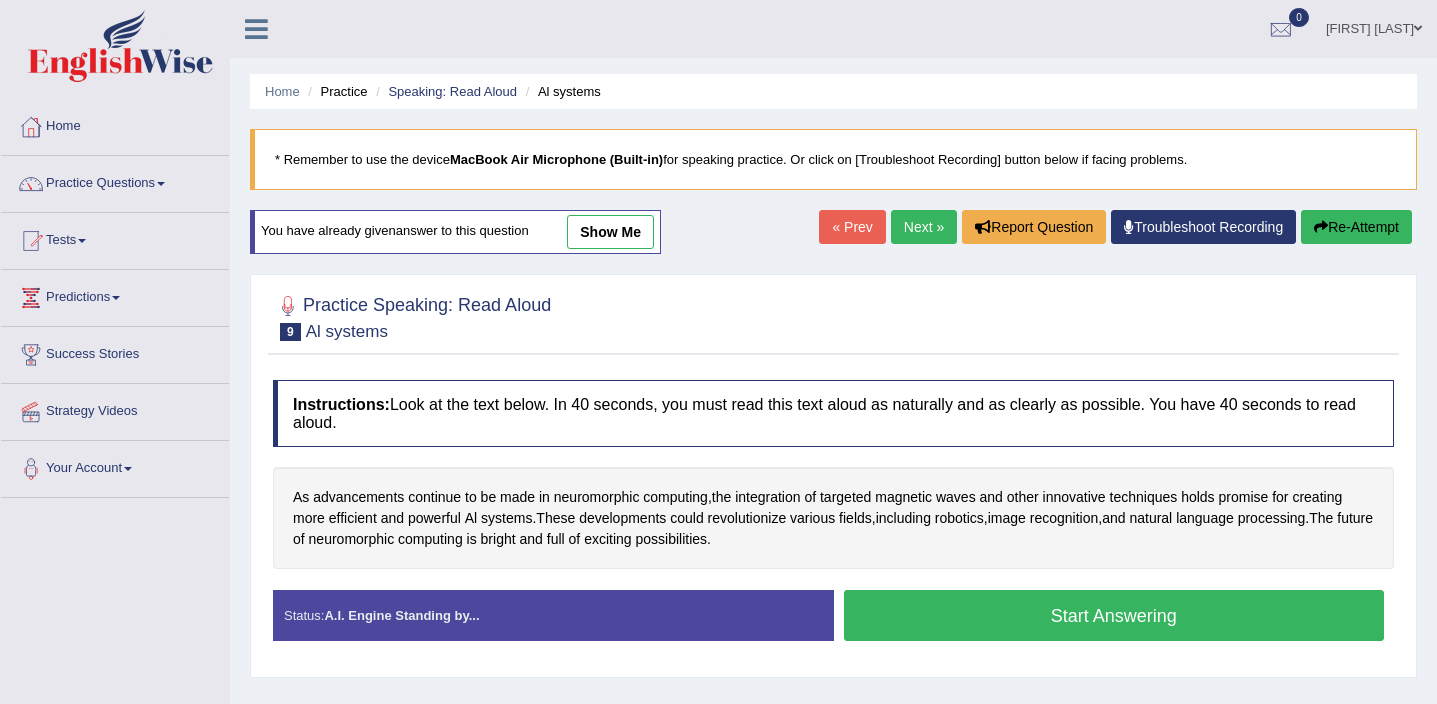 scroll, scrollTop: 0, scrollLeft: 0, axis: both 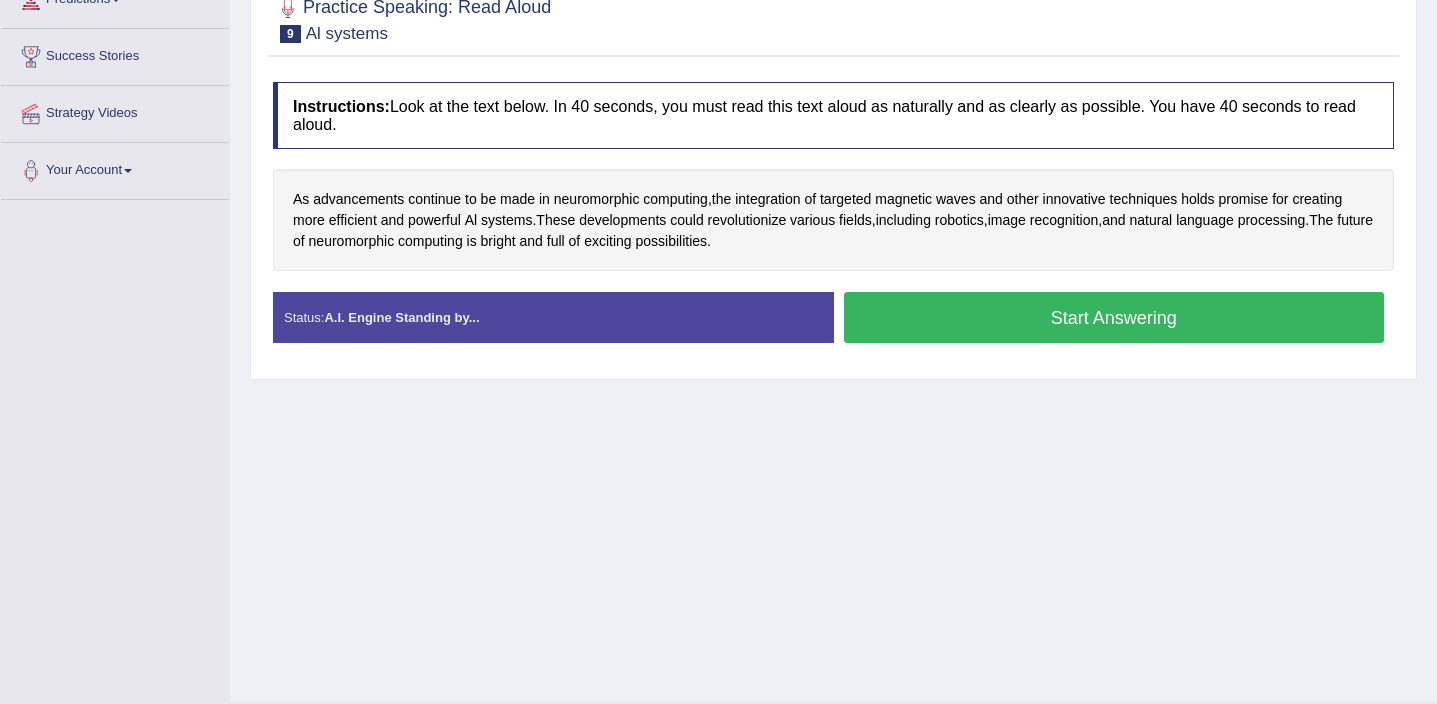 click on "Start Answering" at bounding box center [1114, 317] 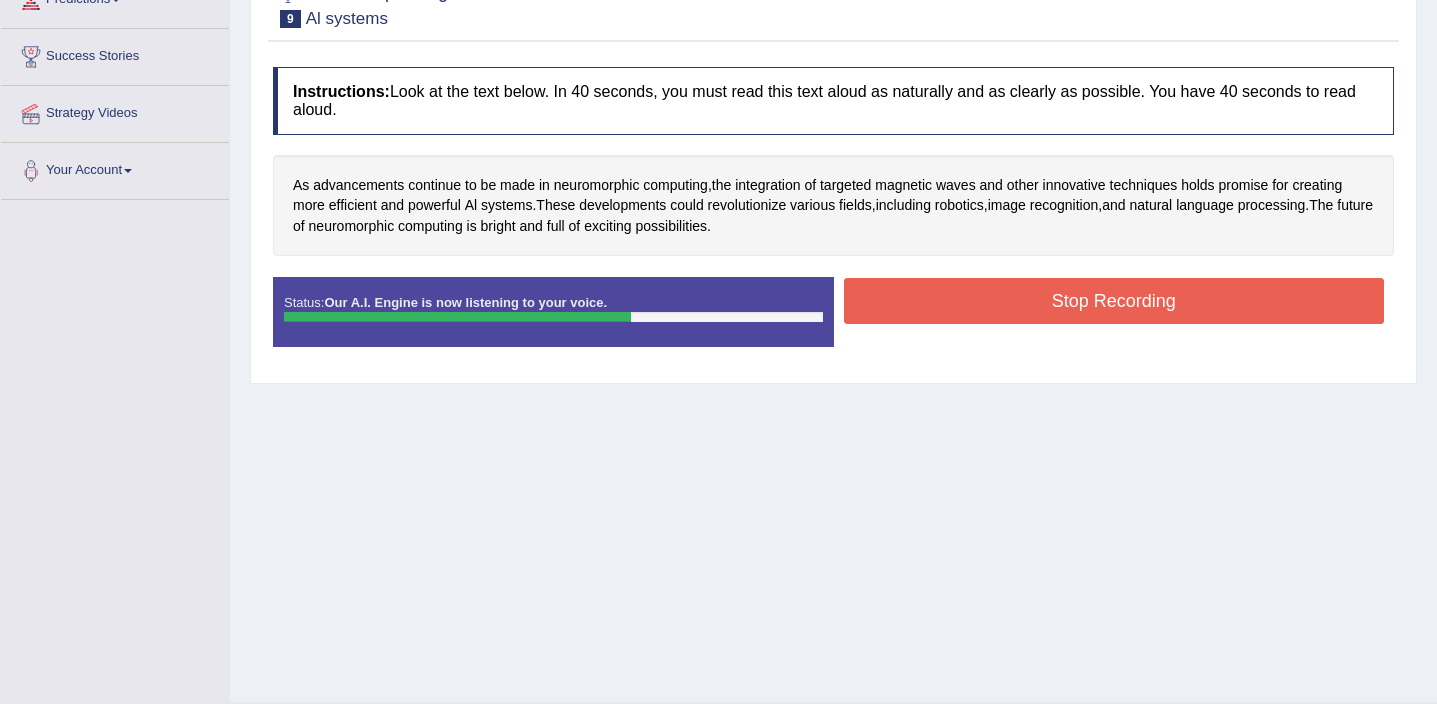 click on "Stop Recording" at bounding box center [1114, 301] 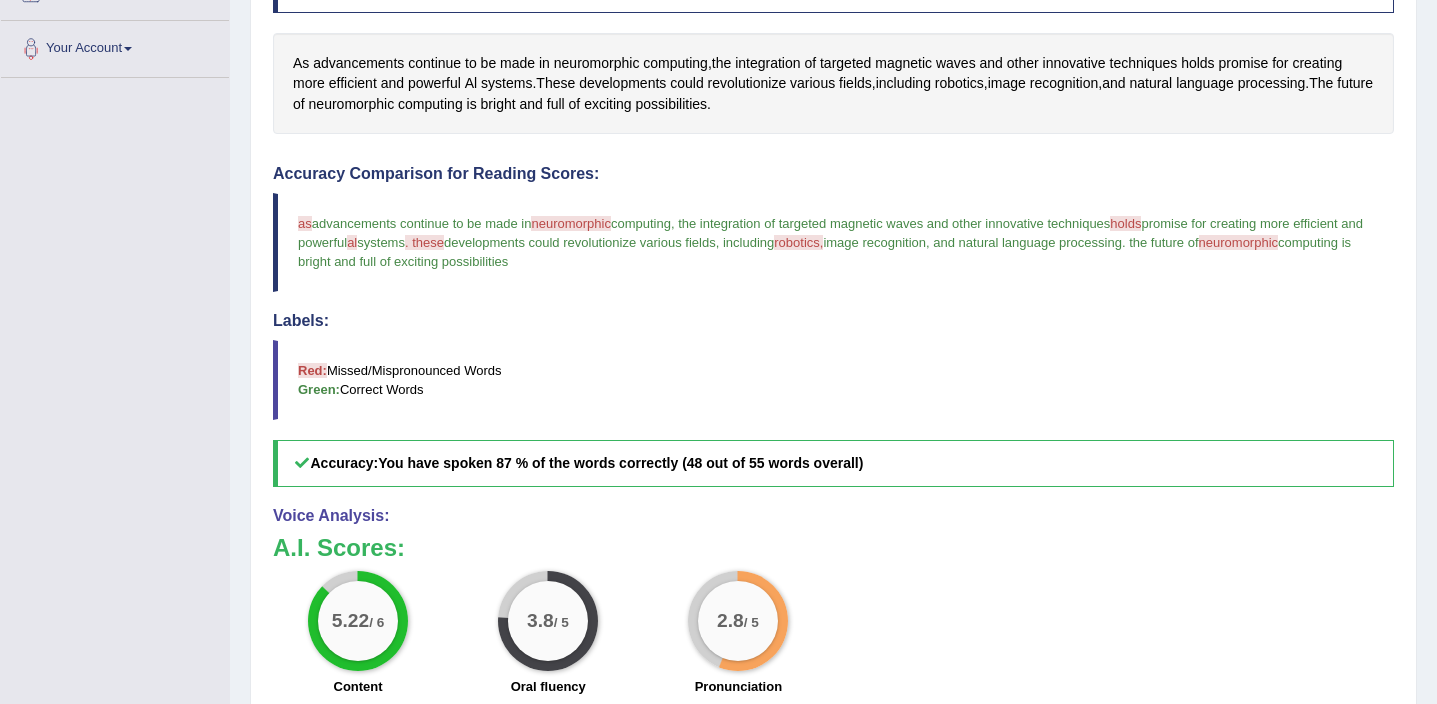 scroll, scrollTop: 406, scrollLeft: 0, axis: vertical 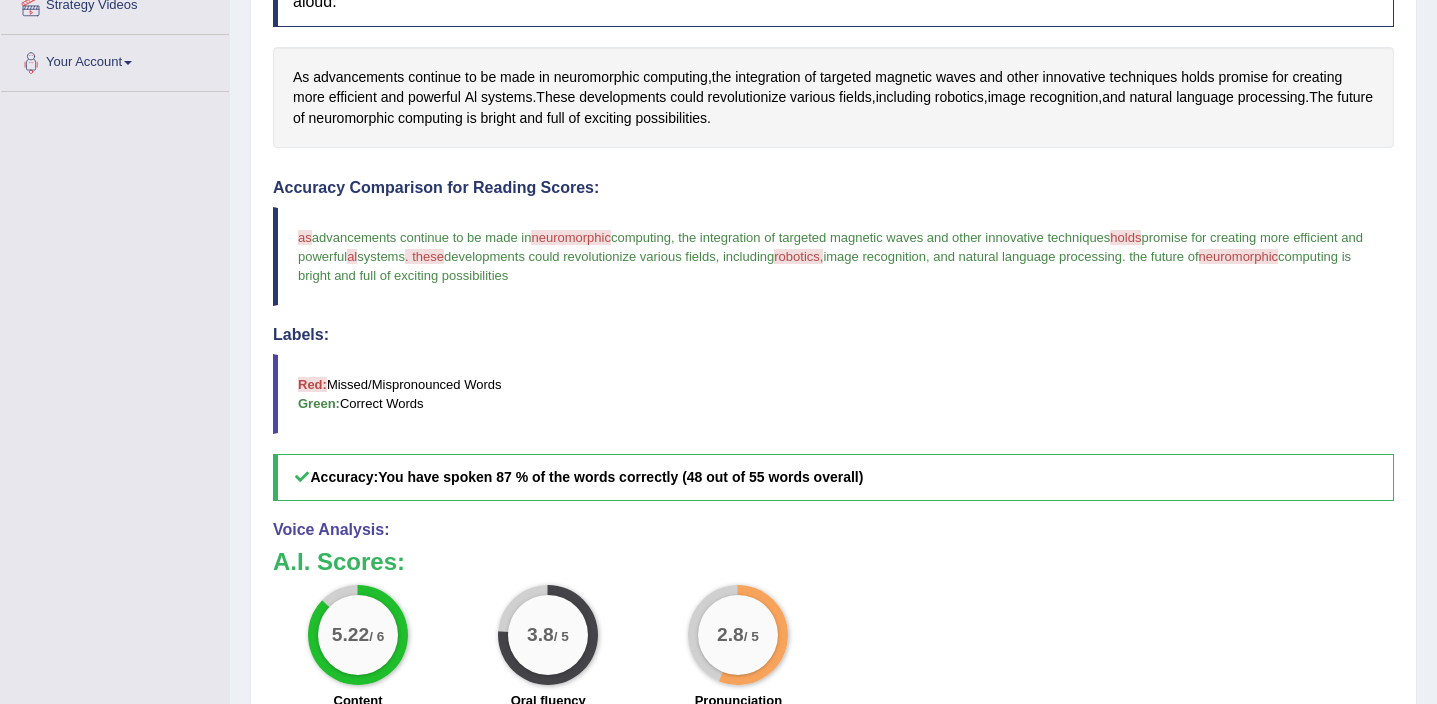 click on "robotics," at bounding box center [798, 256] 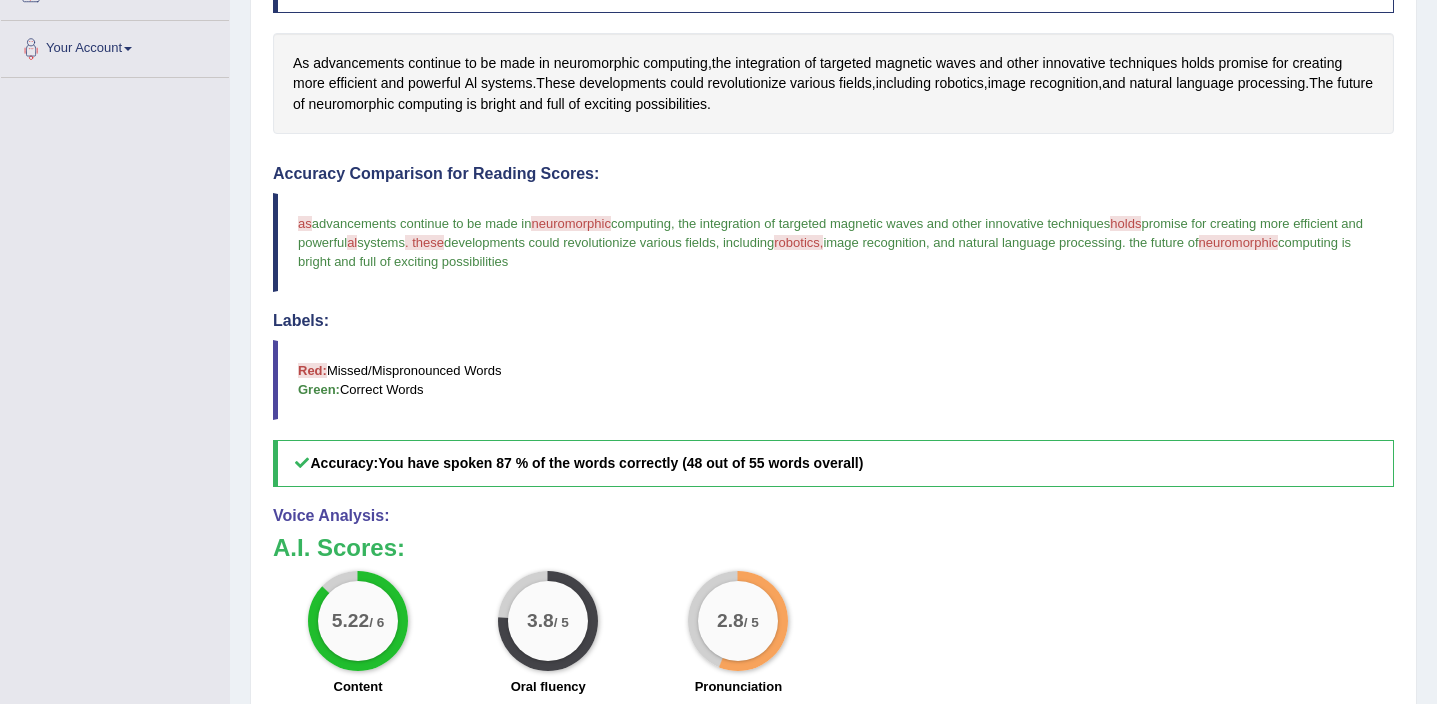 scroll, scrollTop: 414, scrollLeft: 0, axis: vertical 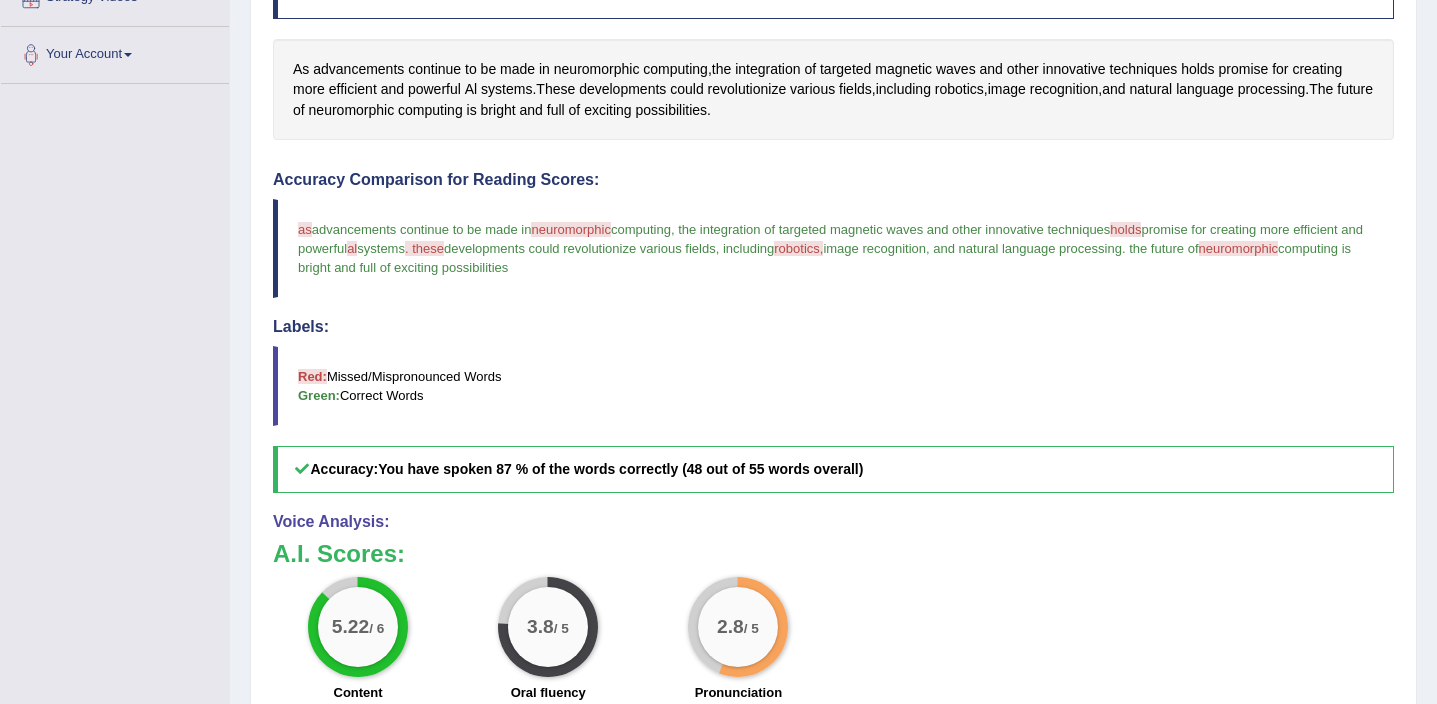 click on "neuromorphic" at bounding box center [571, 229] 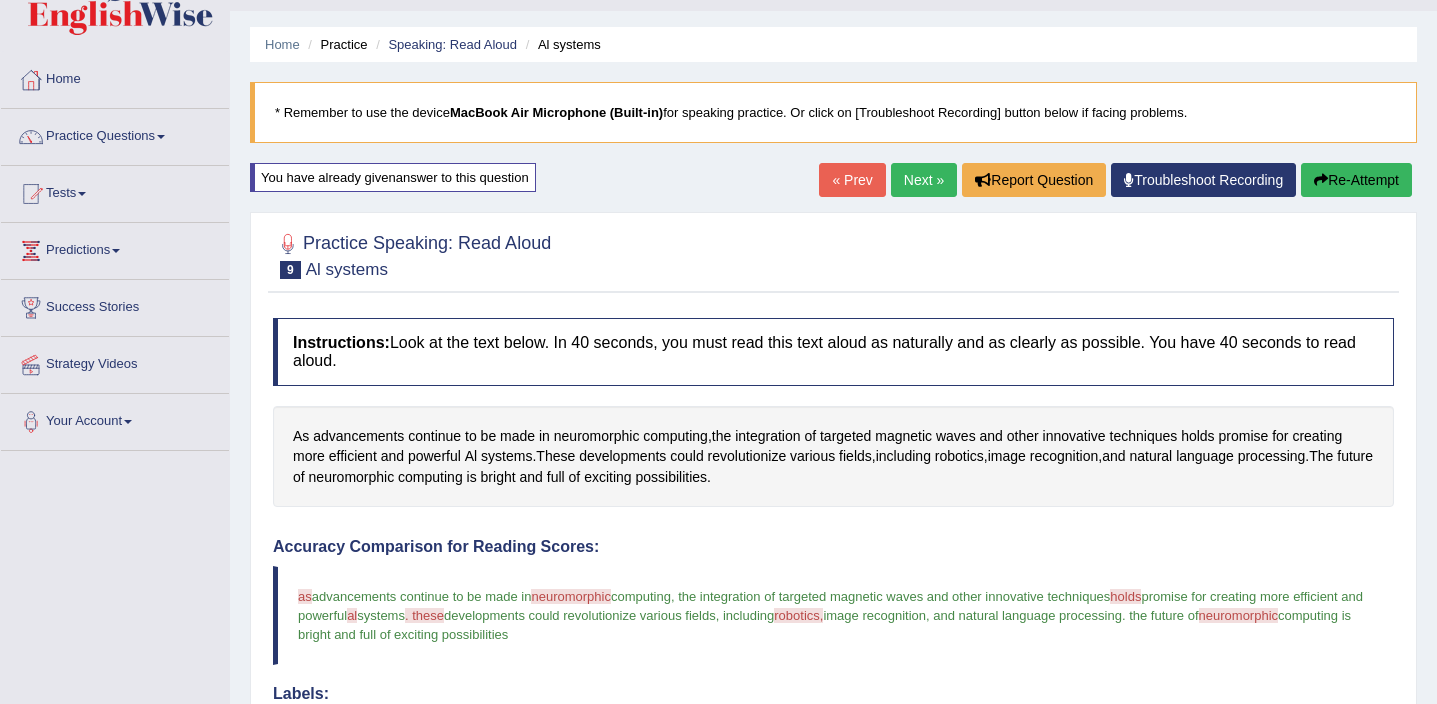 scroll, scrollTop: 38, scrollLeft: 0, axis: vertical 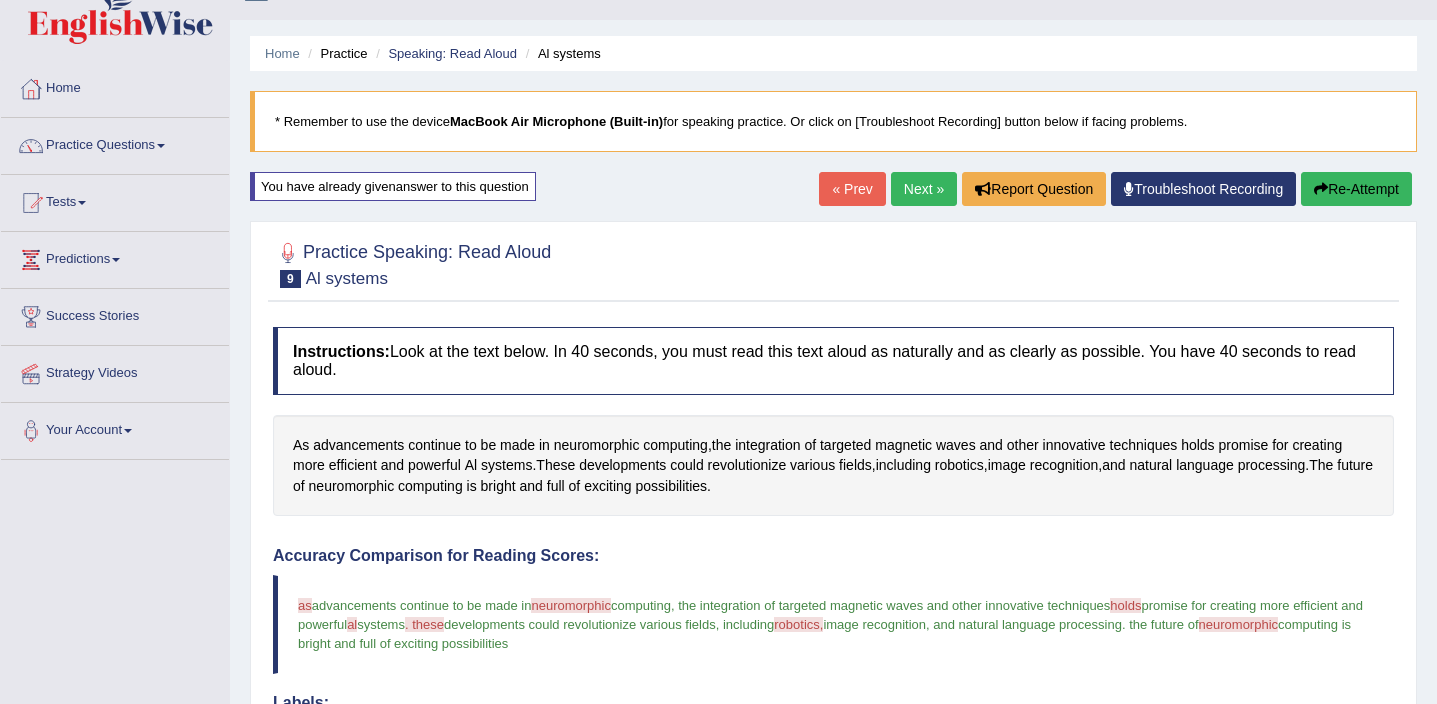 click on "Next »" at bounding box center (924, 189) 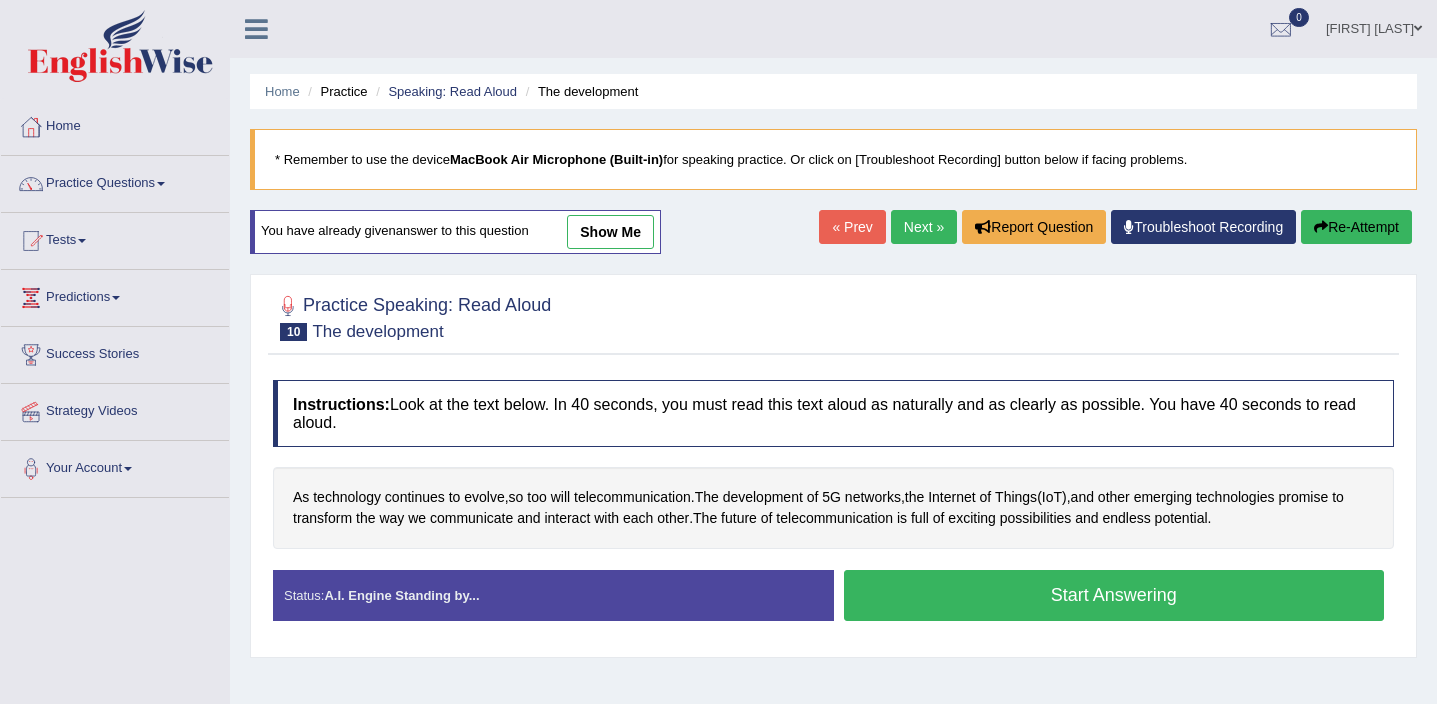 scroll, scrollTop: 0, scrollLeft: 0, axis: both 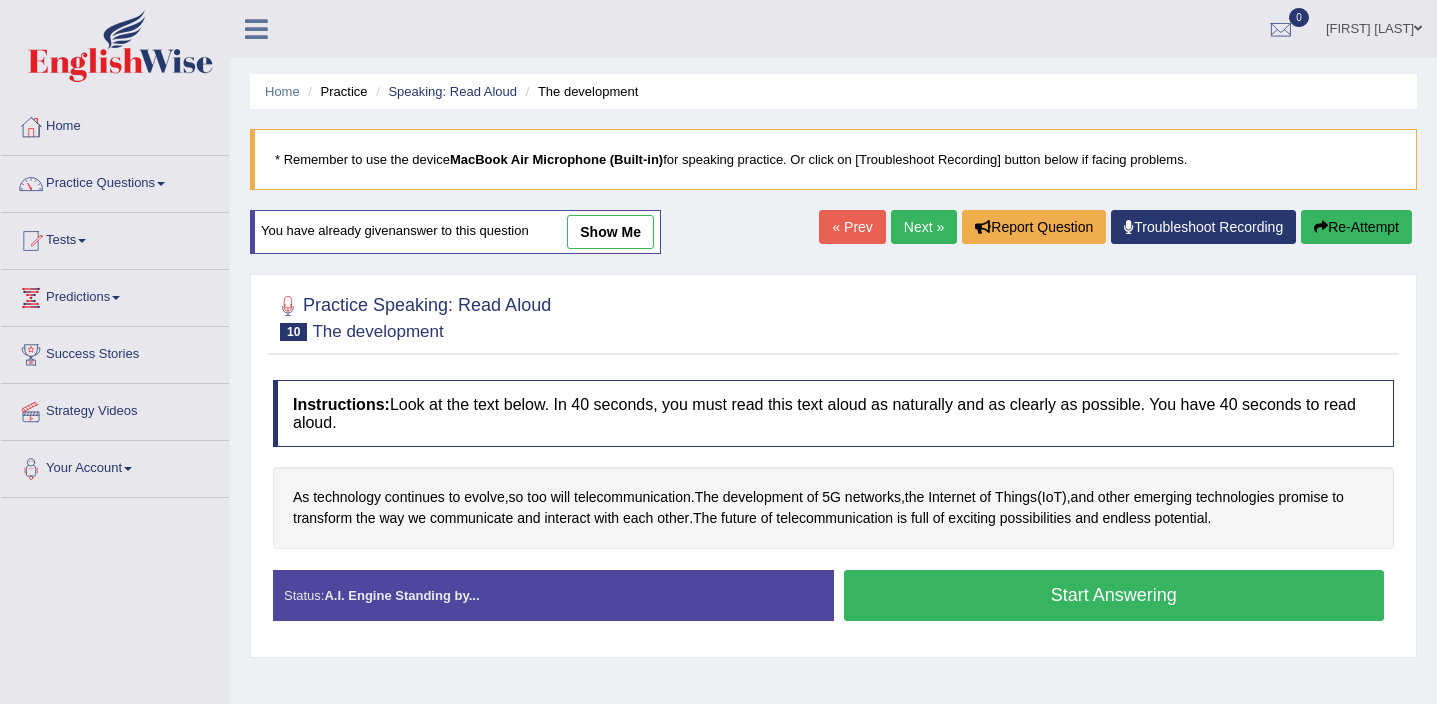 click on "Next »" at bounding box center (924, 227) 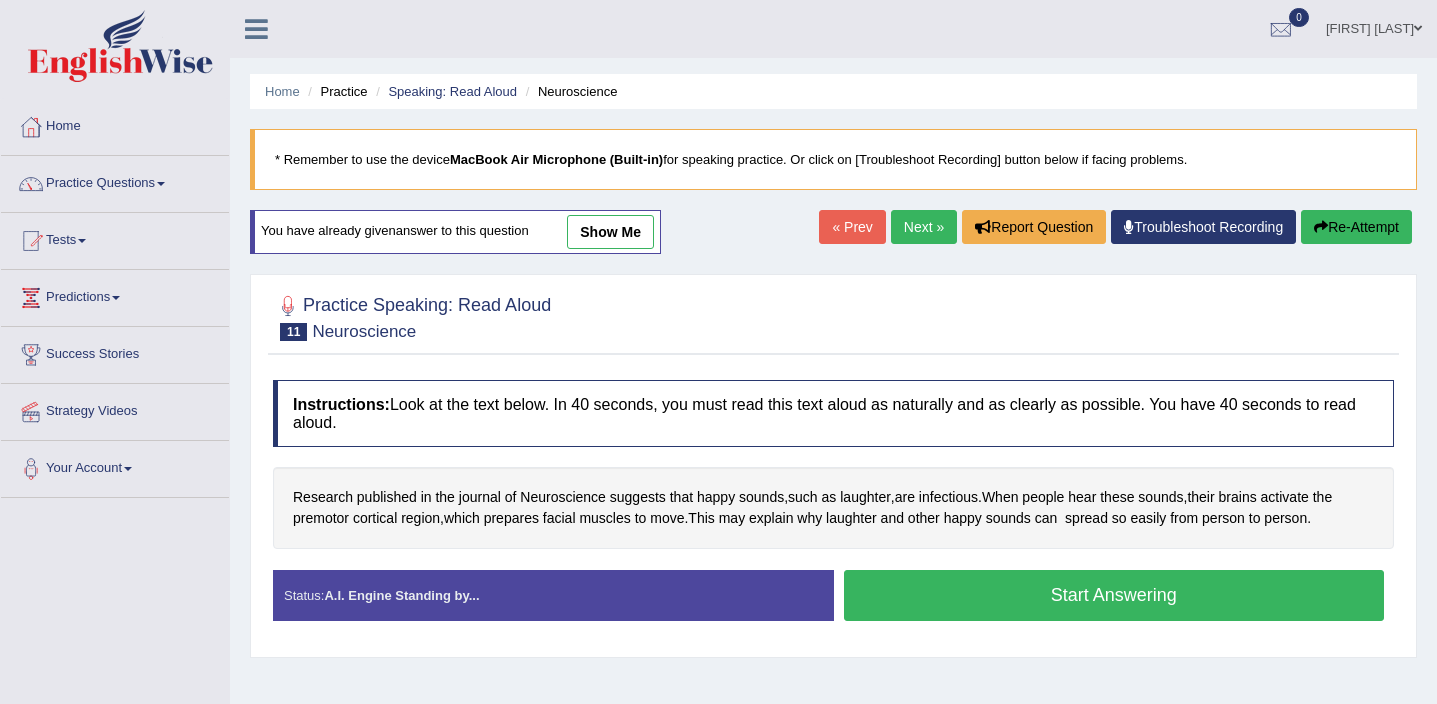 scroll, scrollTop: 0, scrollLeft: 0, axis: both 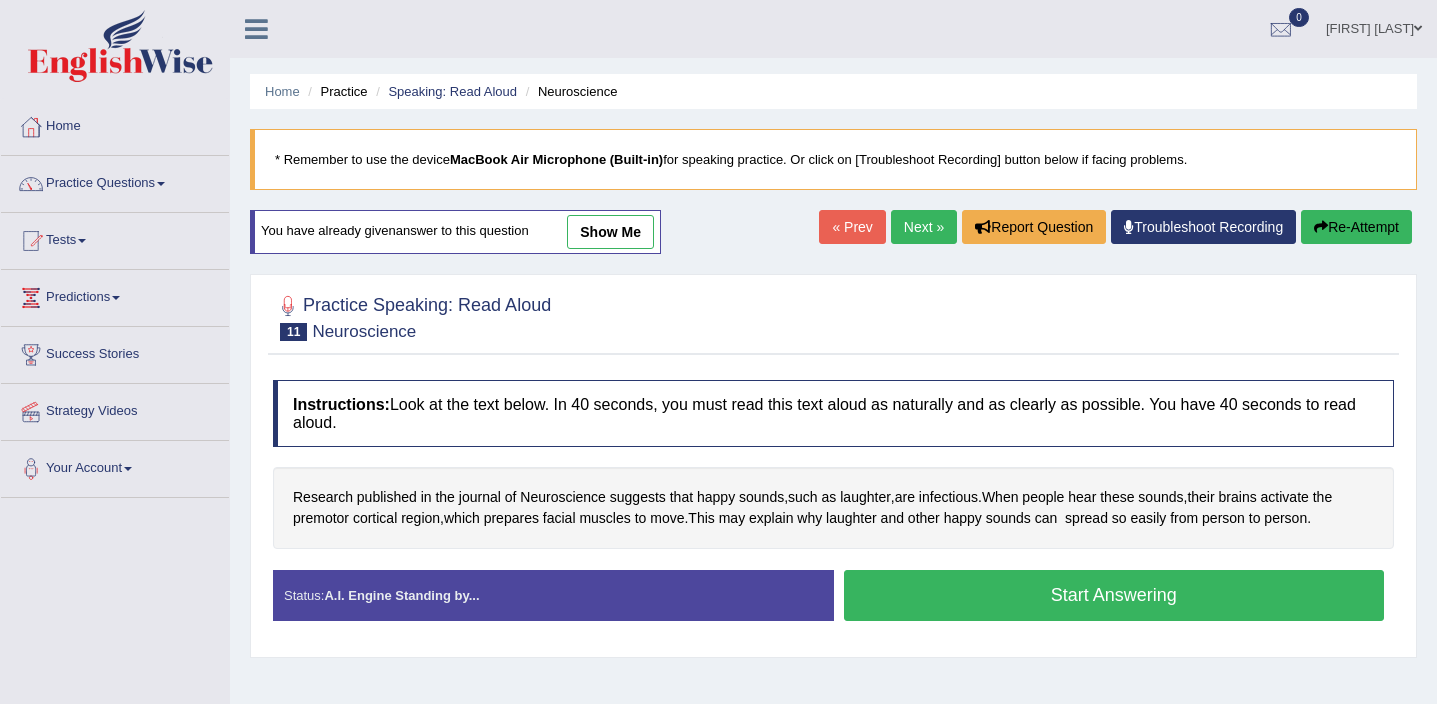 click on "Start Answering" at bounding box center [1114, 595] 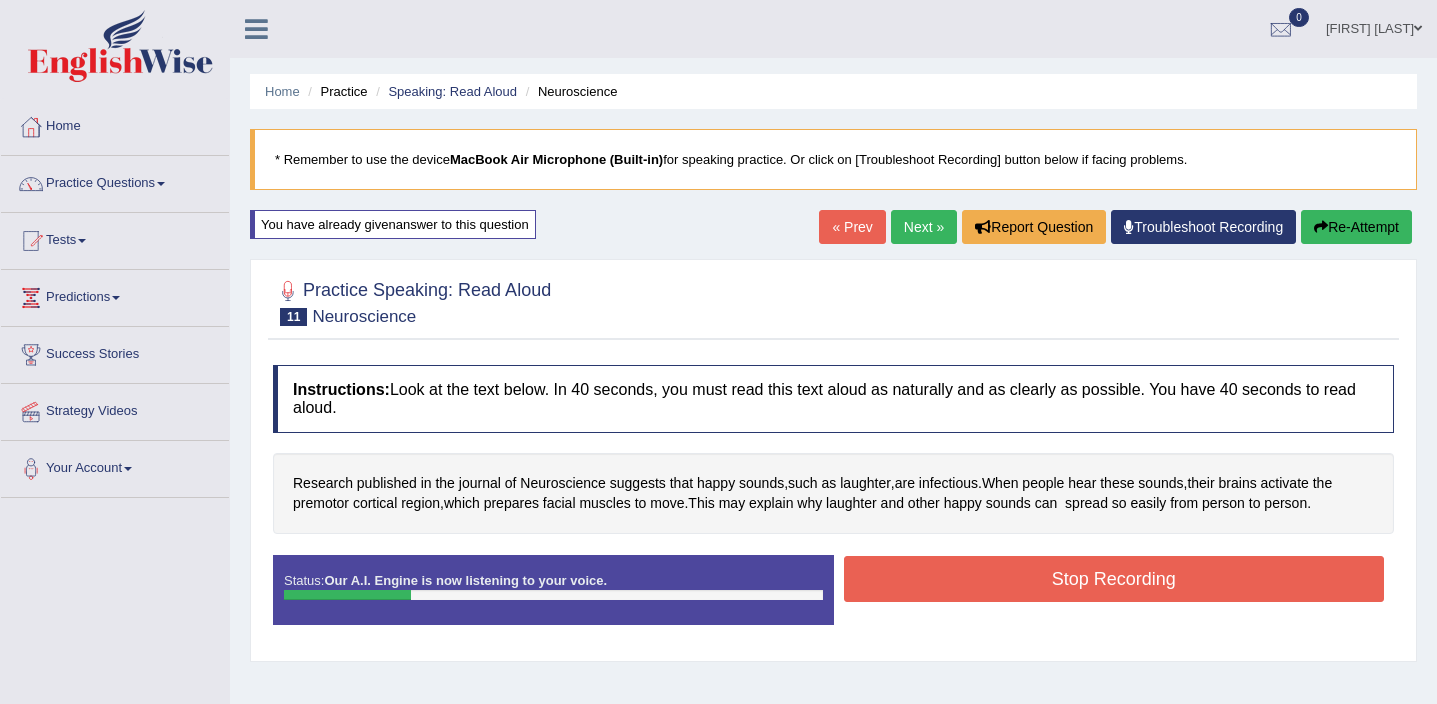 click on "Stop Recording" at bounding box center (1114, 581) 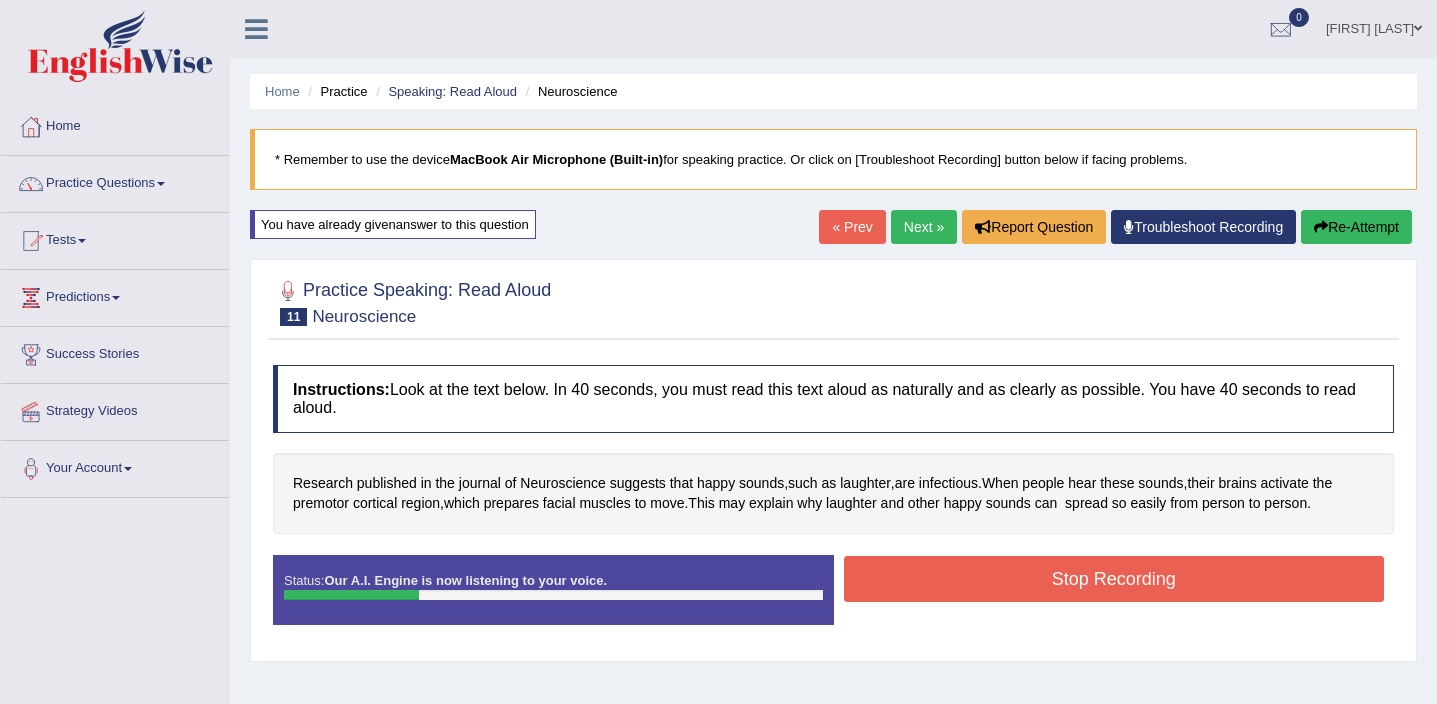 click on "Stop Recording" at bounding box center [1114, 579] 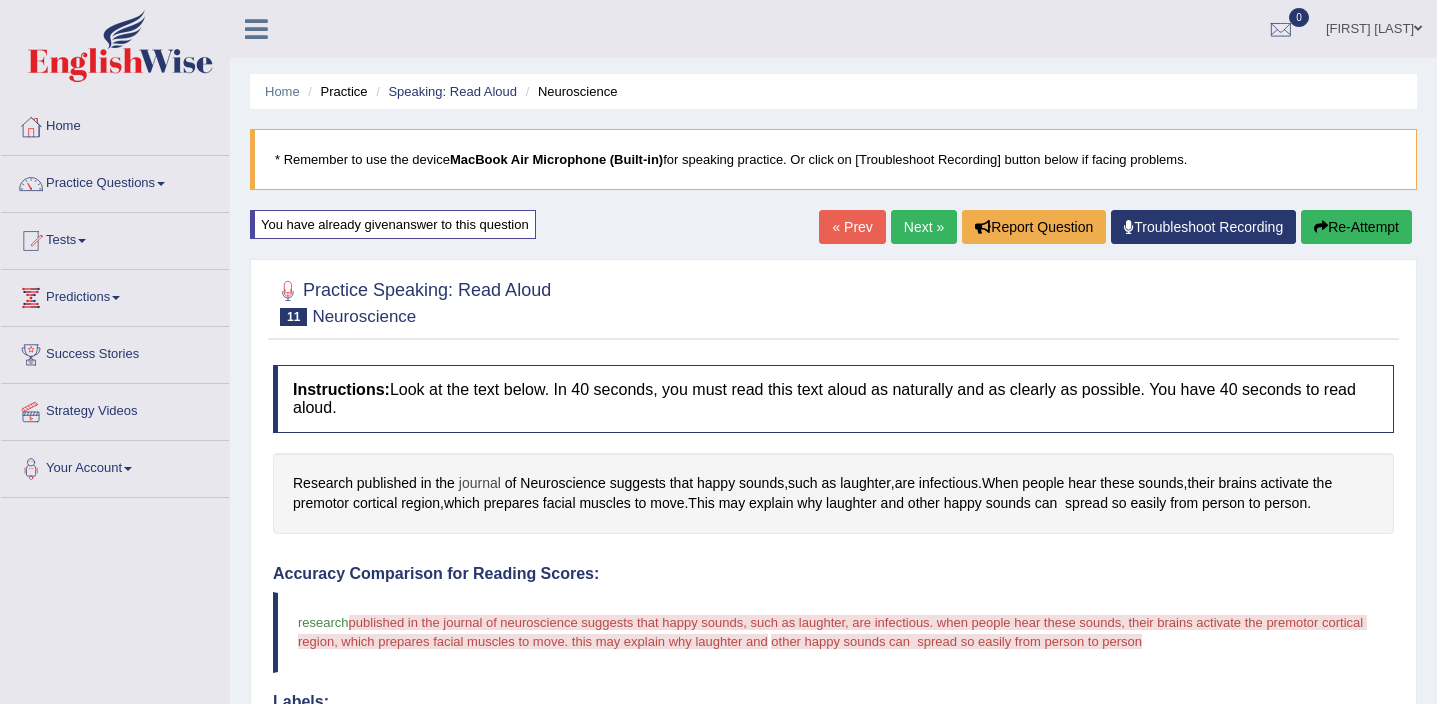 click on "journal" at bounding box center [480, 483] 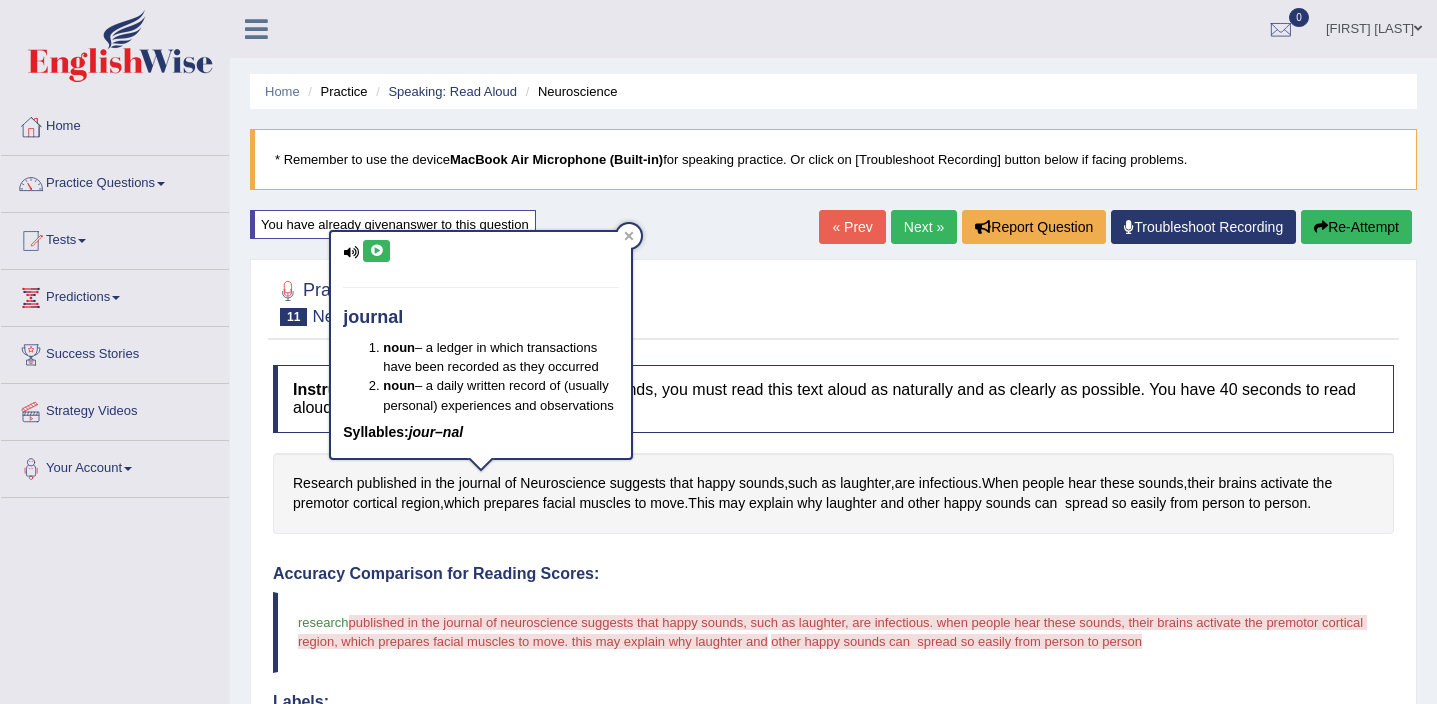 click at bounding box center (351, 252) 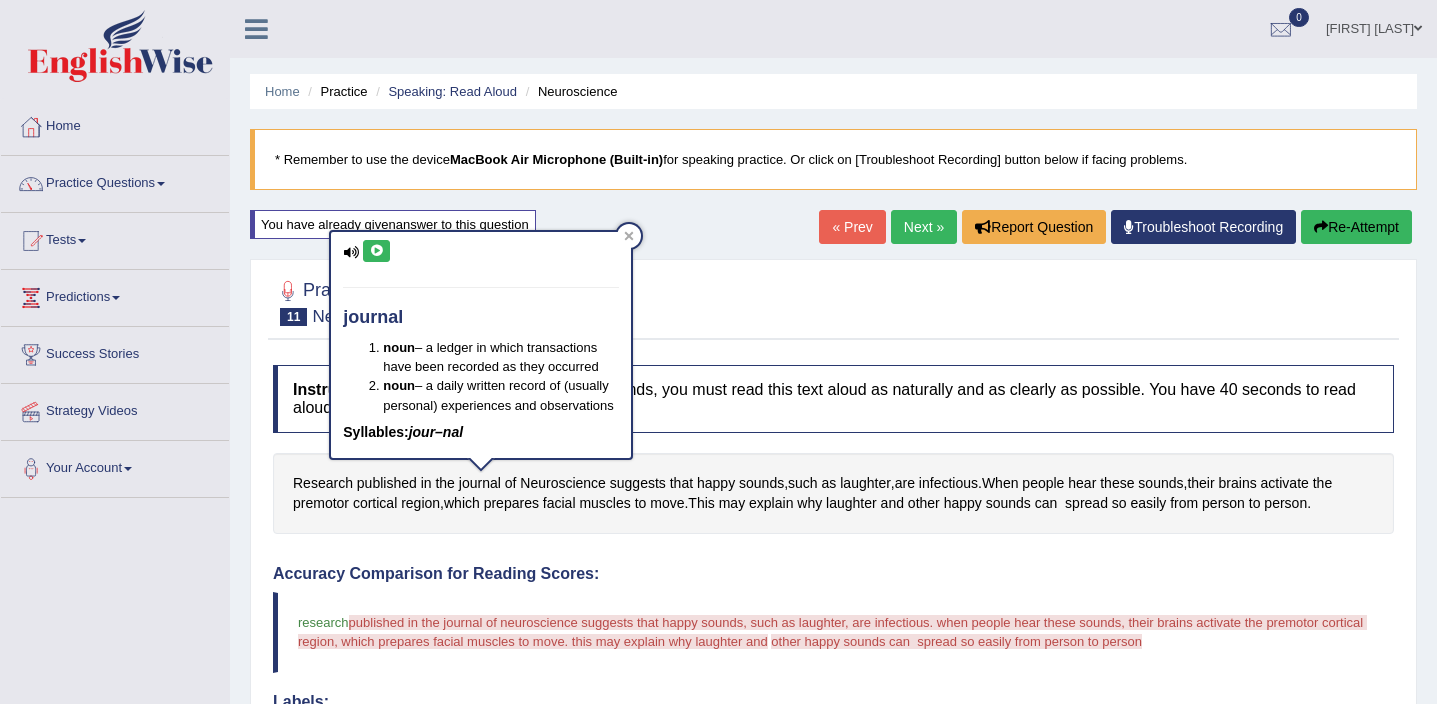 click on "journal noun  – a ledger in which transactions have been recorded as they occurred noun  – a daily written record of (usually personal) experiences and observations Syllables:  jour–nal" at bounding box center [481, 351] 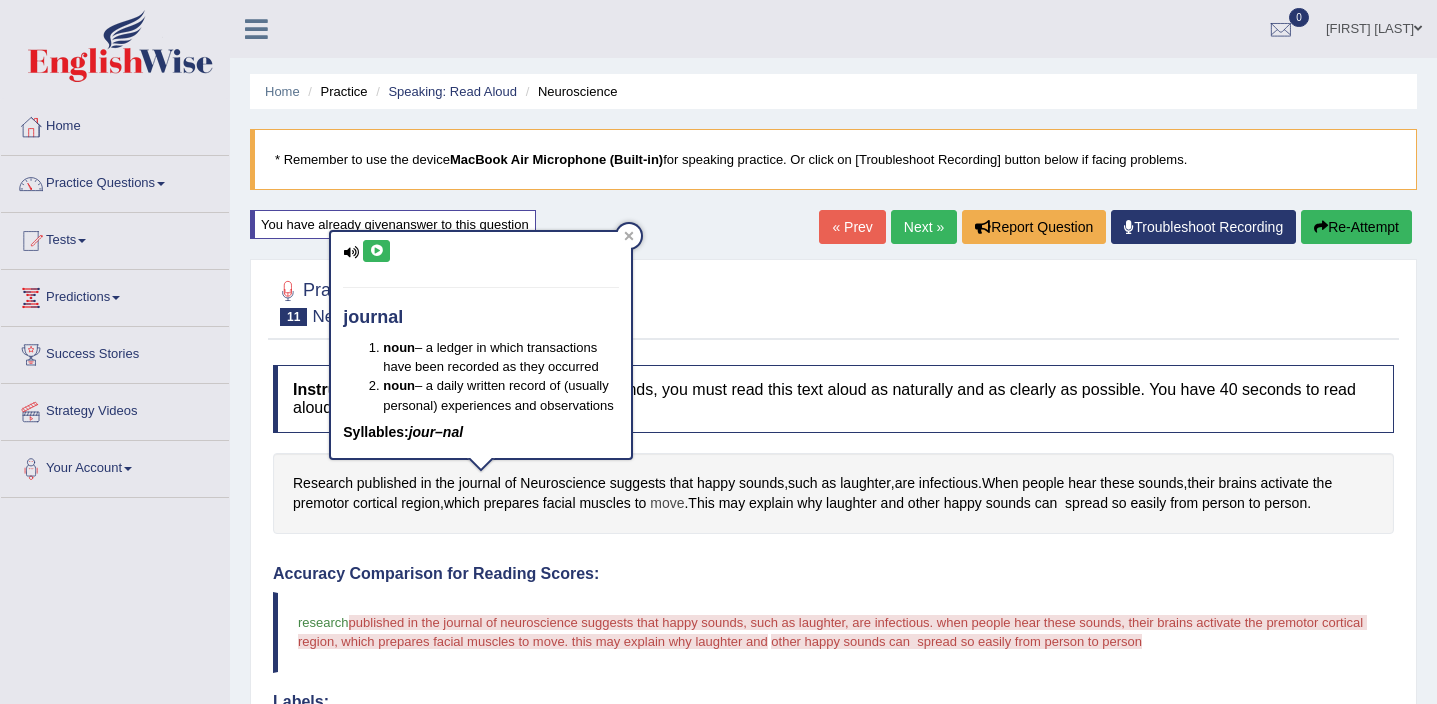 click on "move" at bounding box center [667, 503] 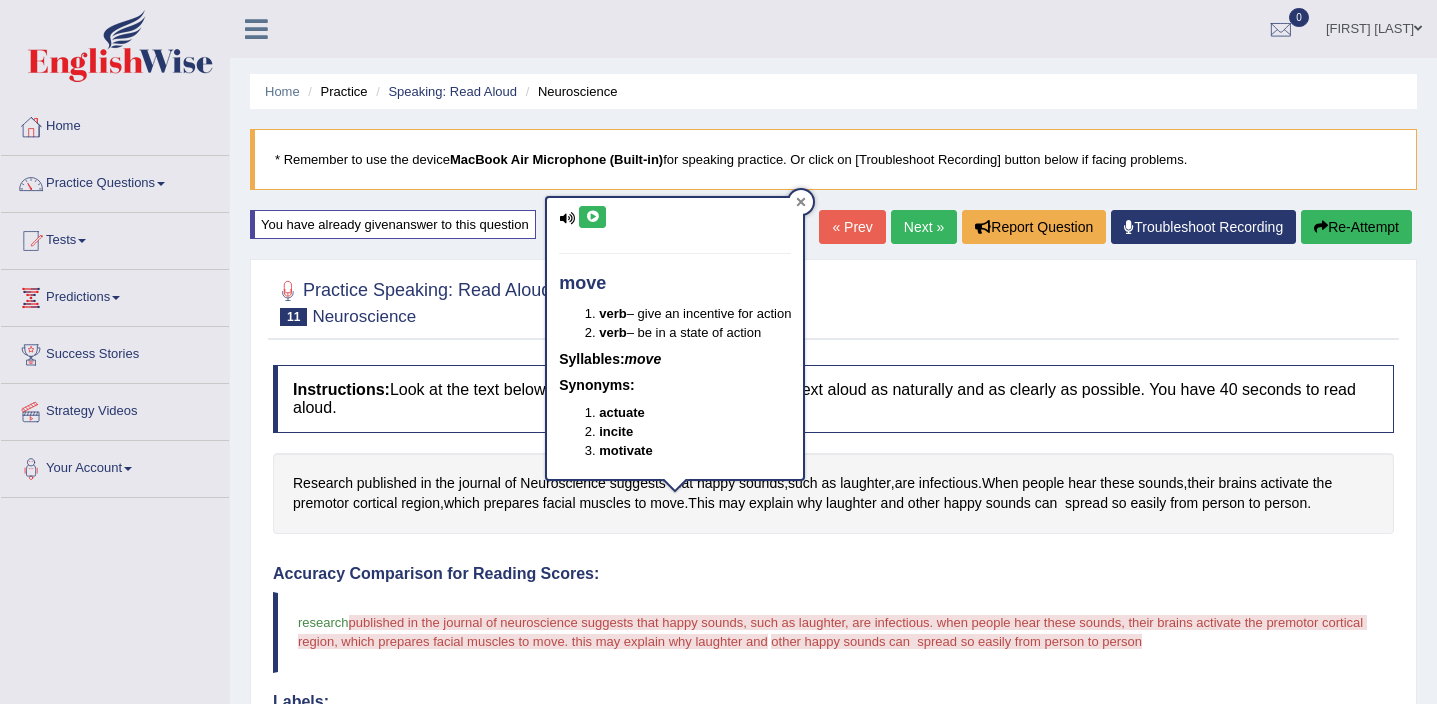 click 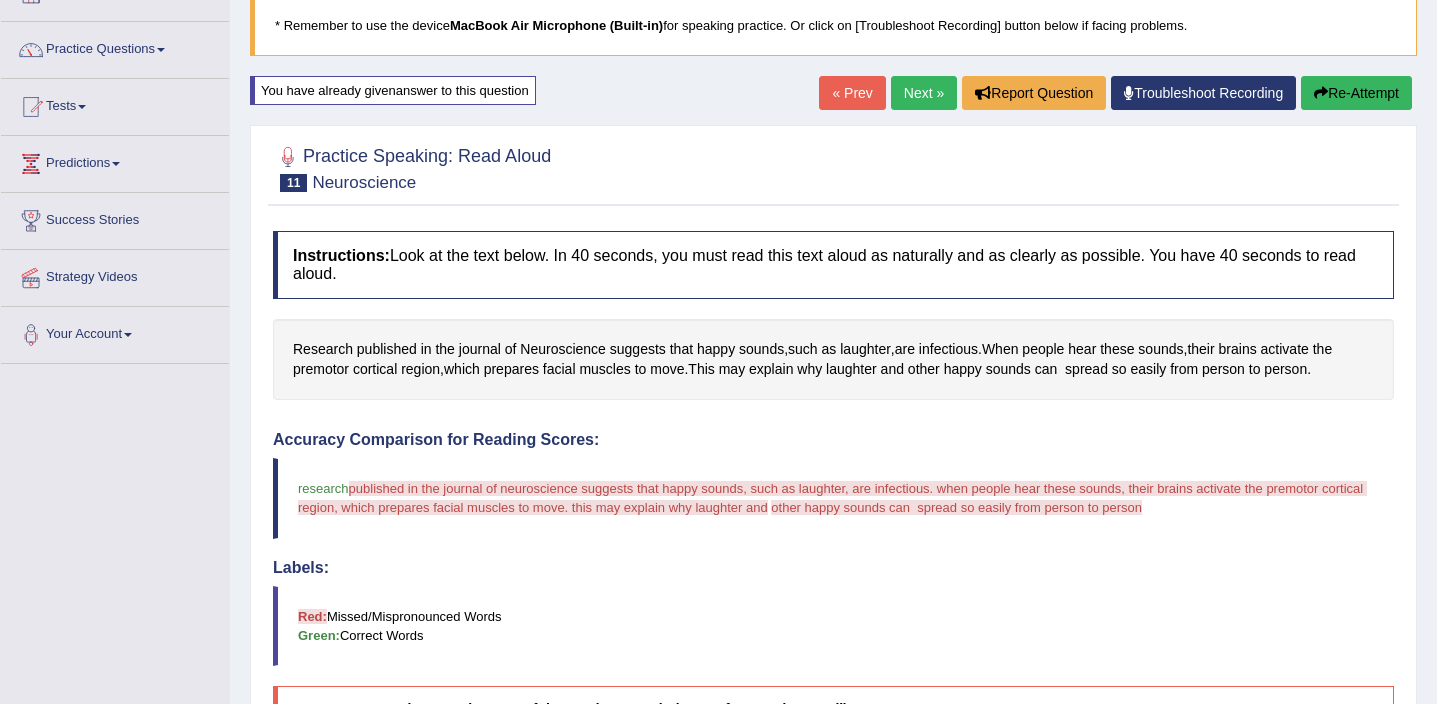 scroll, scrollTop: 0, scrollLeft: 0, axis: both 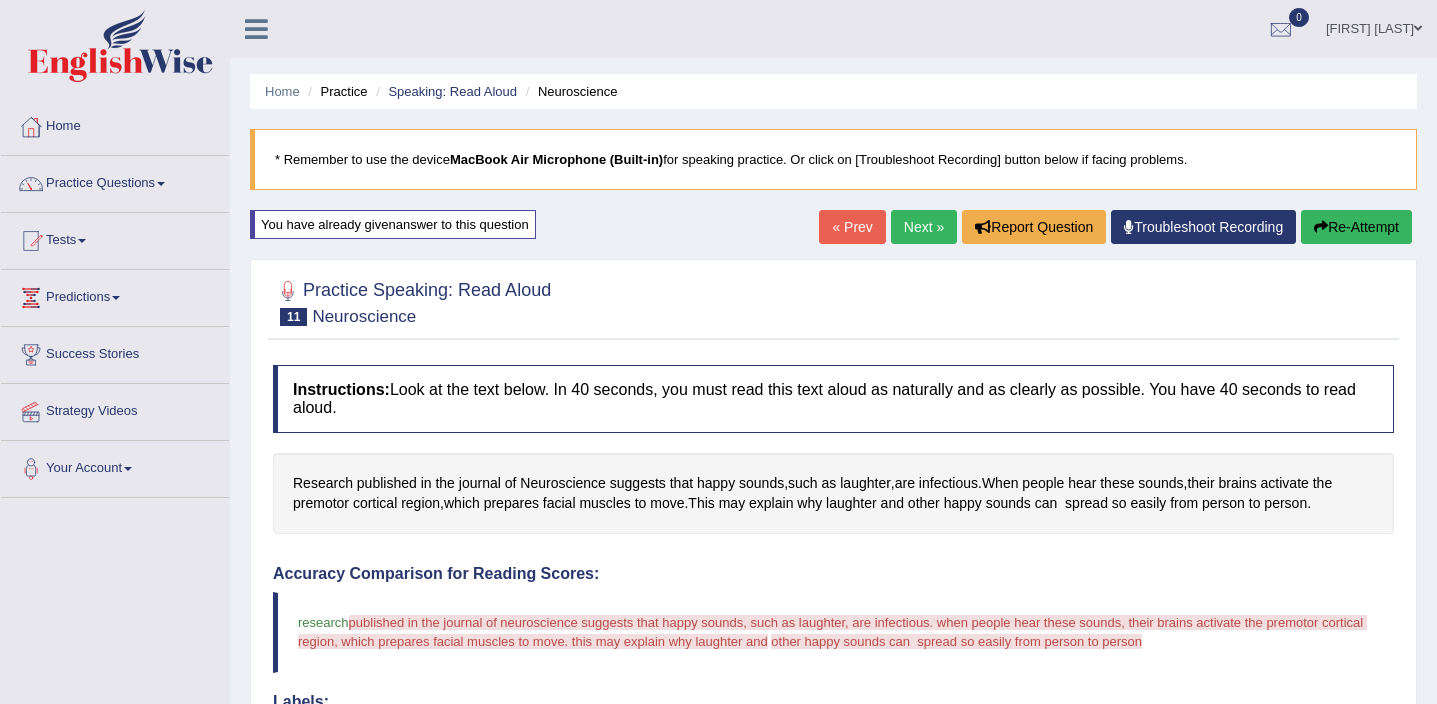 click on "Next »" at bounding box center (924, 227) 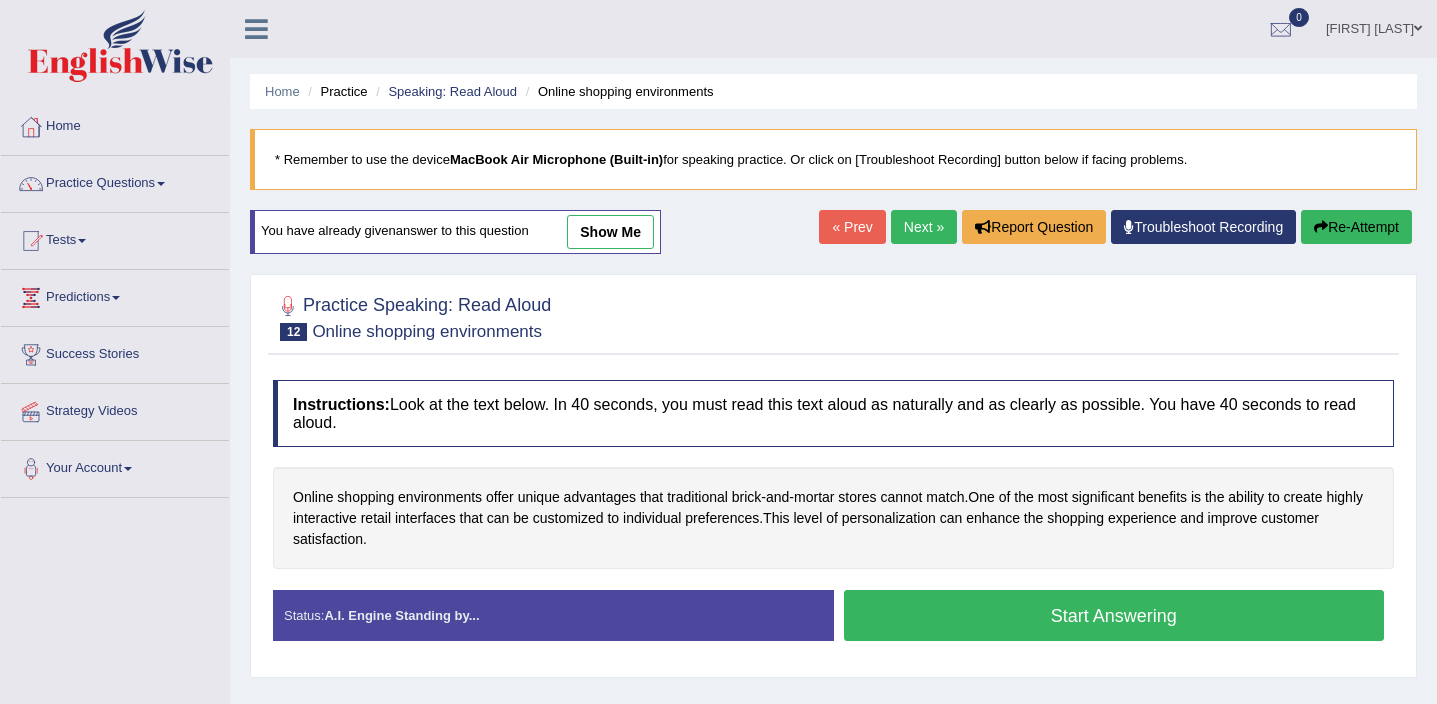 scroll, scrollTop: 0, scrollLeft: 0, axis: both 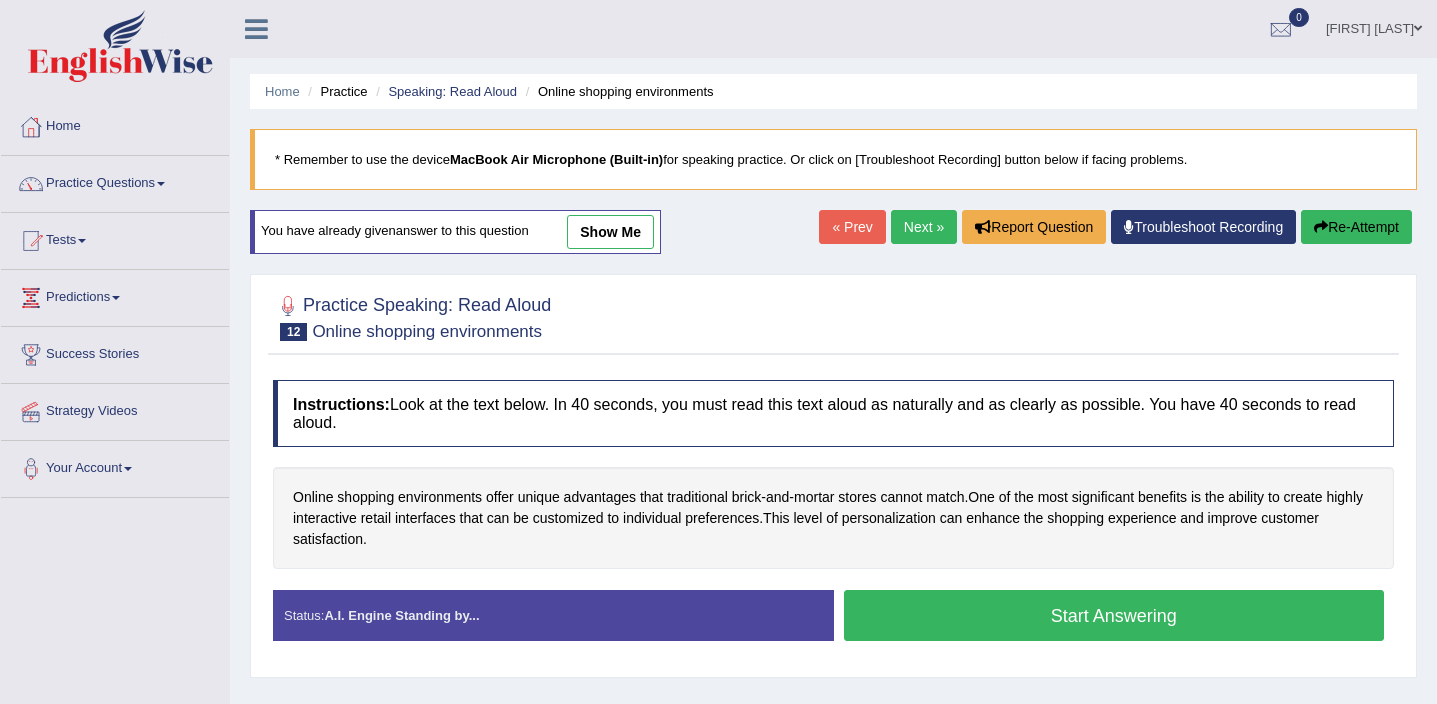 click on "show me" at bounding box center [610, 232] 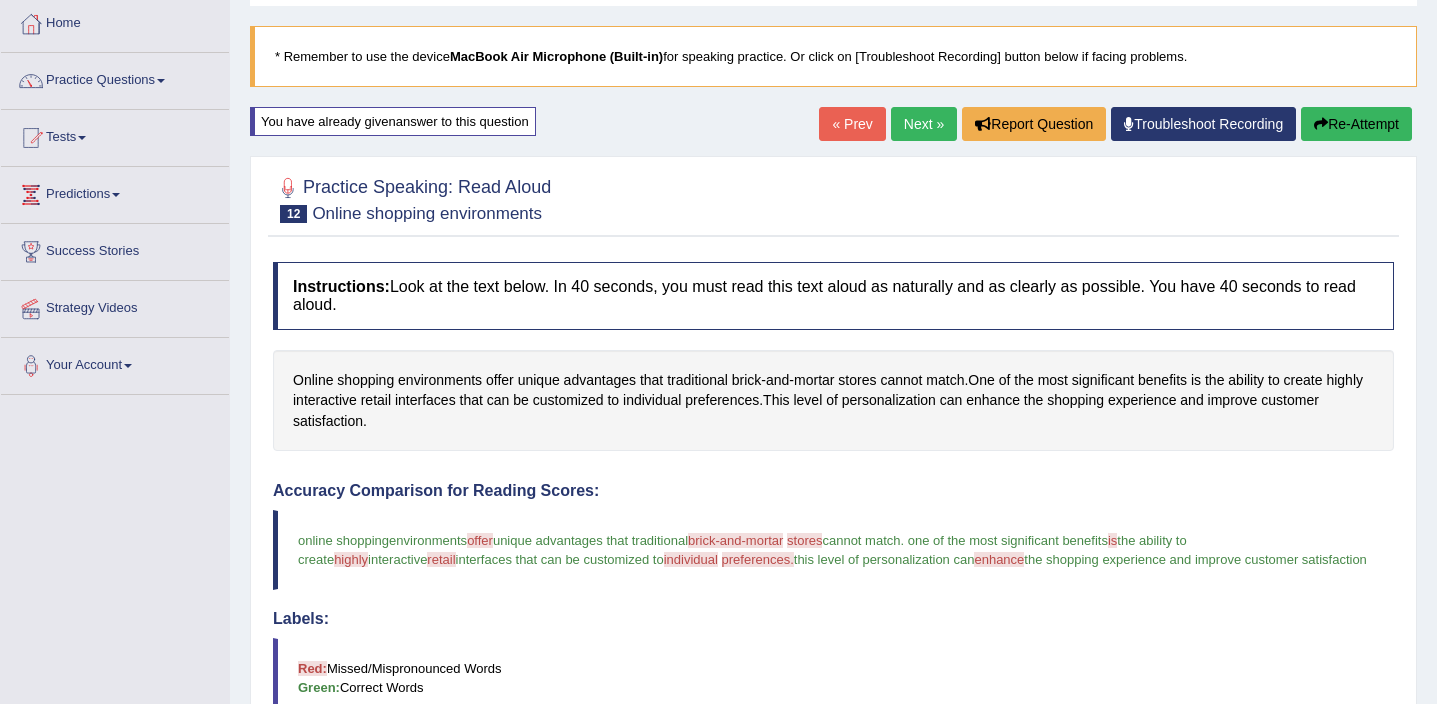 scroll, scrollTop: 110, scrollLeft: 0, axis: vertical 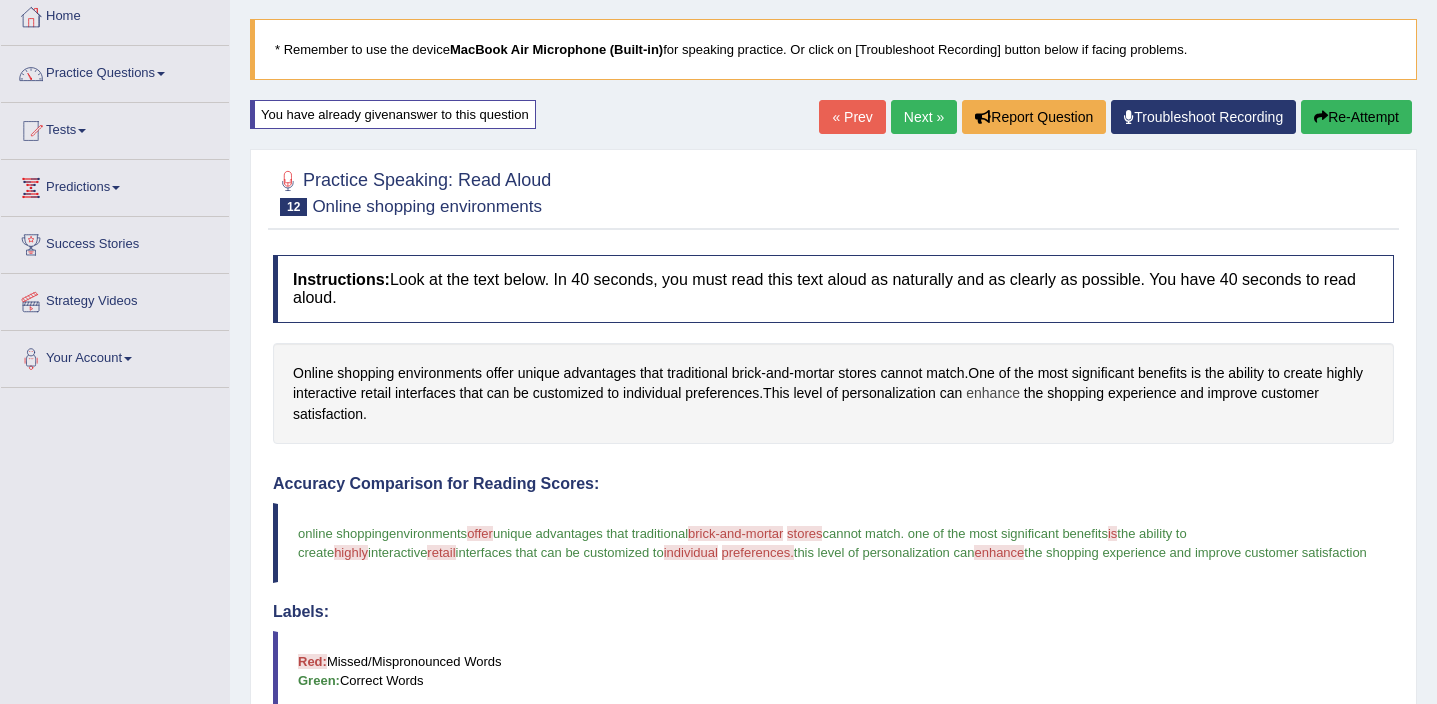 click on "enhance" at bounding box center (993, 393) 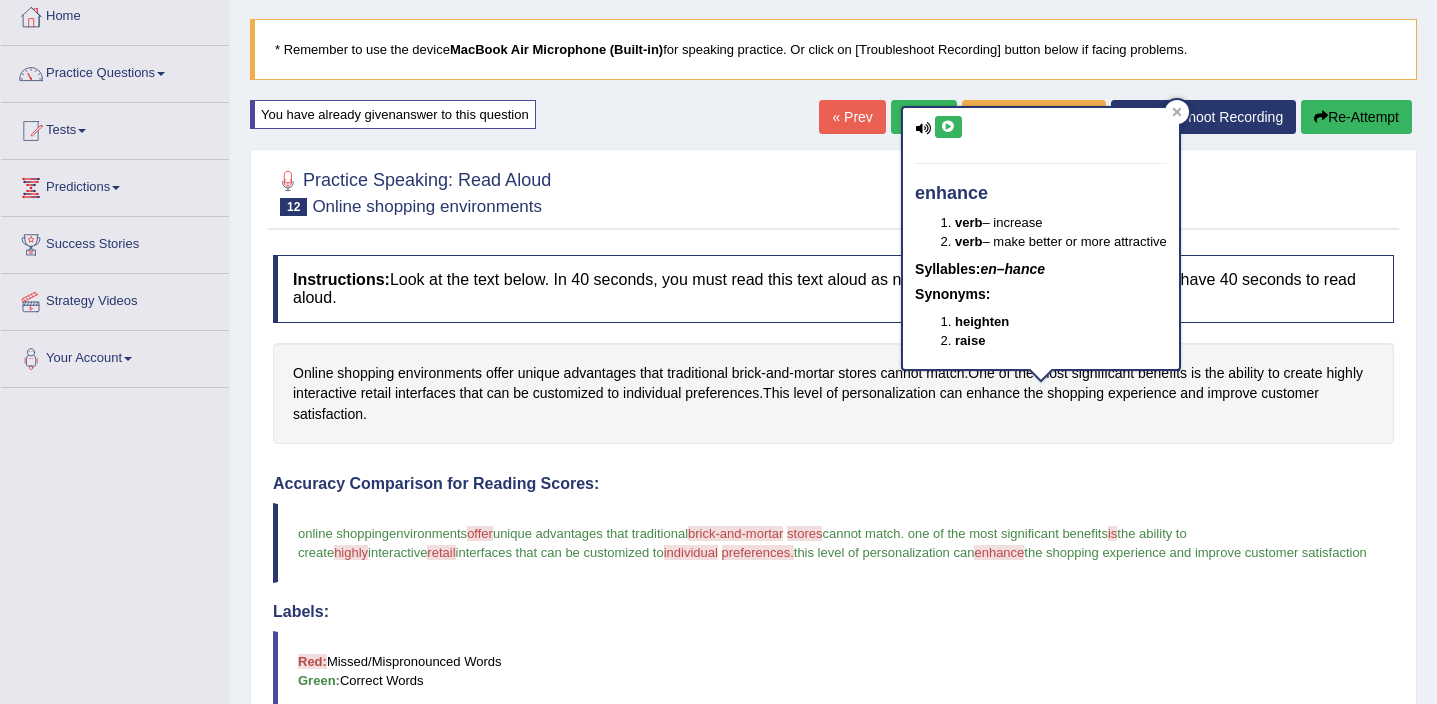 click at bounding box center [948, 127] 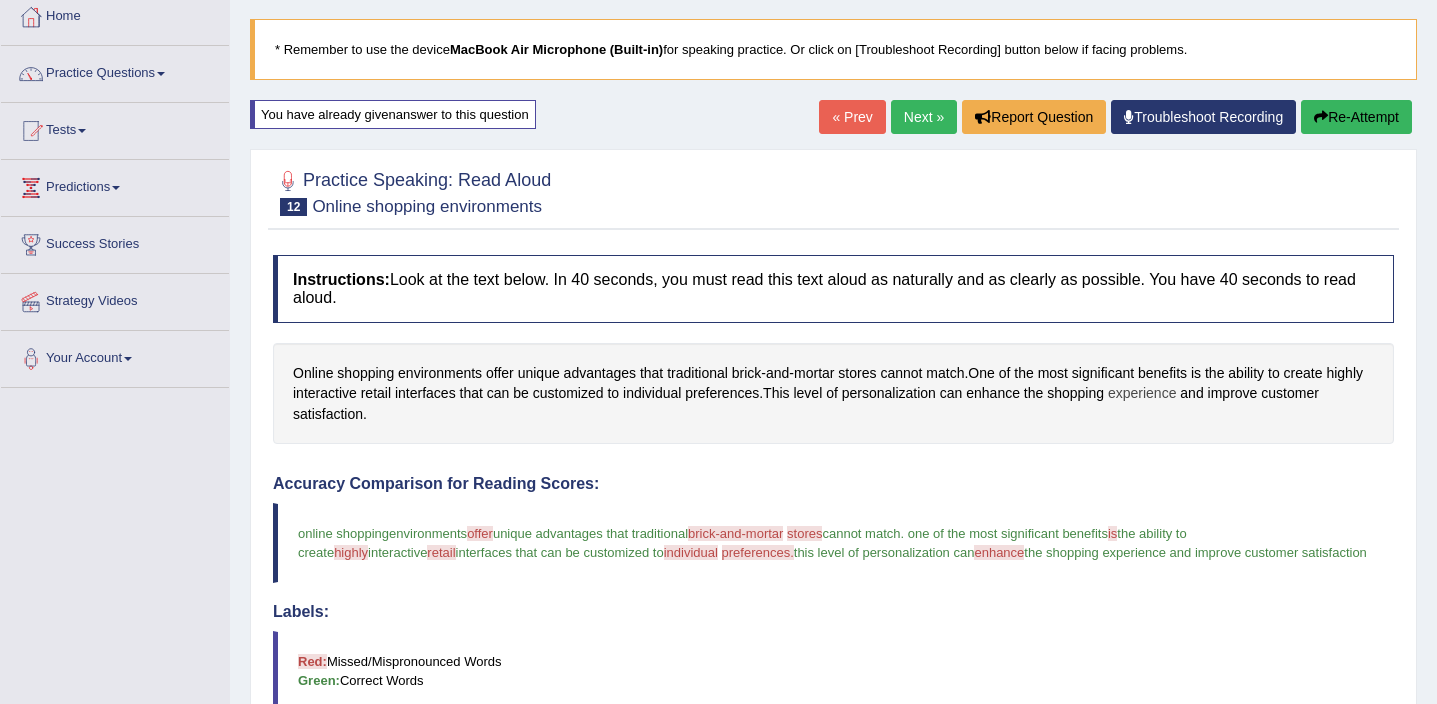 click on "experience" at bounding box center [1142, 393] 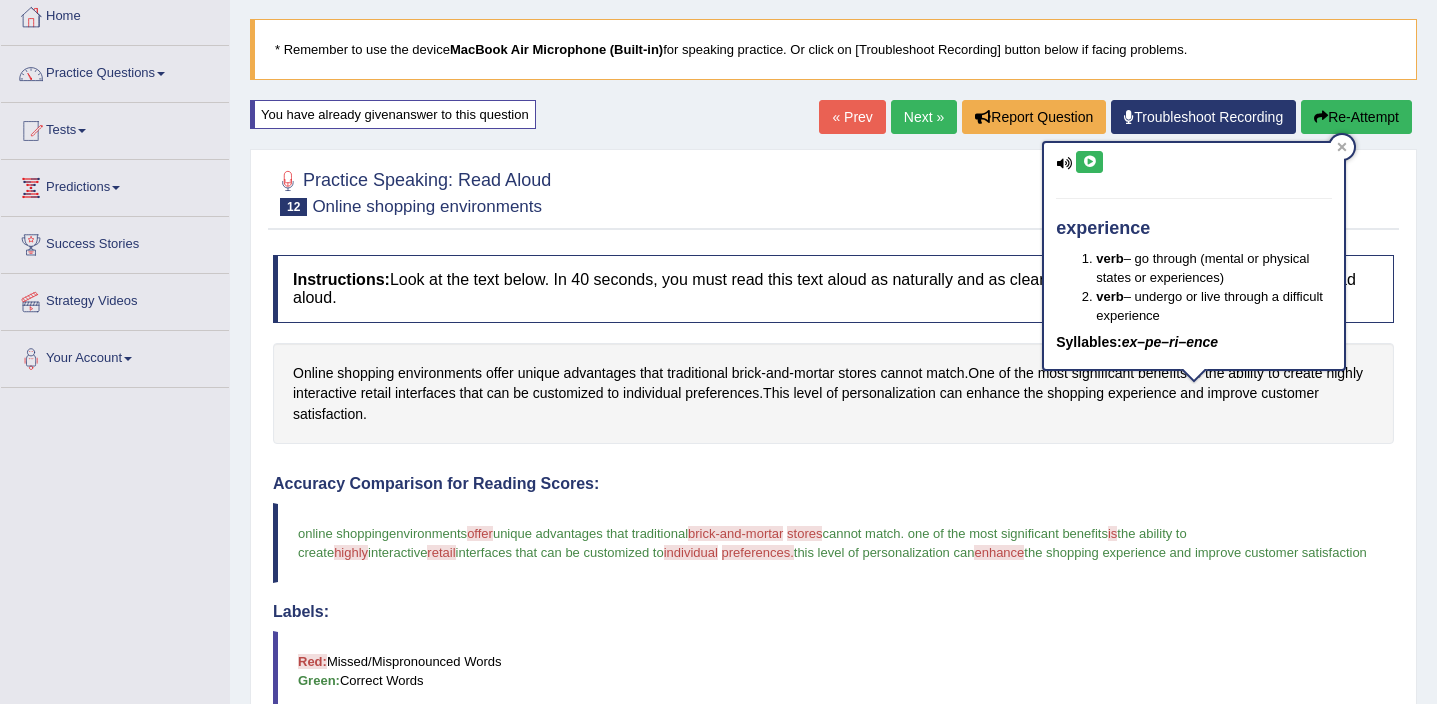click at bounding box center (1089, 162) 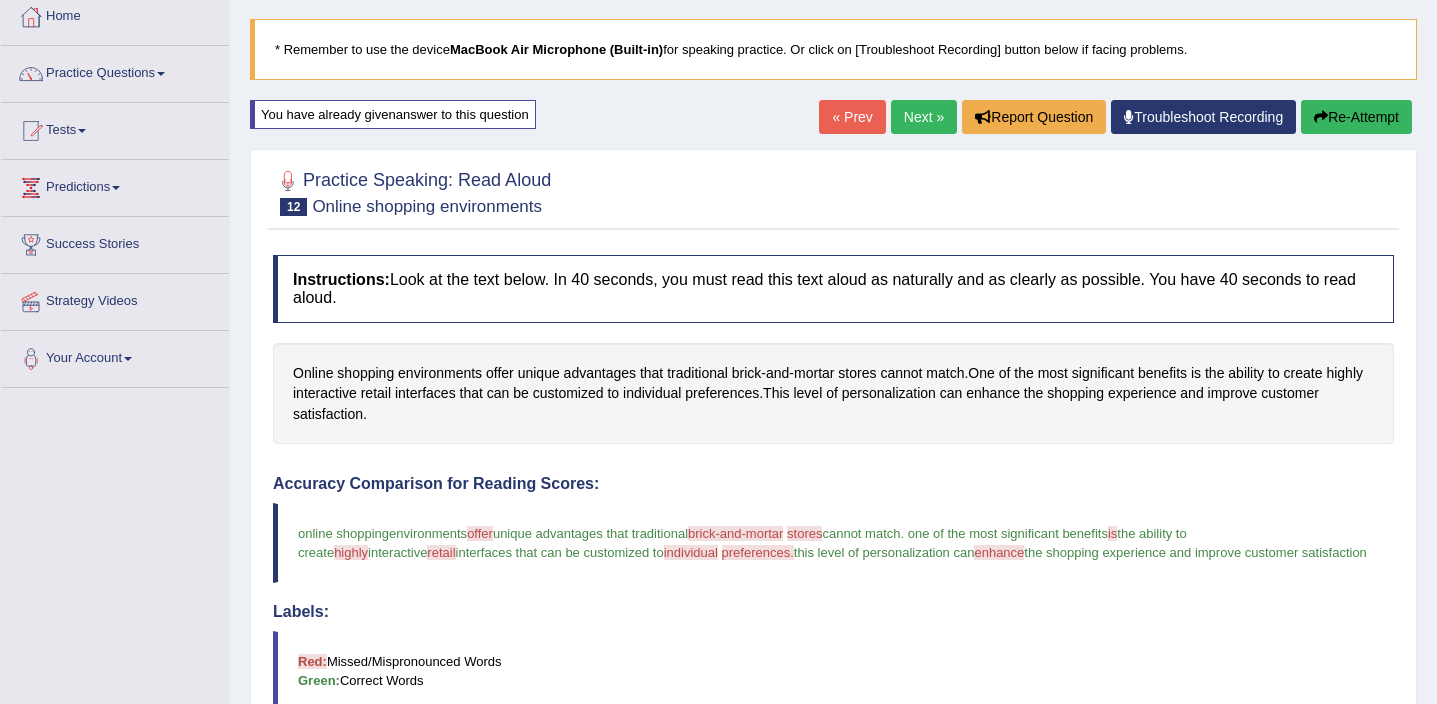 click on "the shopping experience and improve customer satisfaction" at bounding box center (1195, 552) 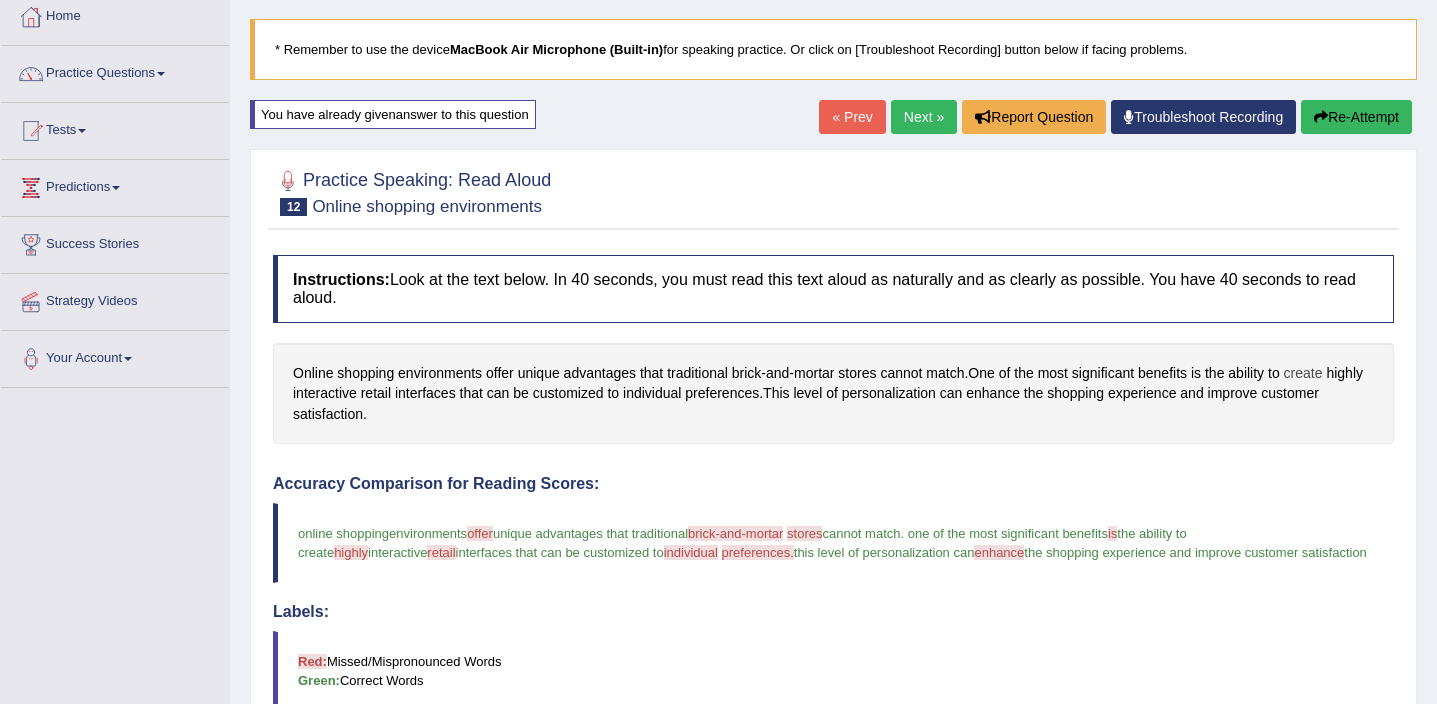 click on "create" at bounding box center [1303, 373] 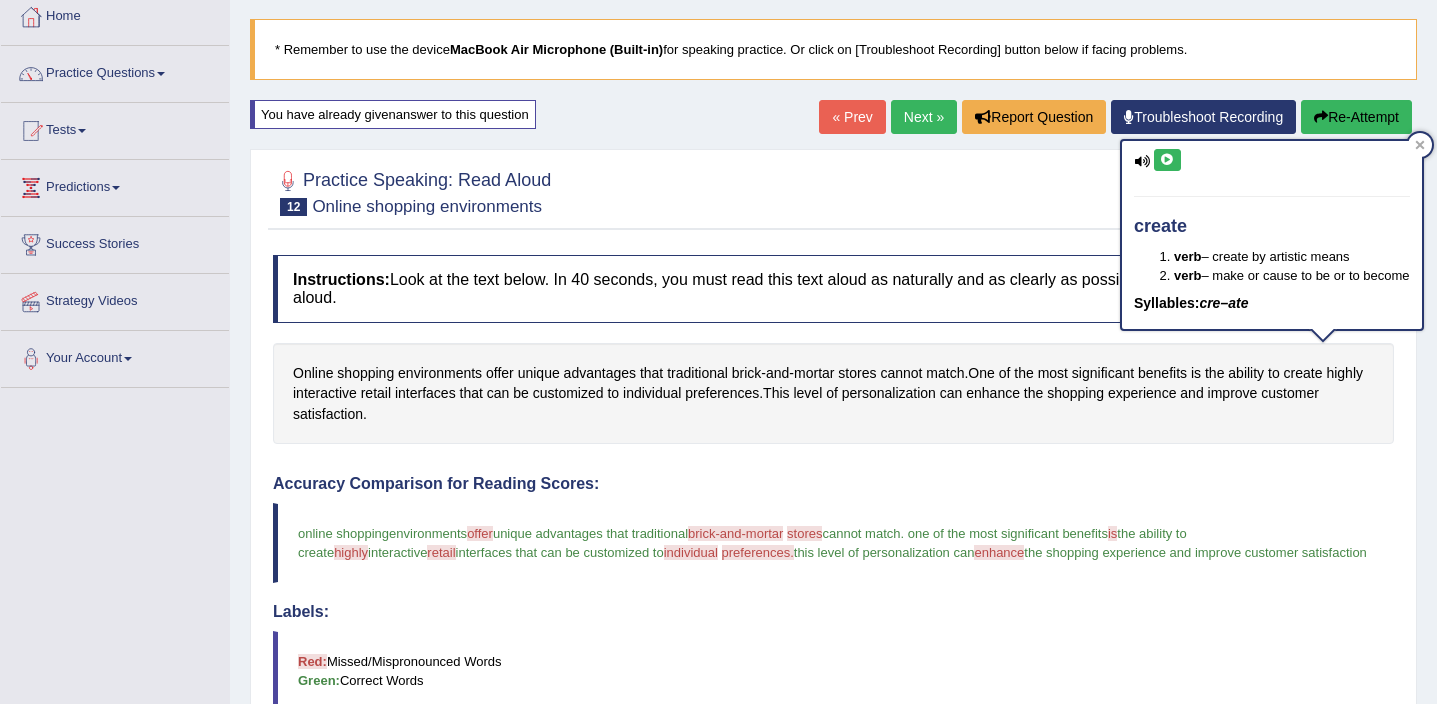 click on "Online   shopping   environments   offer   unique   advantages   that   traditional   brick - and - mortar   stores   cannot   match .  One   of   the   most   significant   benefits   is   the   ability   to   create   highly   interactive   retail   interfaces   that   can   be   customized   to   individual   preferences .  This   level   of   personalization   can   enhance   the   shopping   experience   and   improve   customer   satisfaction ." at bounding box center (833, 394) 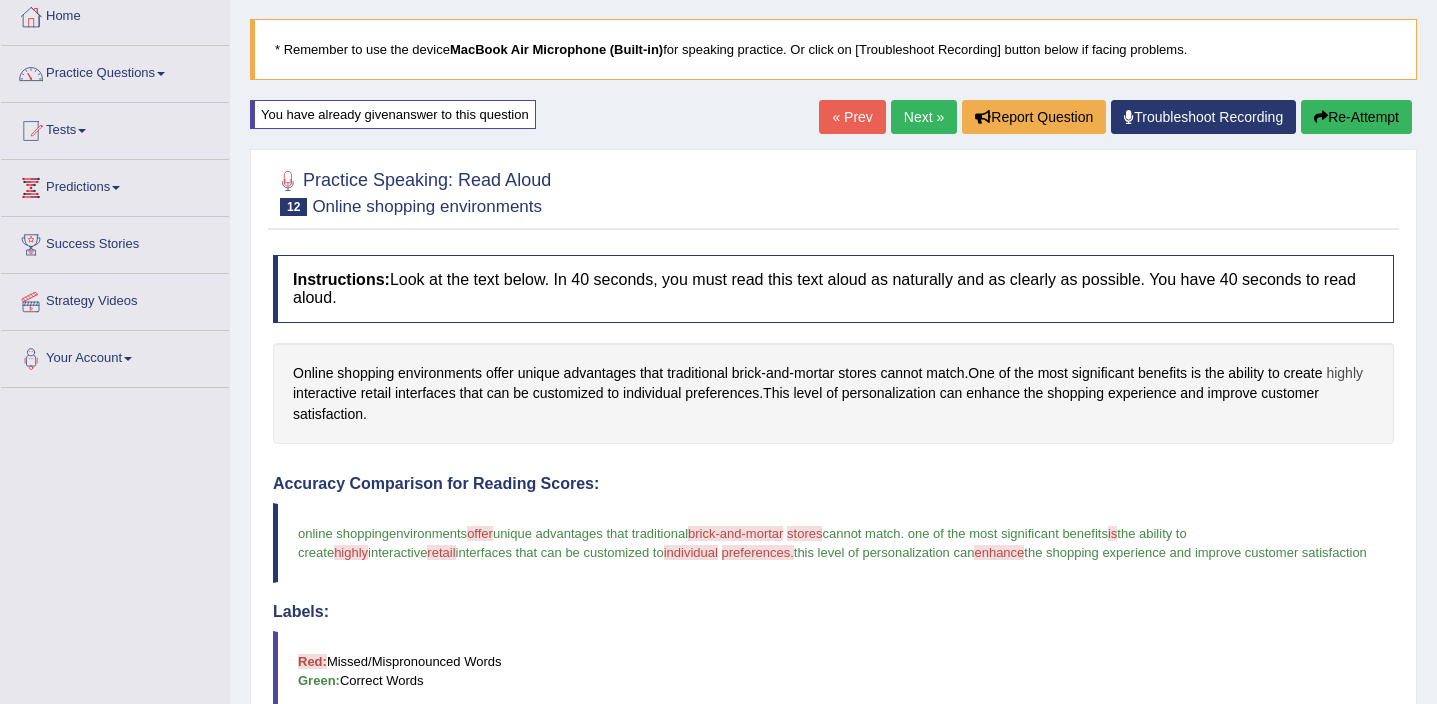 click on "highly" at bounding box center [1344, 373] 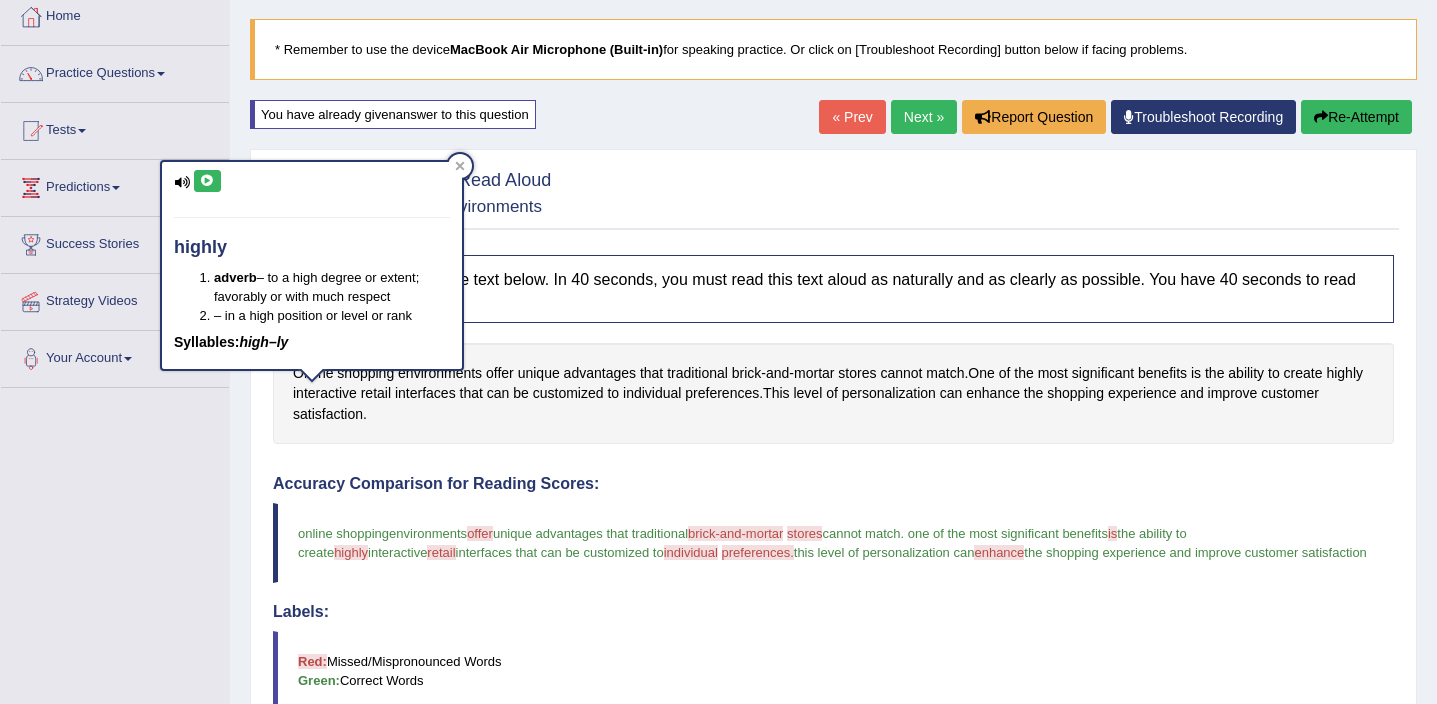 click at bounding box center [207, 181] 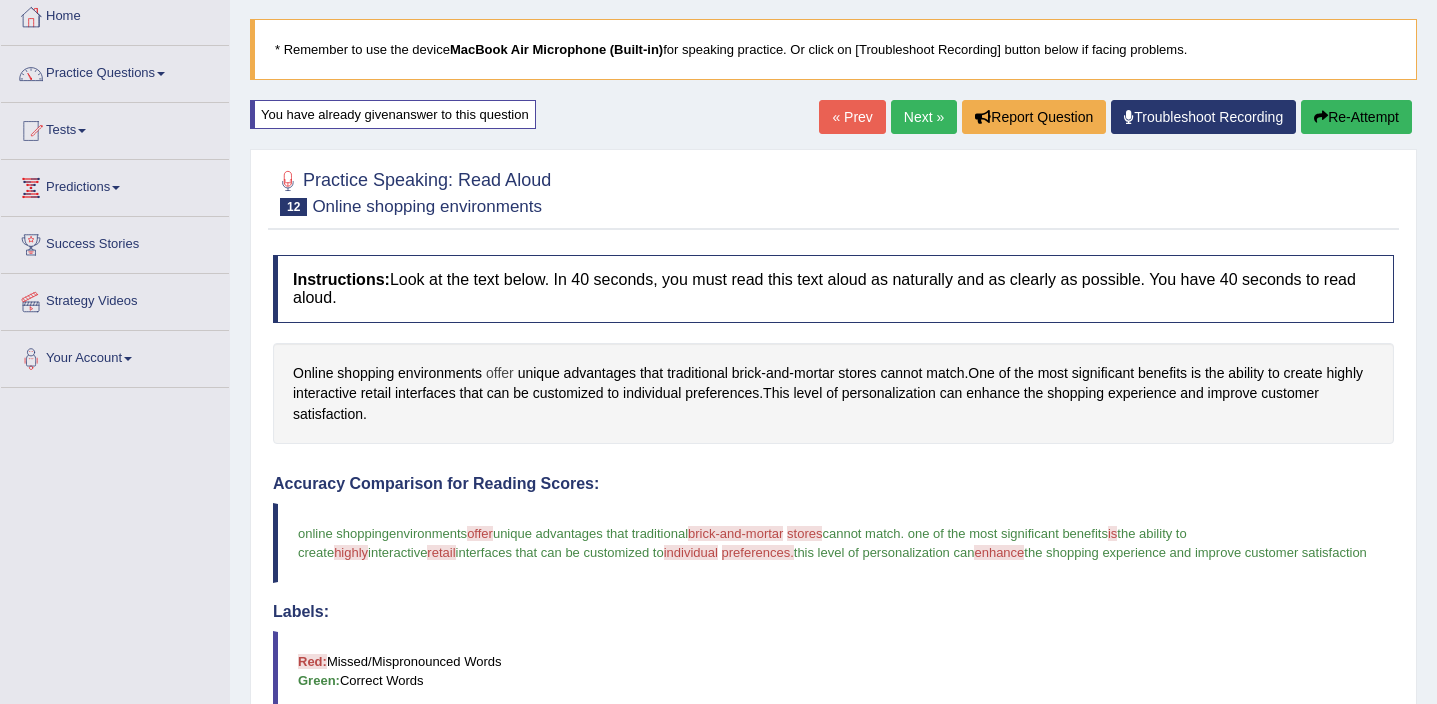 click on "offer" at bounding box center [500, 373] 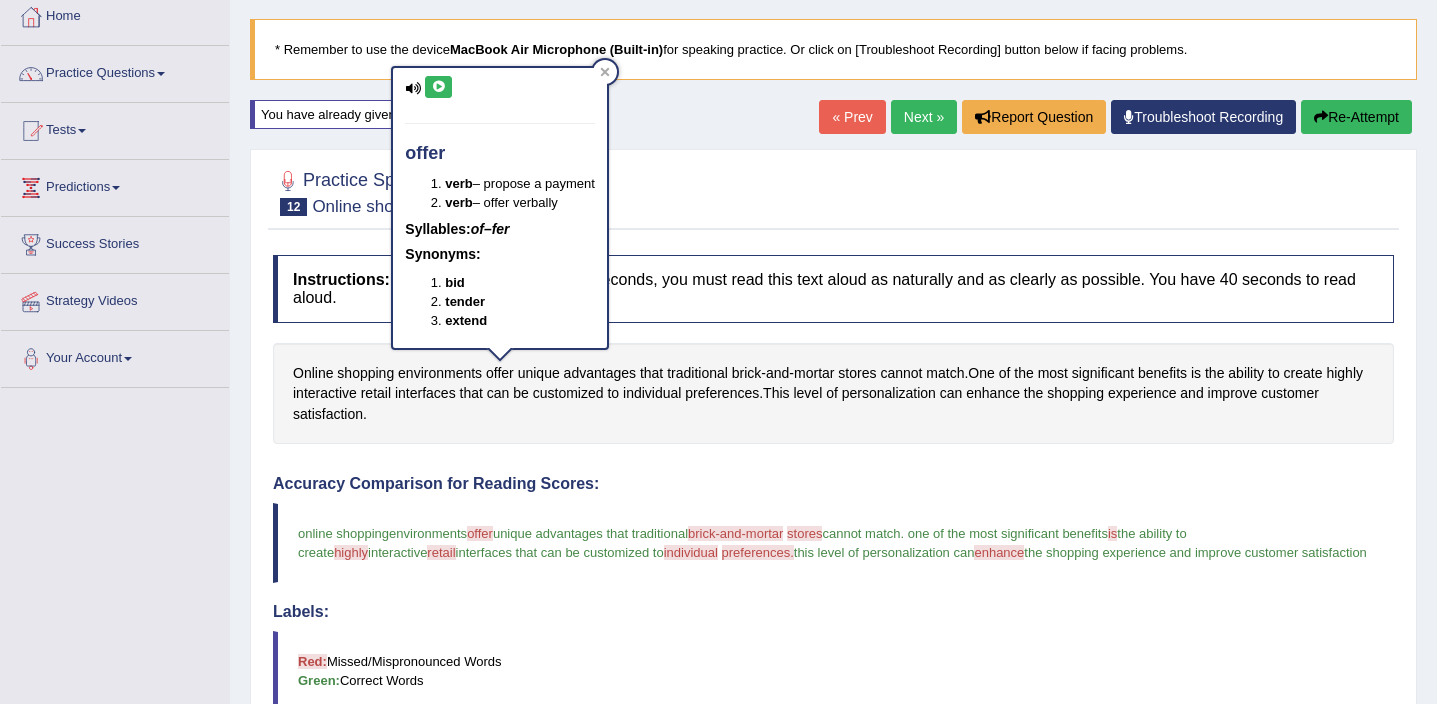 click at bounding box center (438, 87) 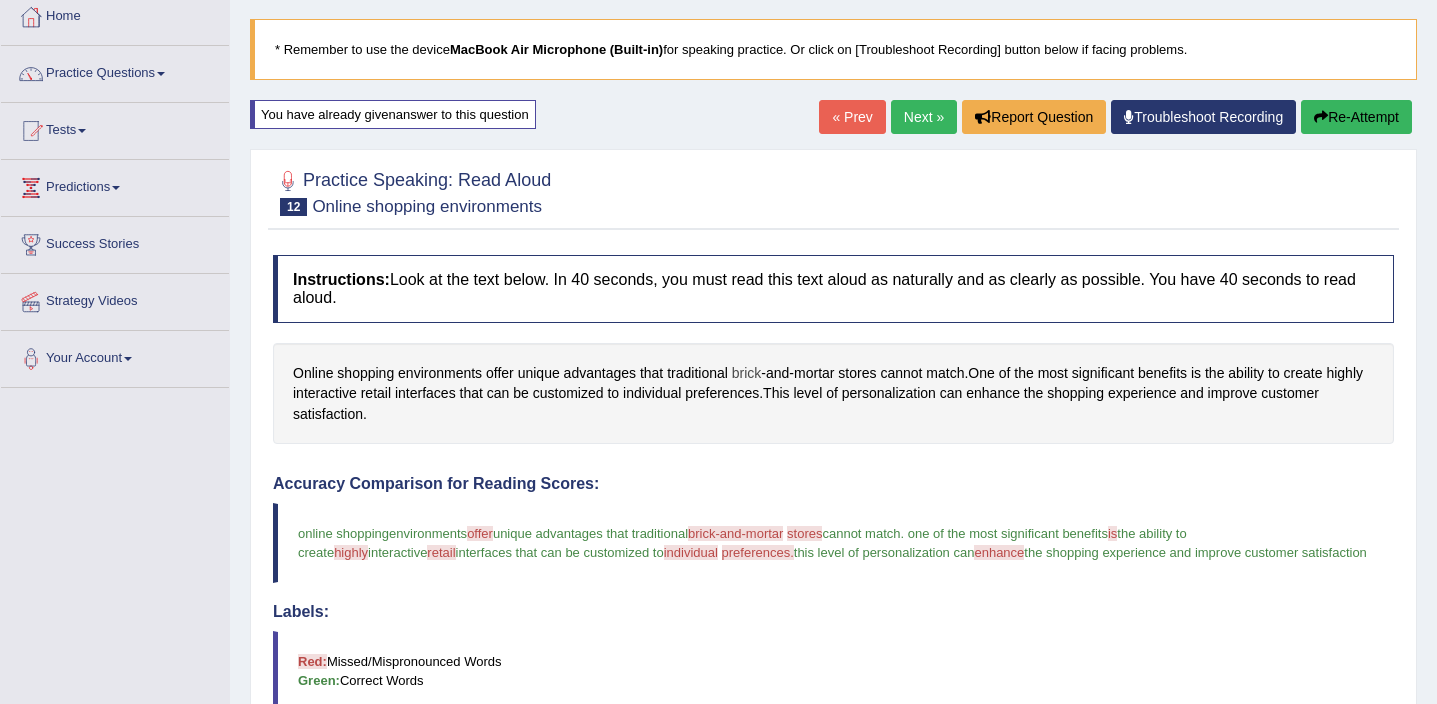 click on "brick" at bounding box center [747, 373] 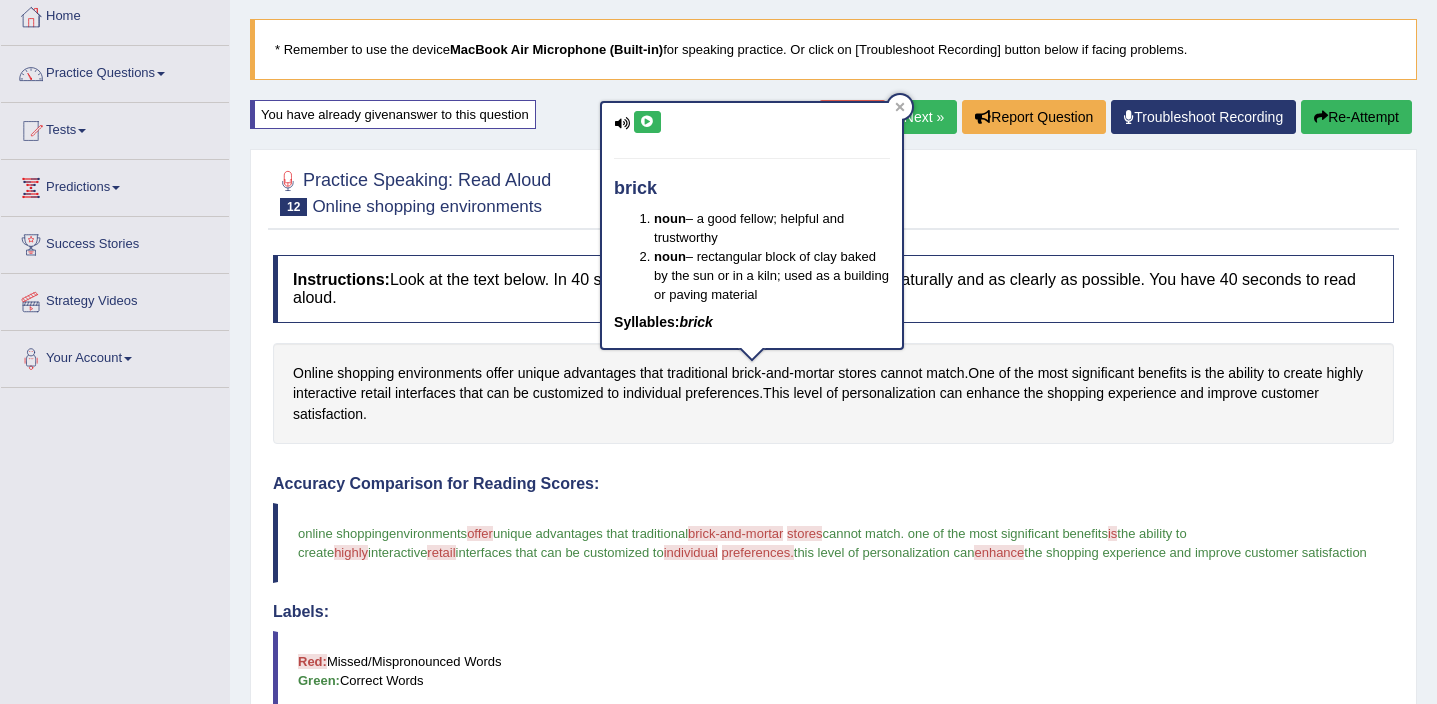 click at bounding box center [647, 122] 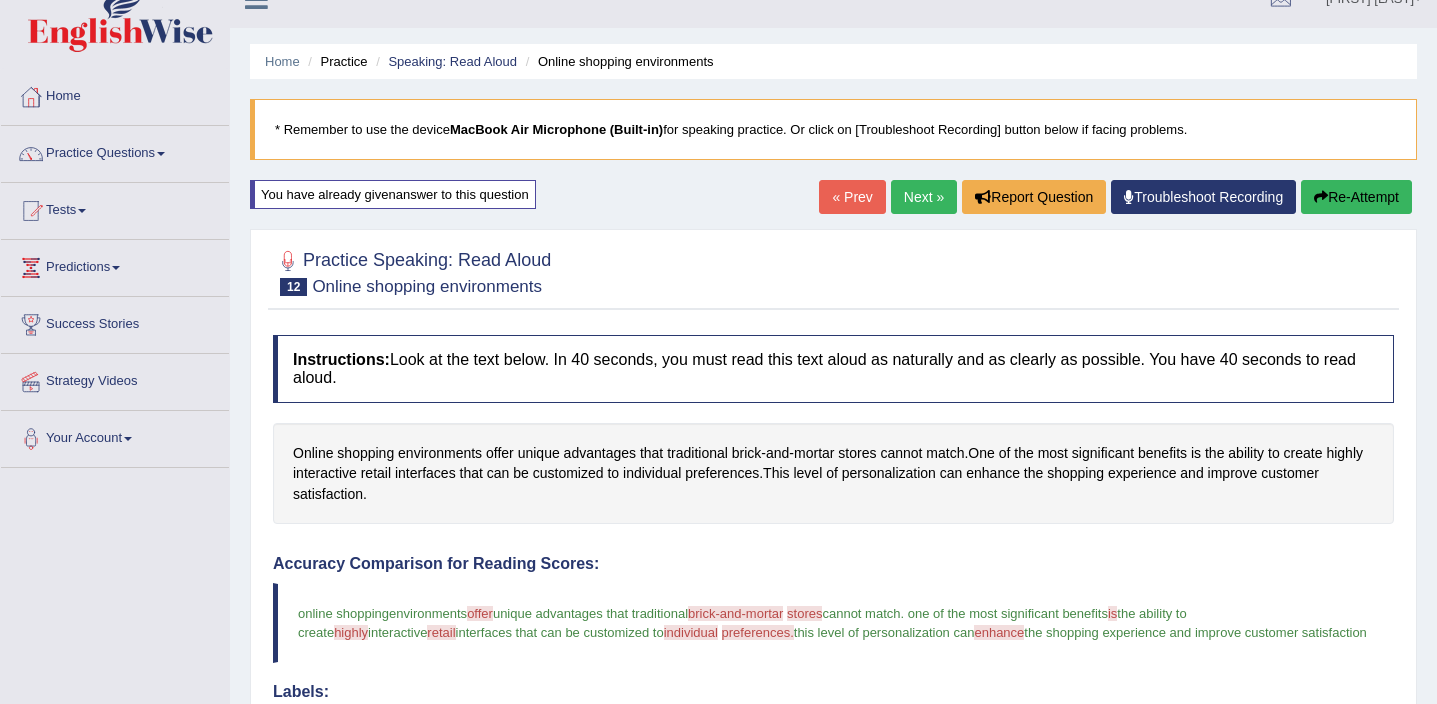 scroll, scrollTop: 28, scrollLeft: 0, axis: vertical 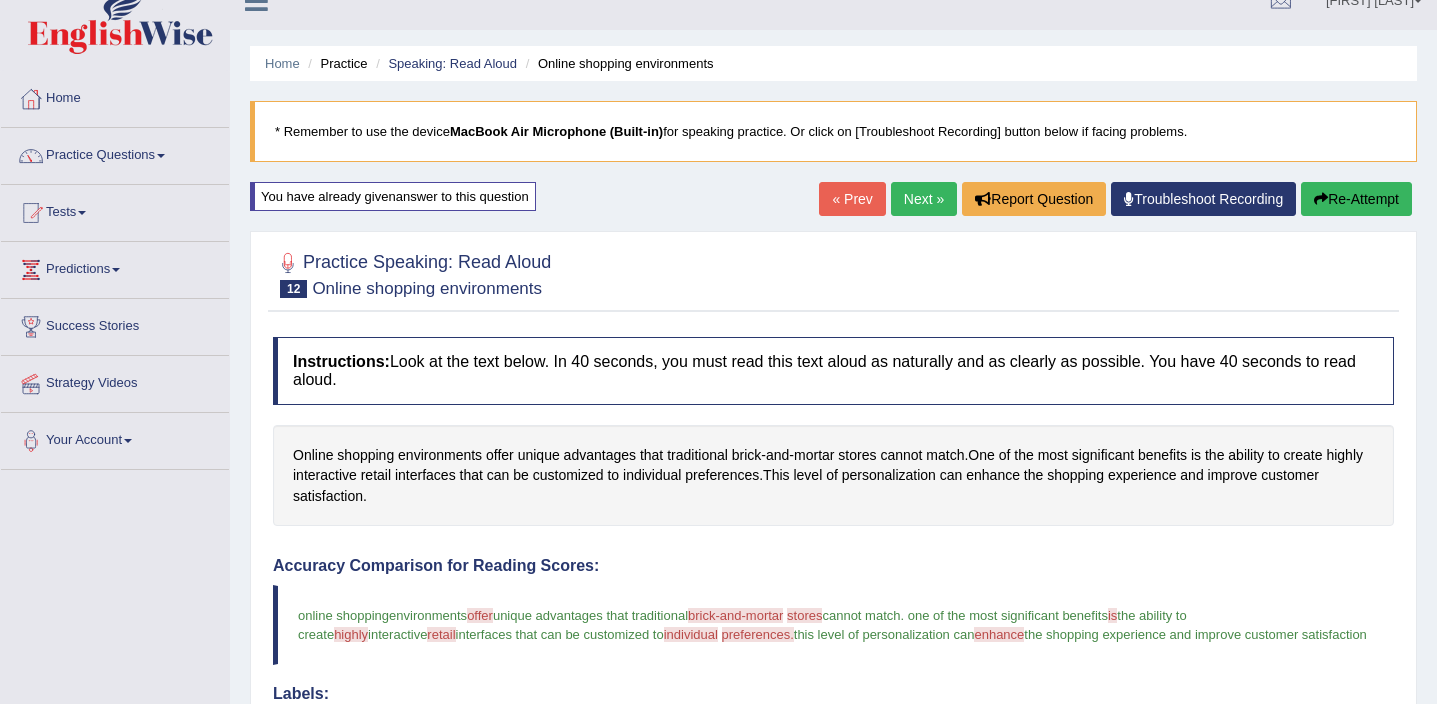click on "Next »" at bounding box center (924, 199) 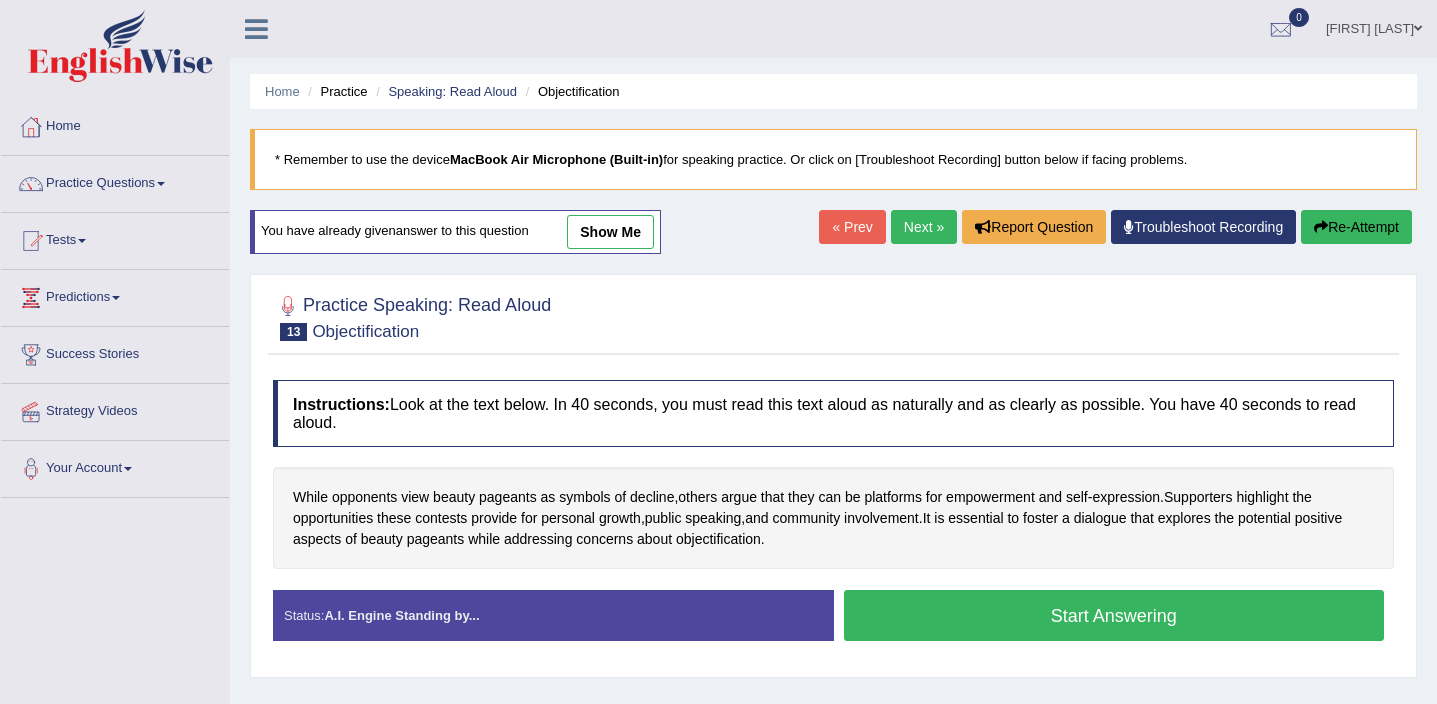 scroll, scrollTop: 0, scrollLeft: 0, axis: both 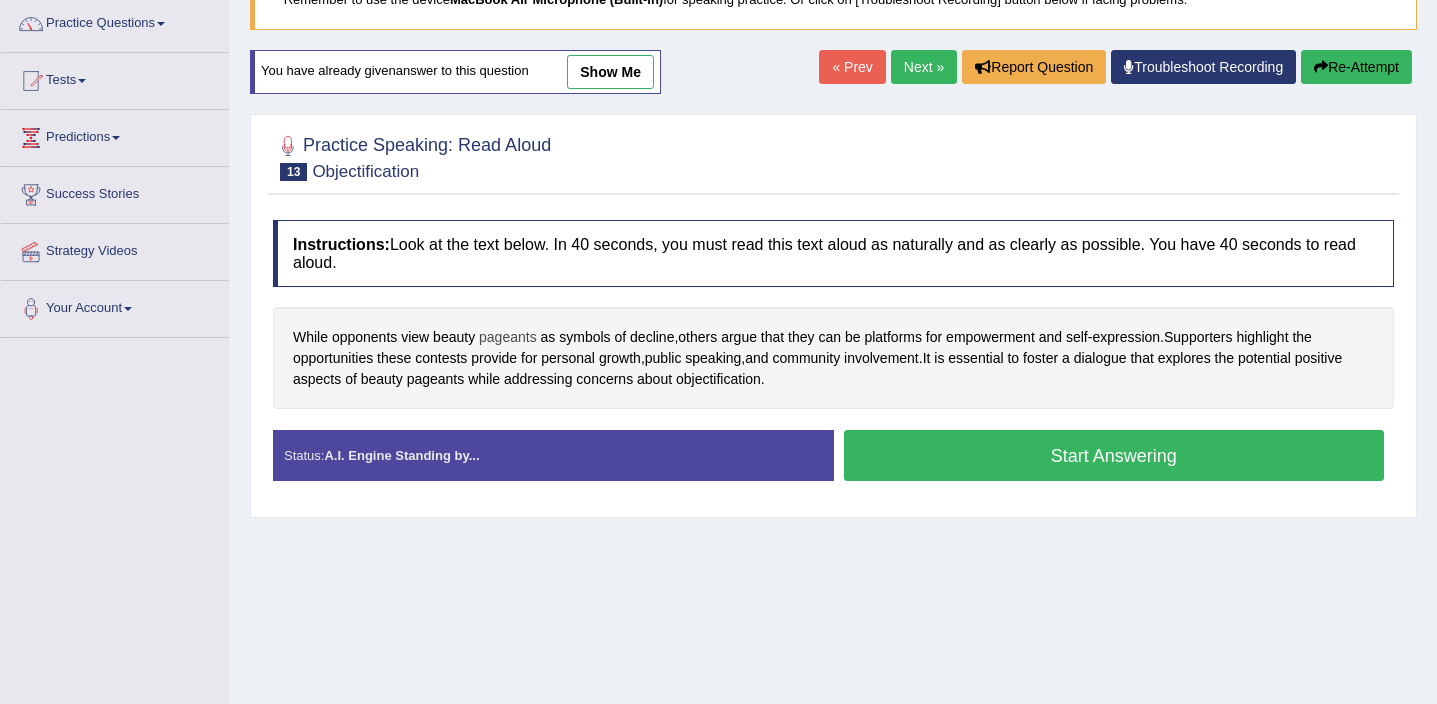click on "pageants" at bounding box center [508, 337] 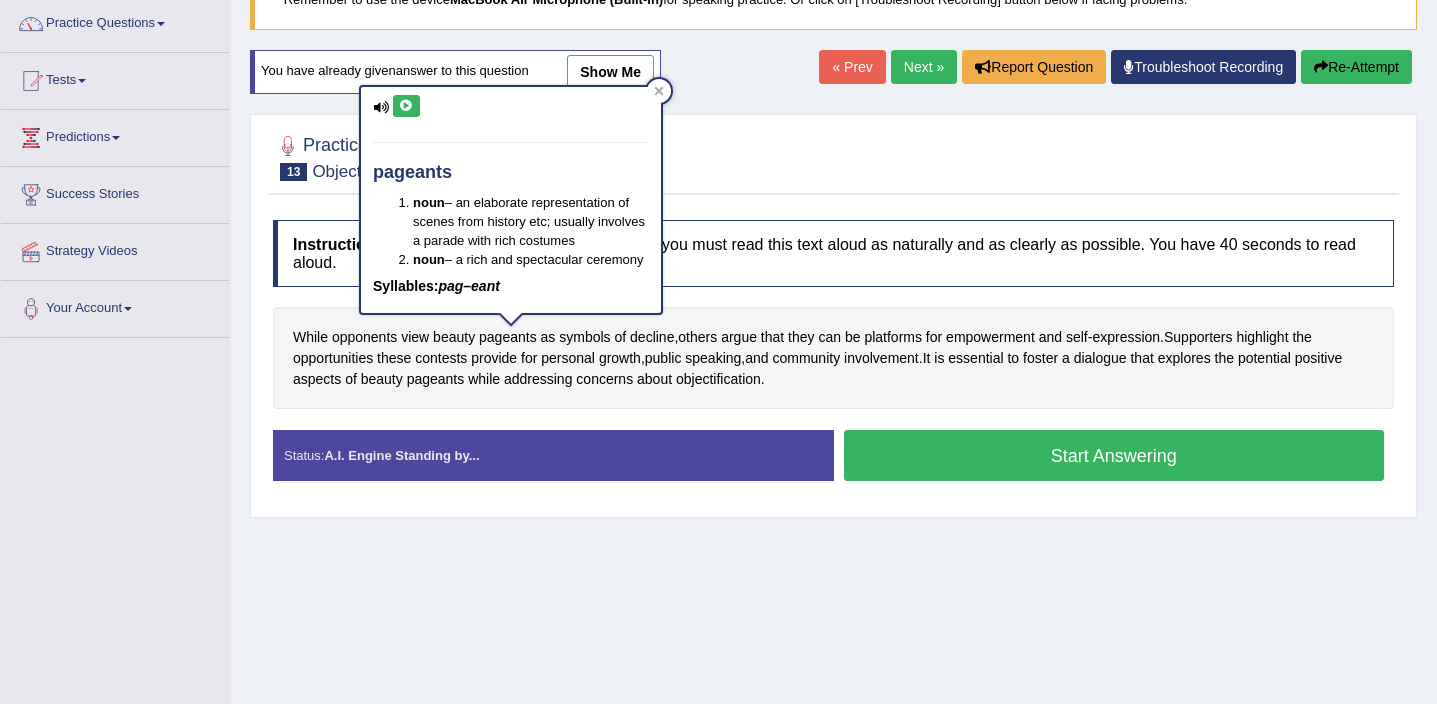 click at bounding box center [406, 106] 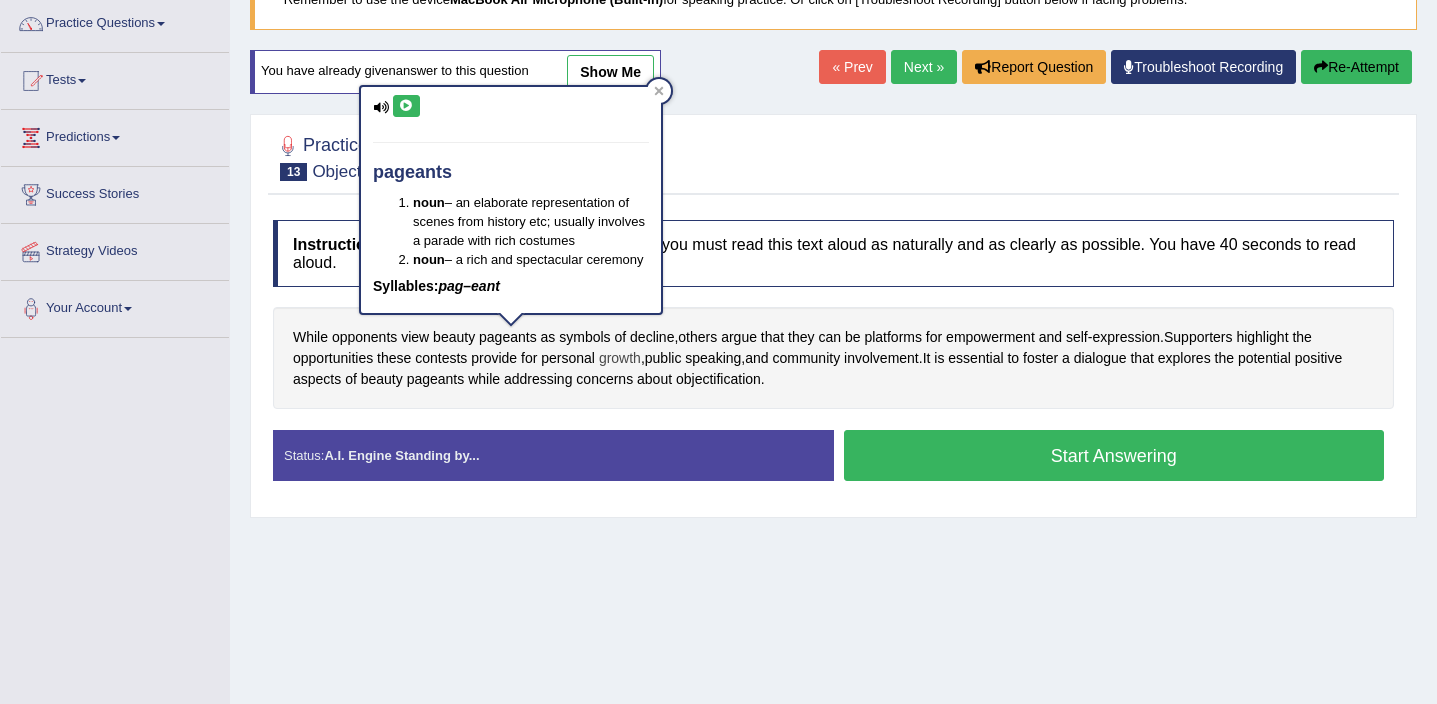 click on "growth" at bounding box center [620, 358] 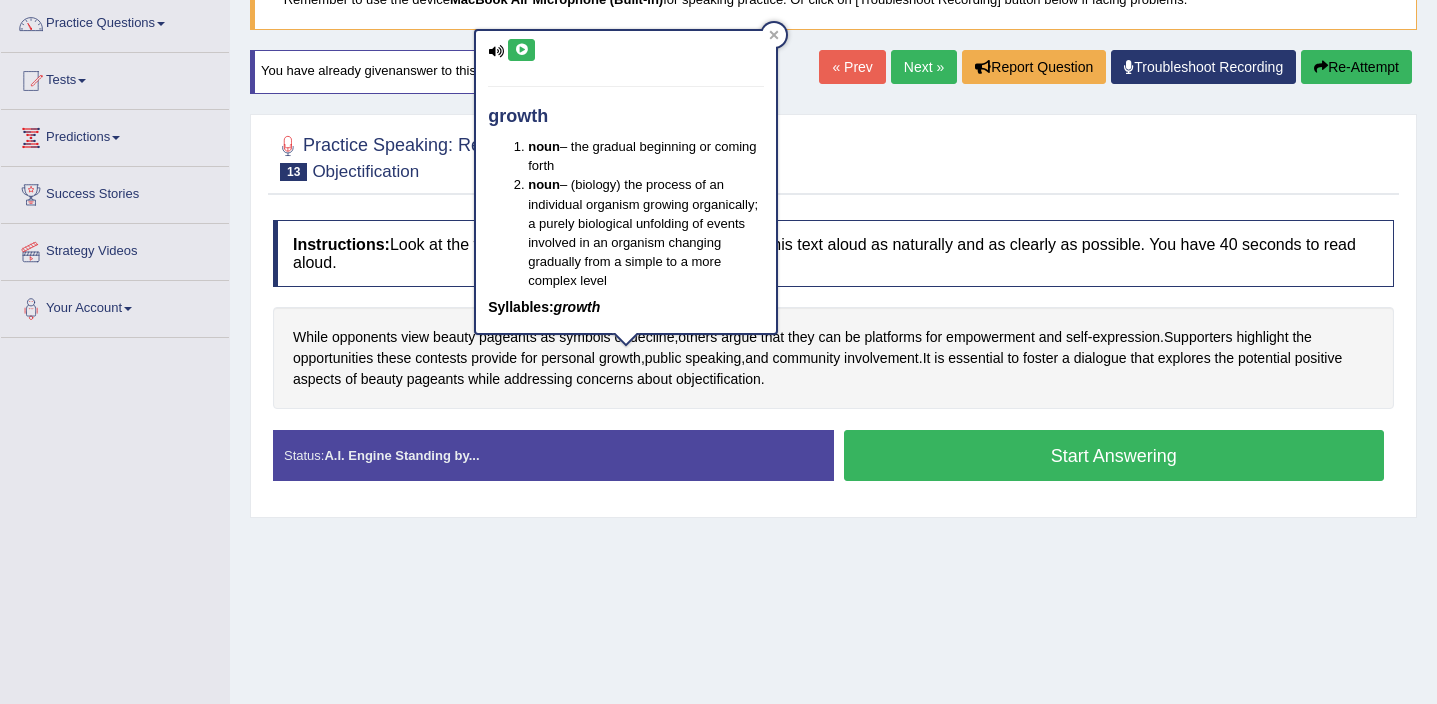 click at bounding box center (521, 50) 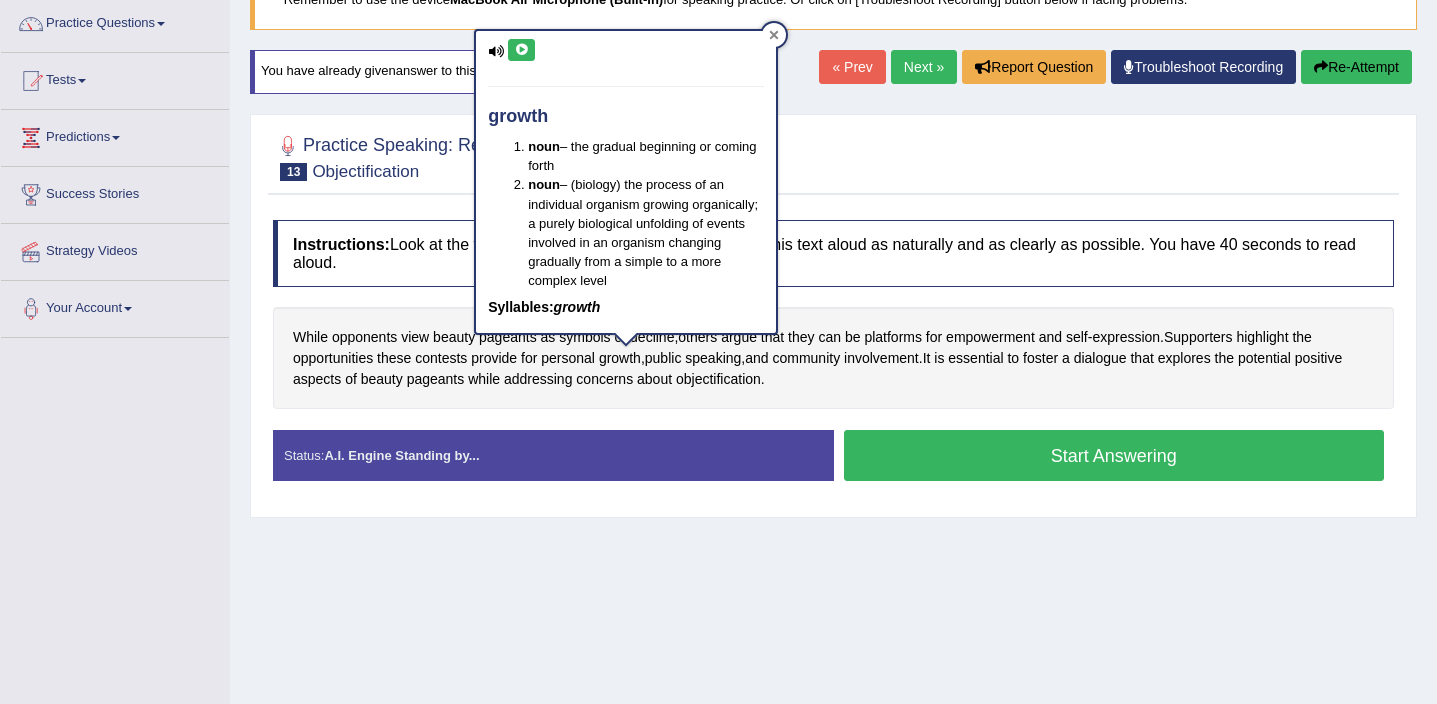 click at bounding box center (774, 35) 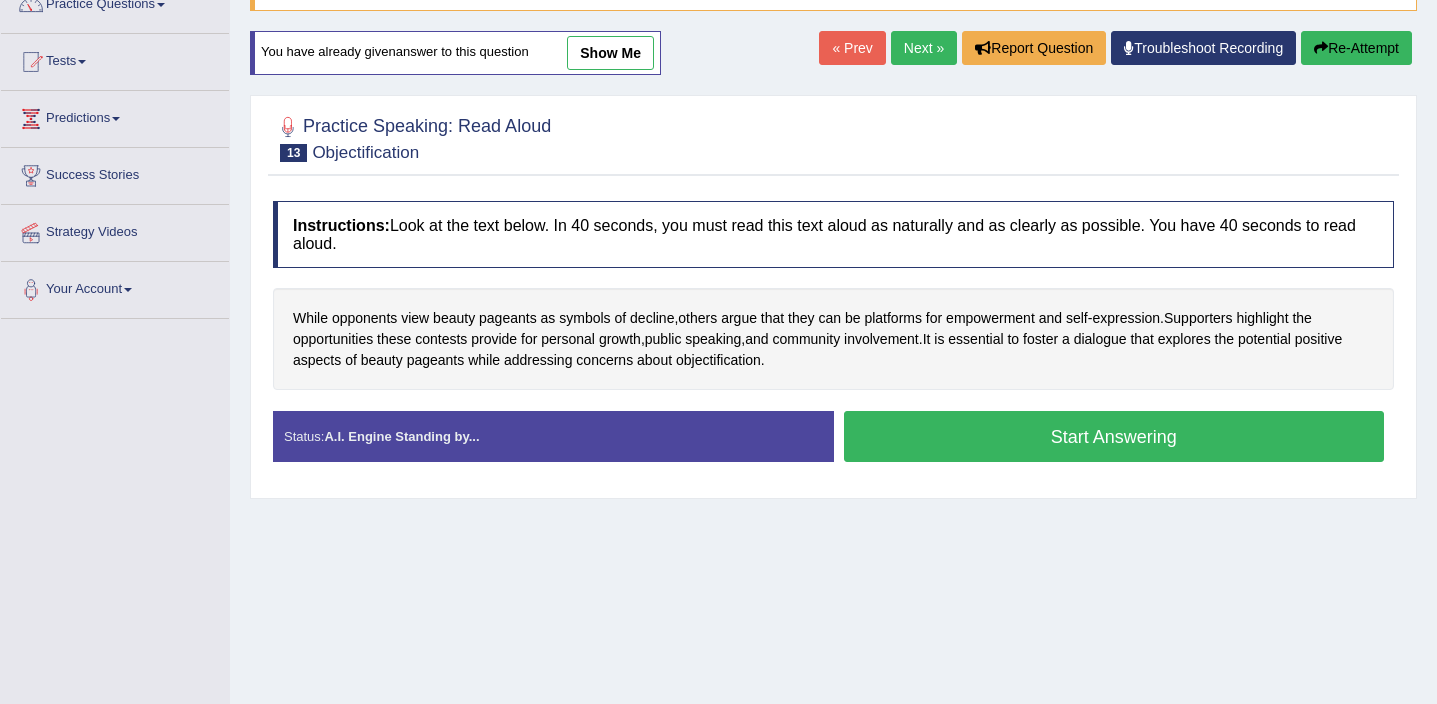 scroll, scrollTop: 180, scrollLeft: 0, axis: vertical 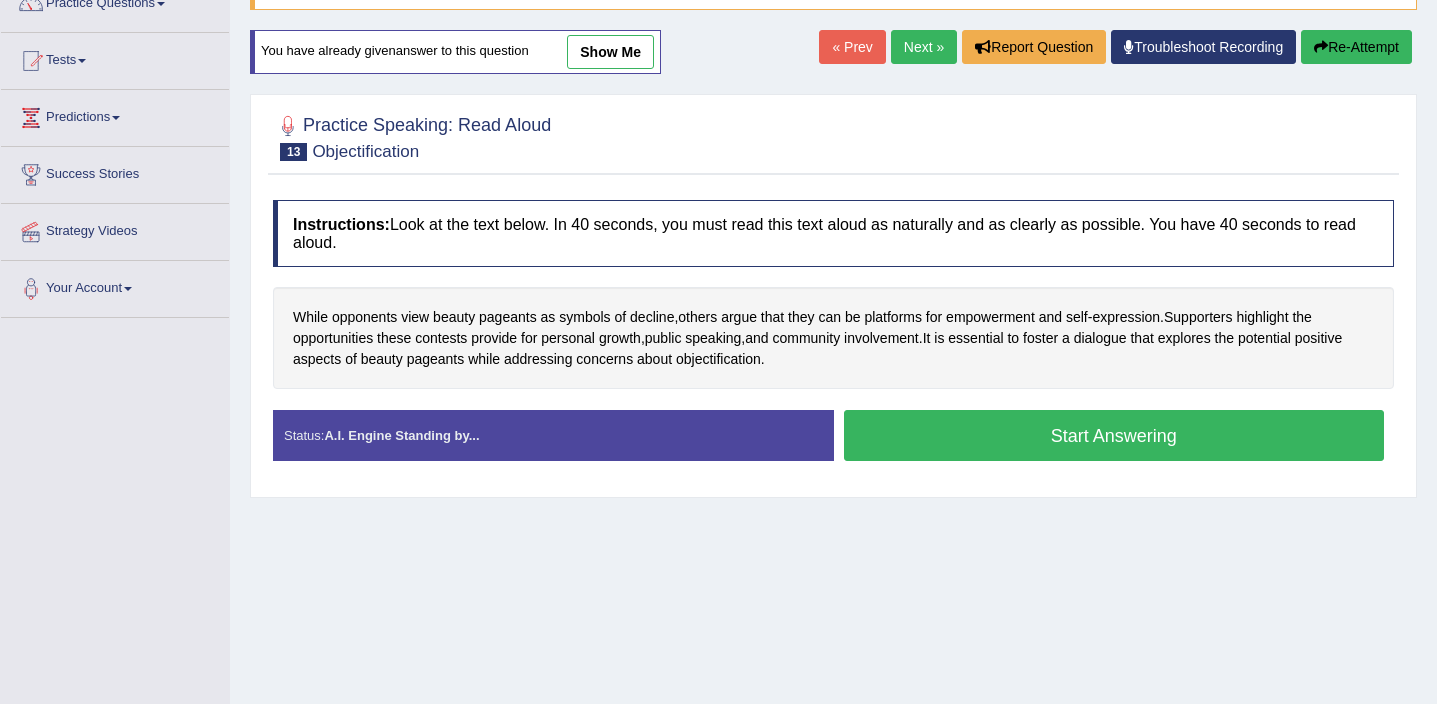 click on "show me" at bounding box center (610, 52) 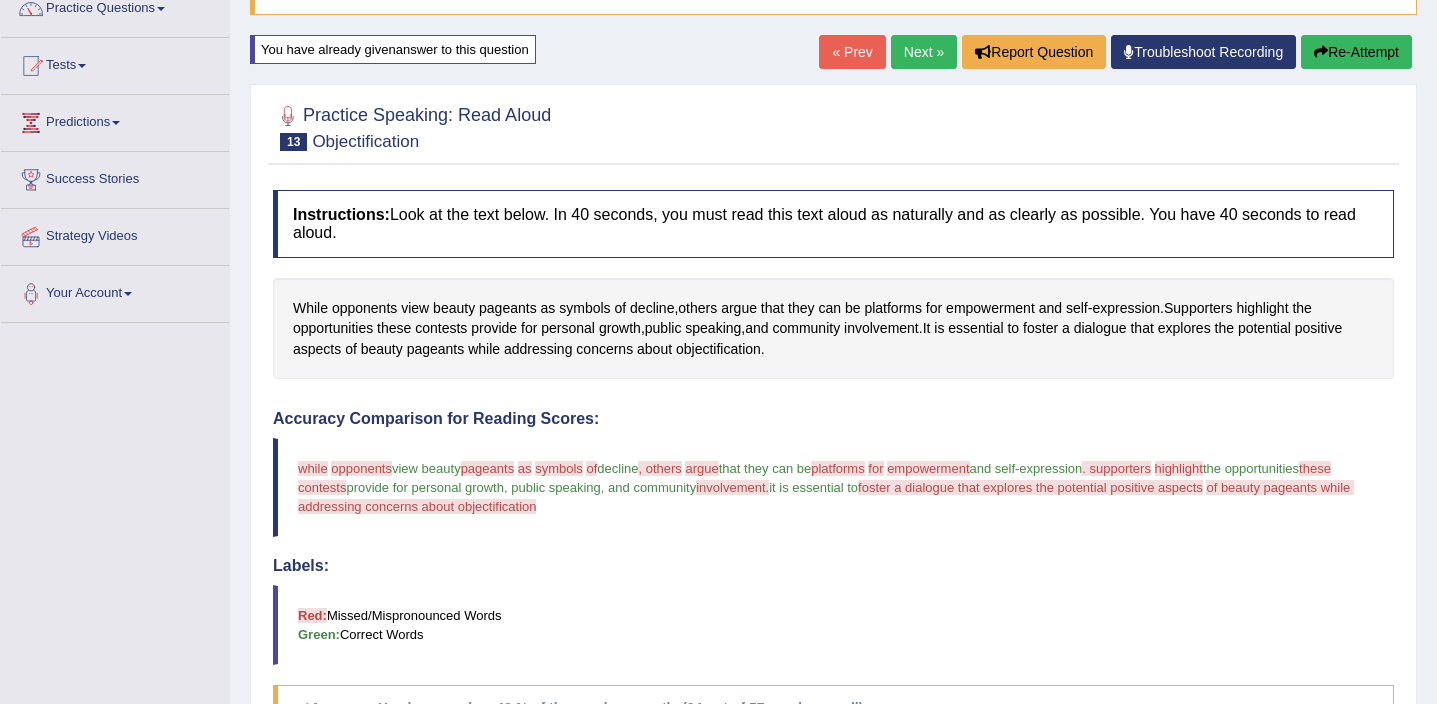 scroll, scrollTop: 172, scrollLeft: 0, axis: vertical 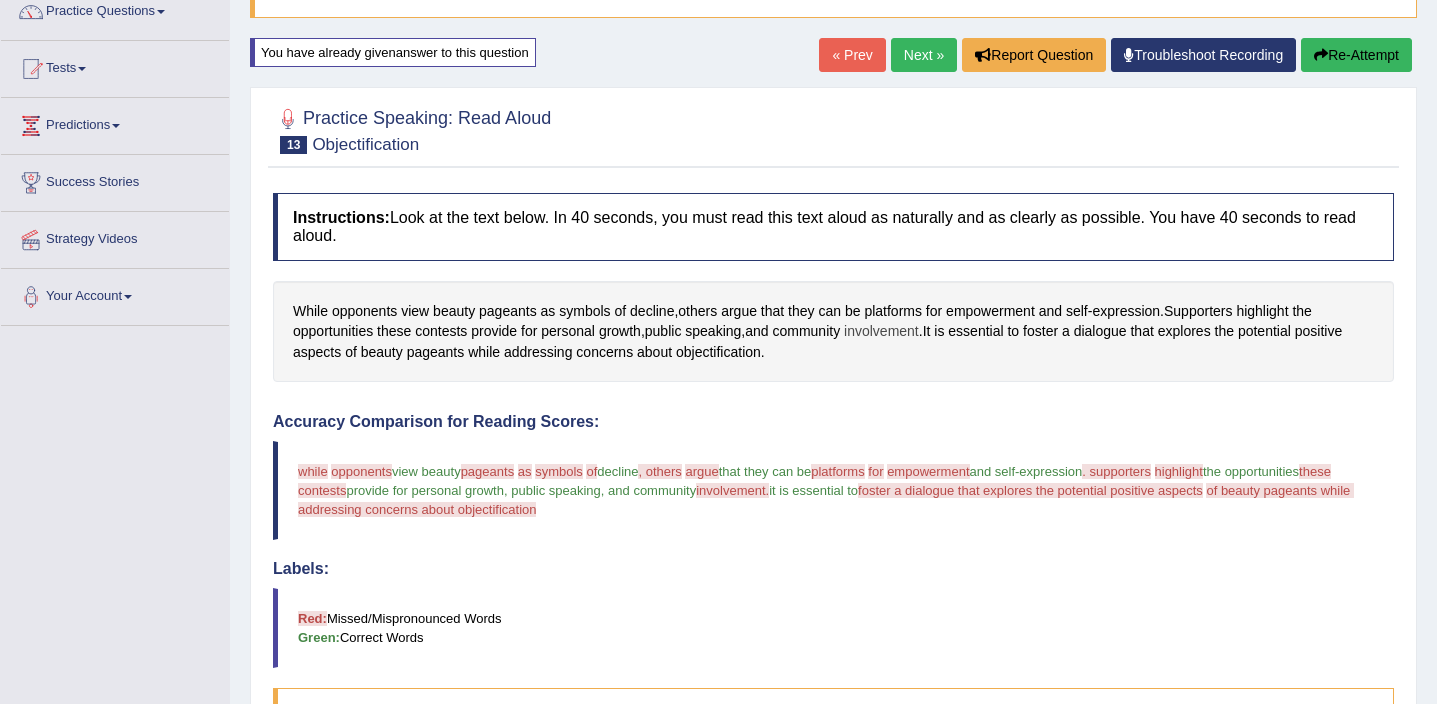 click on "involvement" at bounding box center [881, 331] 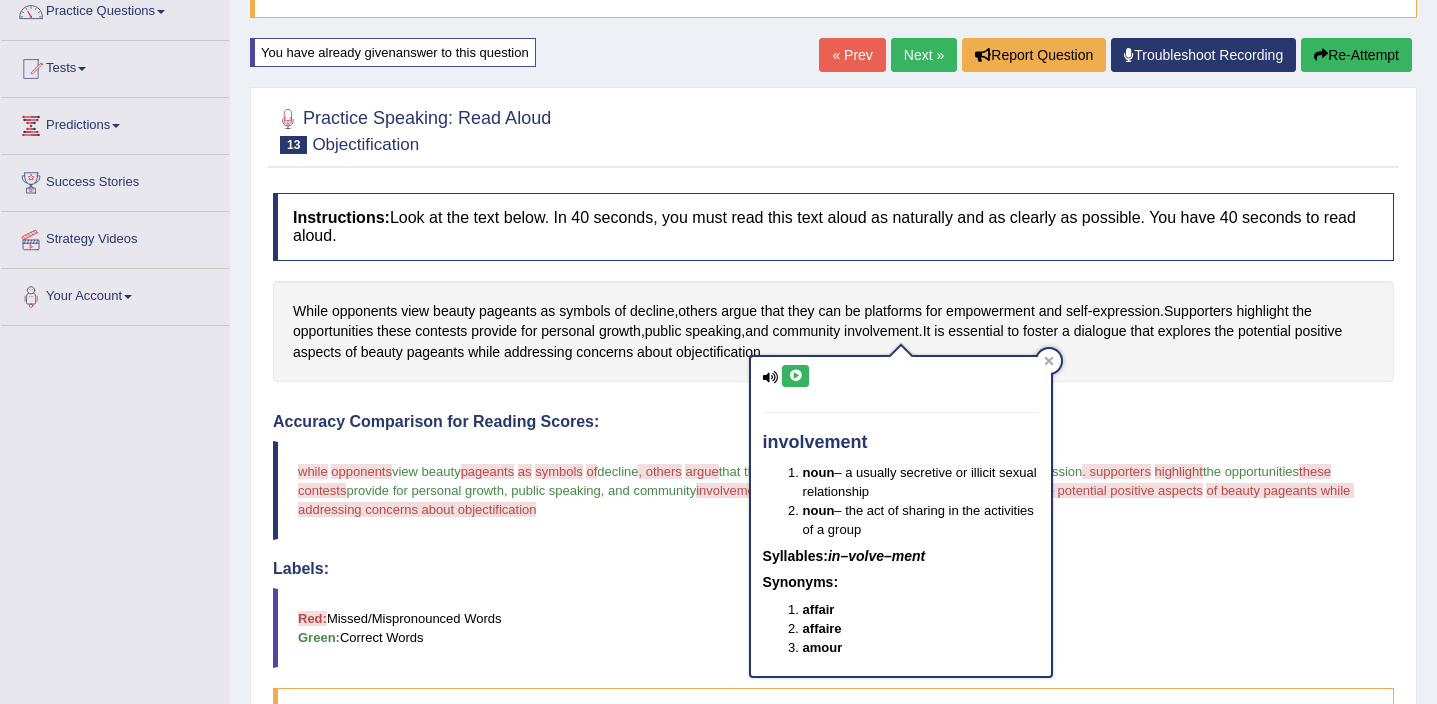 click at bounding box center [795, 376] 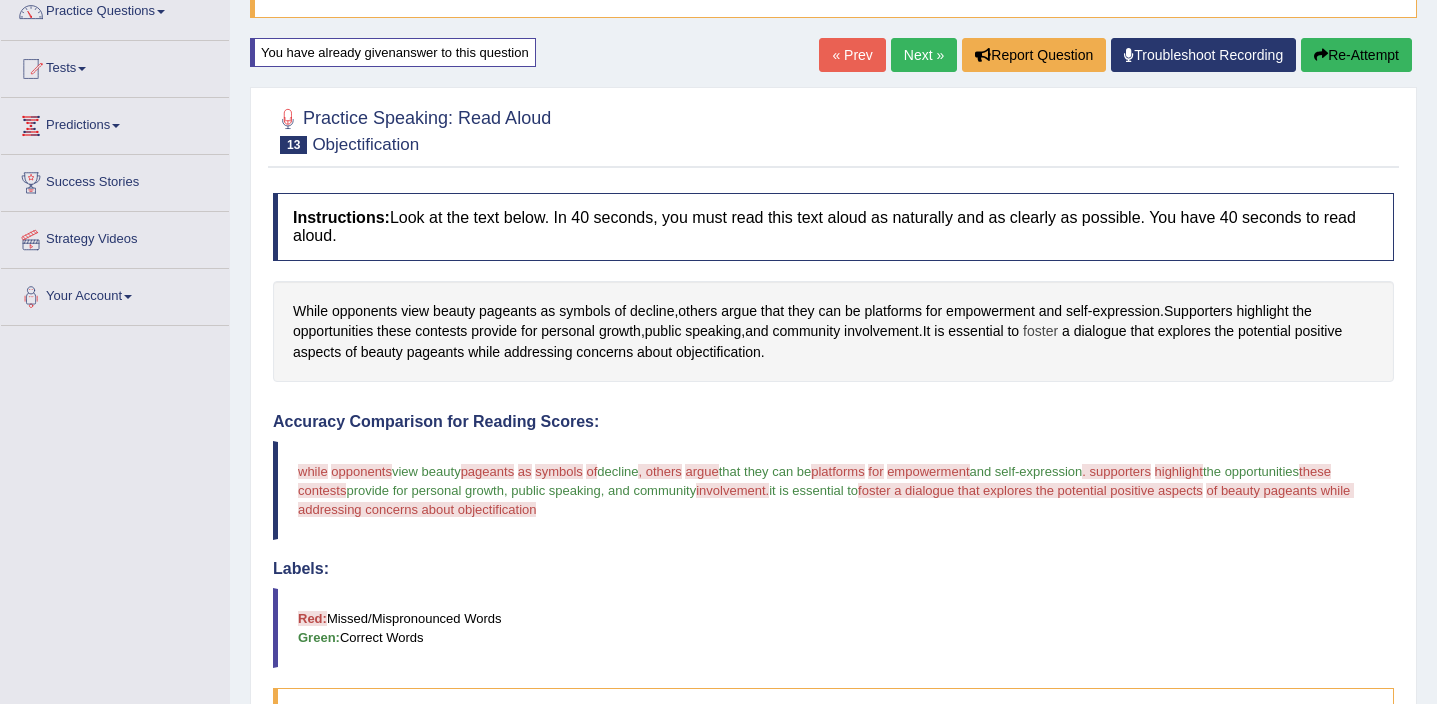 click on "foster" at bounding box center [1040, 331] 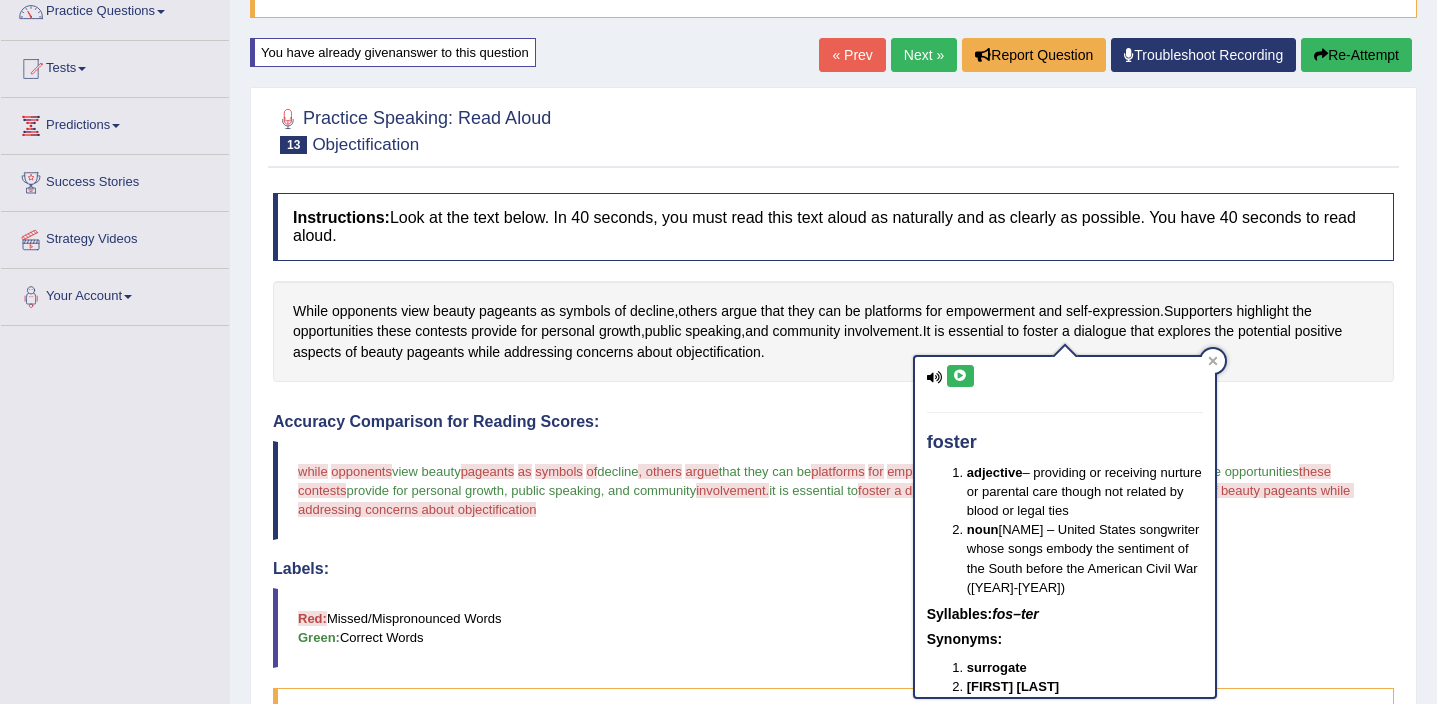 click on "Instructions:  Look at the text below. In 40 seconds, you must read this text aloud as naturally and as clearly as possible. You have 40 seconds to read aloud.
While   opponents   view   beauty   pageants   as   symbols   of   decline ,  others   argue   that   they   can   be   platforms   for   empowerment   and   self - expression .  Supporters   highlight   the   opportunities   these   contests   provide   for   personal   growth ,  public   speaking ,  and   community   involvement .  It   is   essential   to   foster   a   dialogue   that   explores   the   potential   positive   aspects   of   beauty   pageants   while   addressing   concerns   about   objectification . Created with Highcharts 7.1.2 Too low Too high Time Pitch meter: 0 10 20 30 40 Created with Highcharts 7.1.2 Great Too slow Too fast Time Speech pace meter: 0 10 20 30 40 Accuracy Comparison for Reading Scores: while wide   opponents open in  view beauty  pageants pageant   as assembled   symbols of   of the  decline" at bounding box center (833, 645) 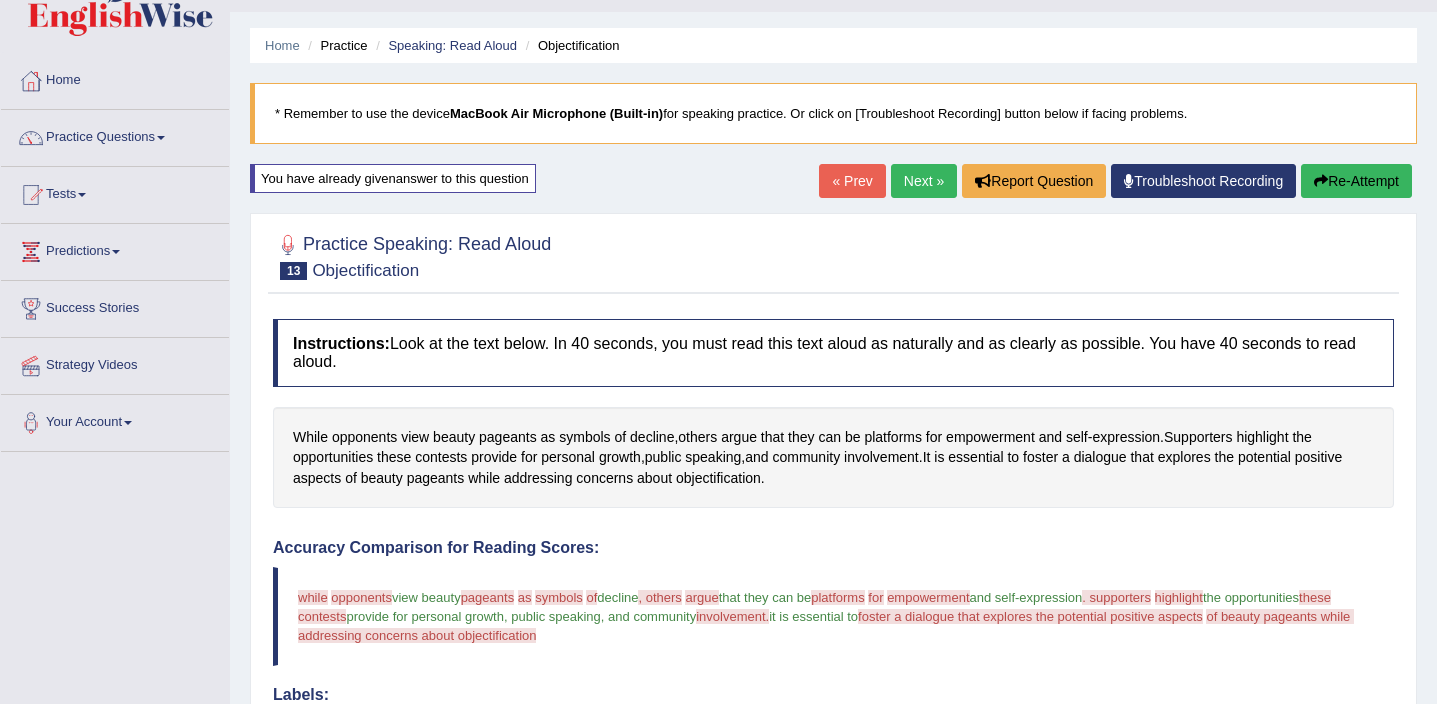 scroll, scrollTop: 0, scrollLeft: 0, axis: both 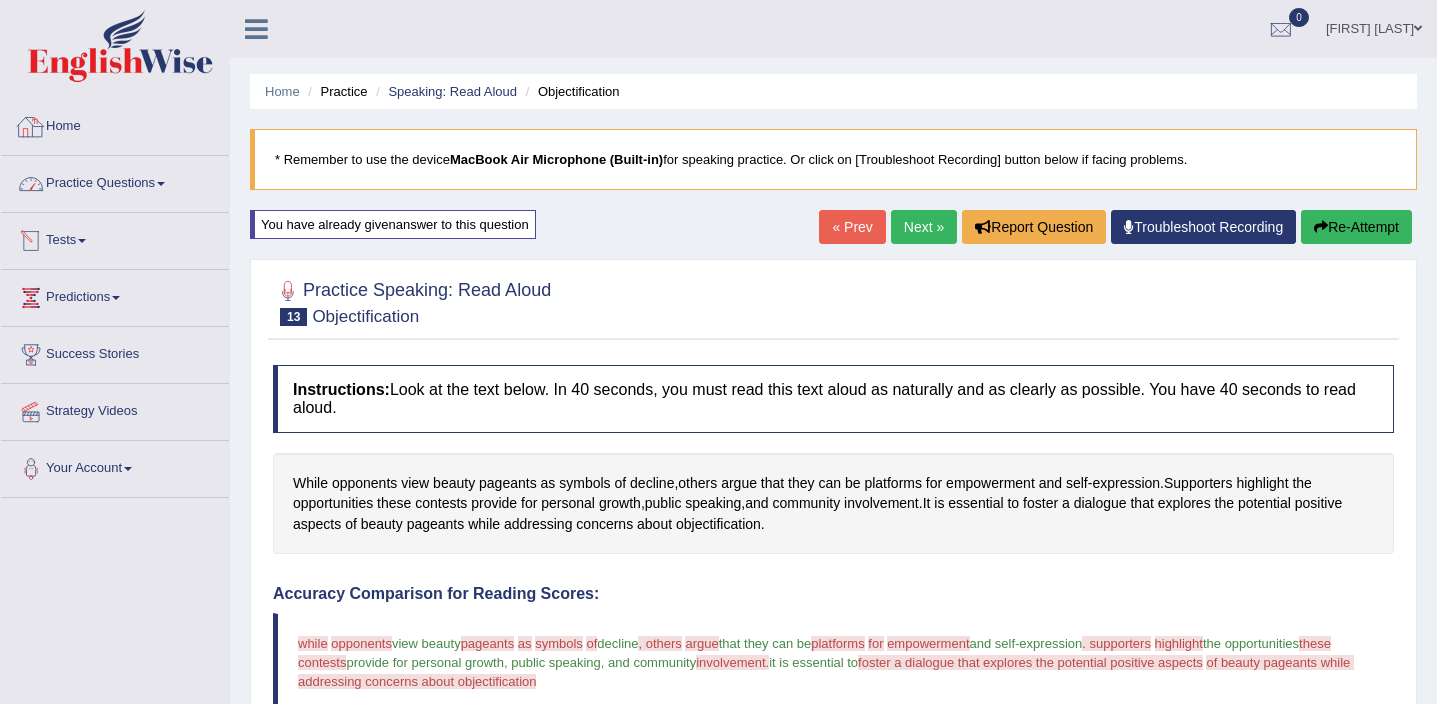 click on "Practice Questions" at bounding box center (115, 181) 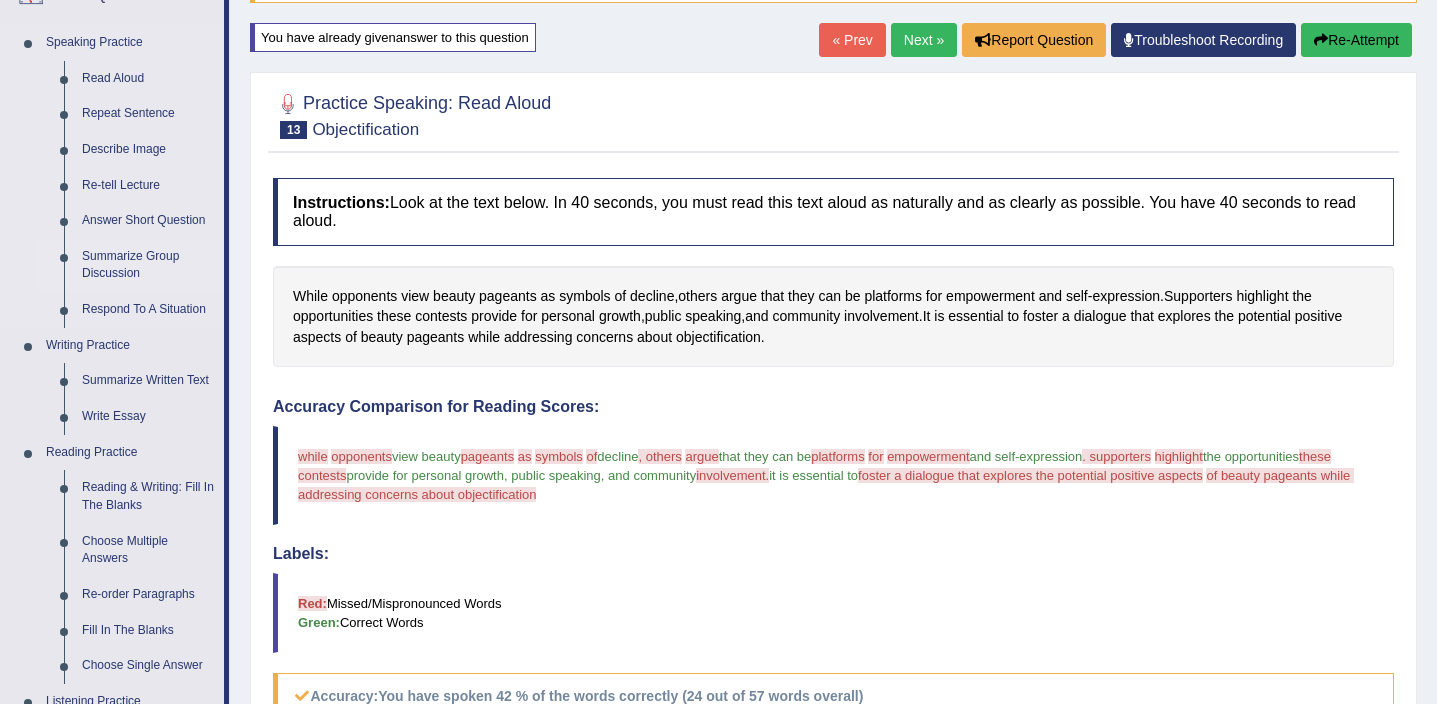 scroll, scrollTop: 195, scrollLeft: 0, axis: vertical 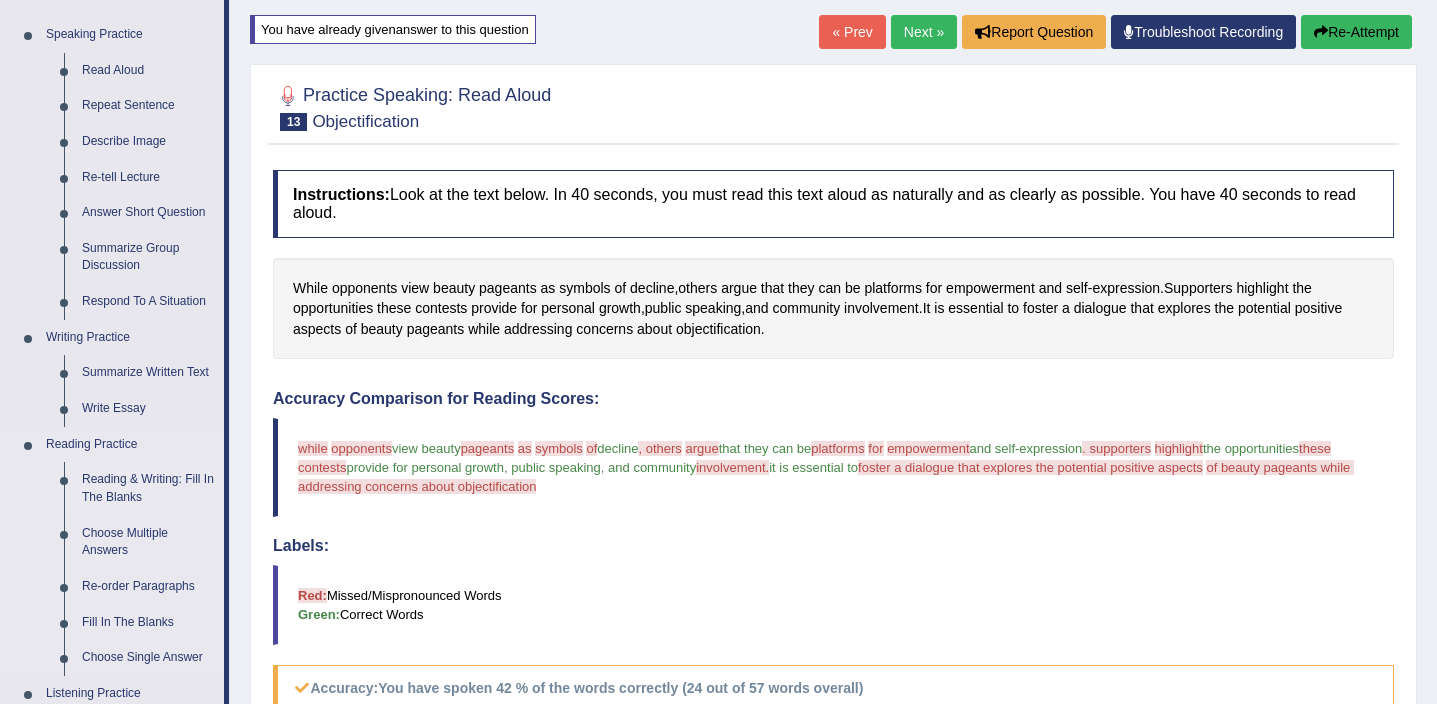 click on "Reading & Writing: Fill In The Blanks" at bounding box center [148, 488] 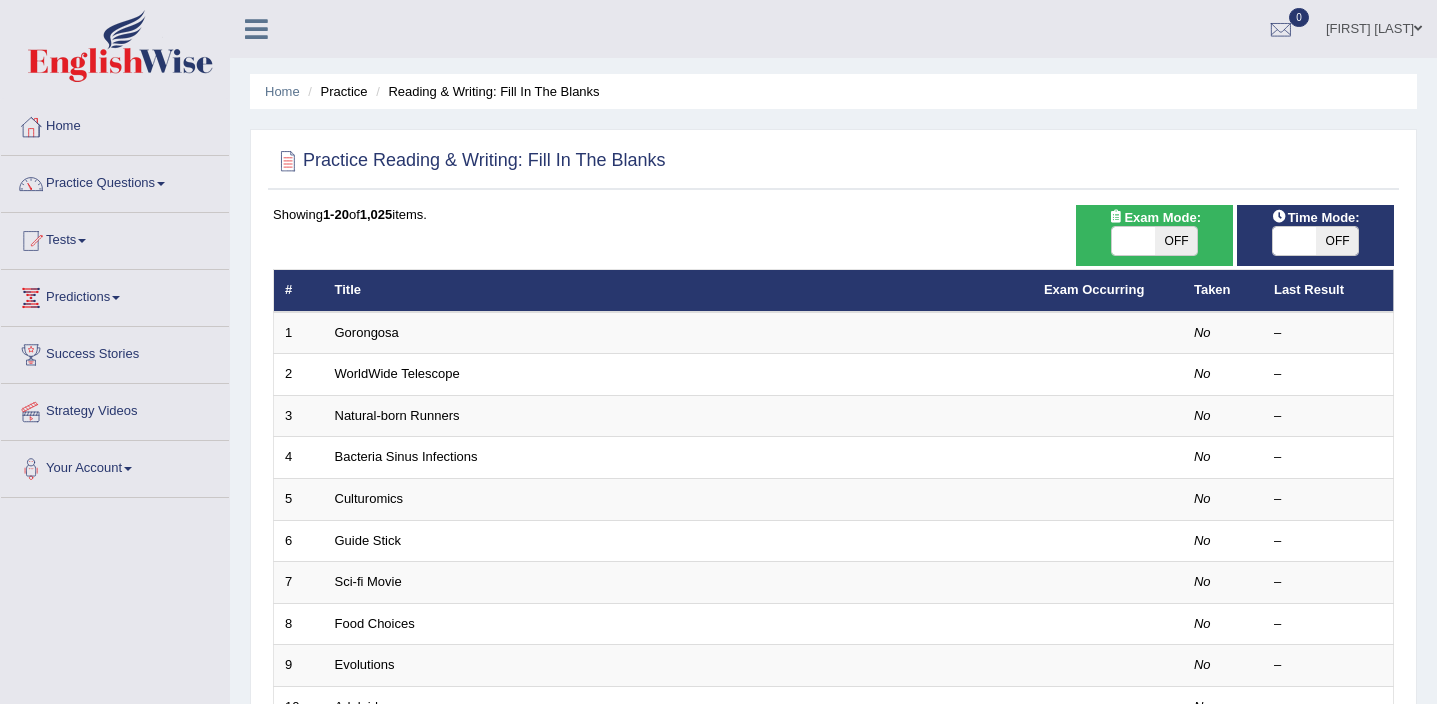 scroll, scrollTop: 0, scrollLeft: 0, axis: both 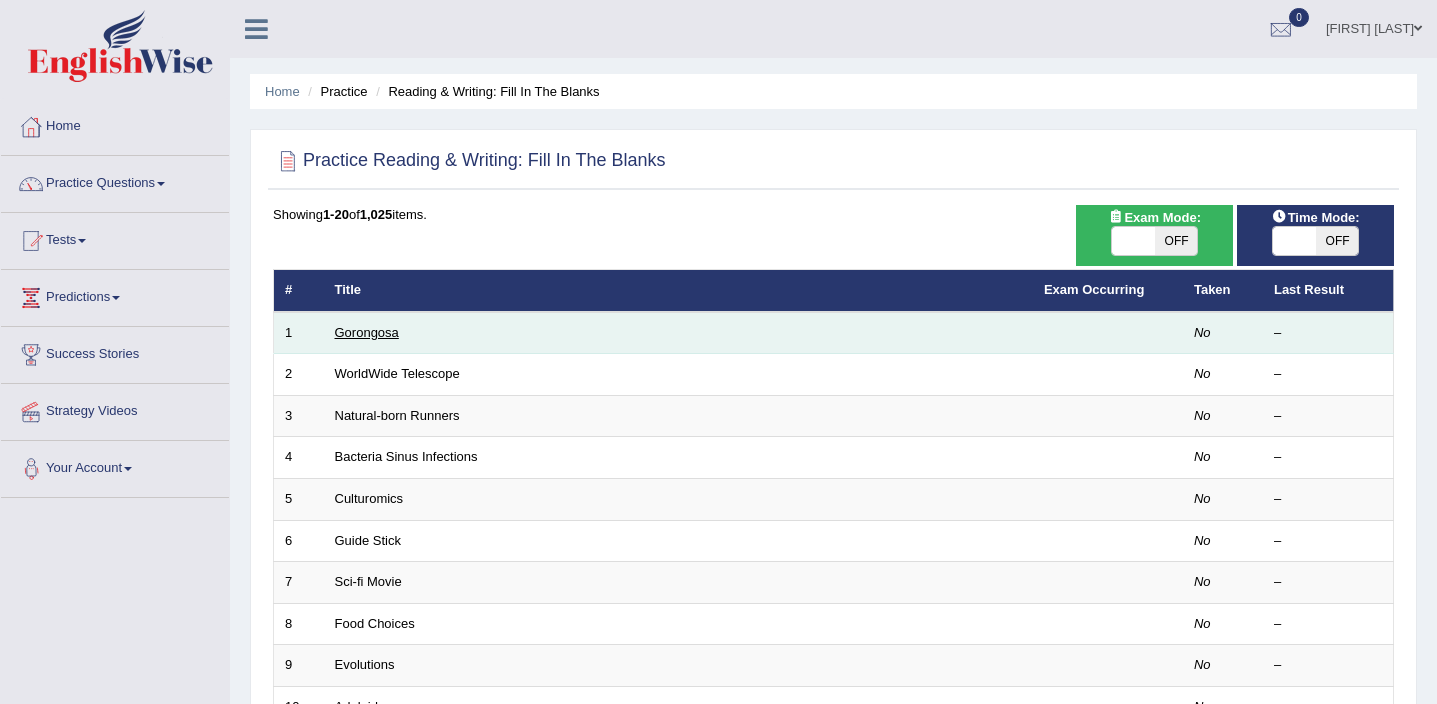 click on "Gorongosa" at bounding box center [367, 332] 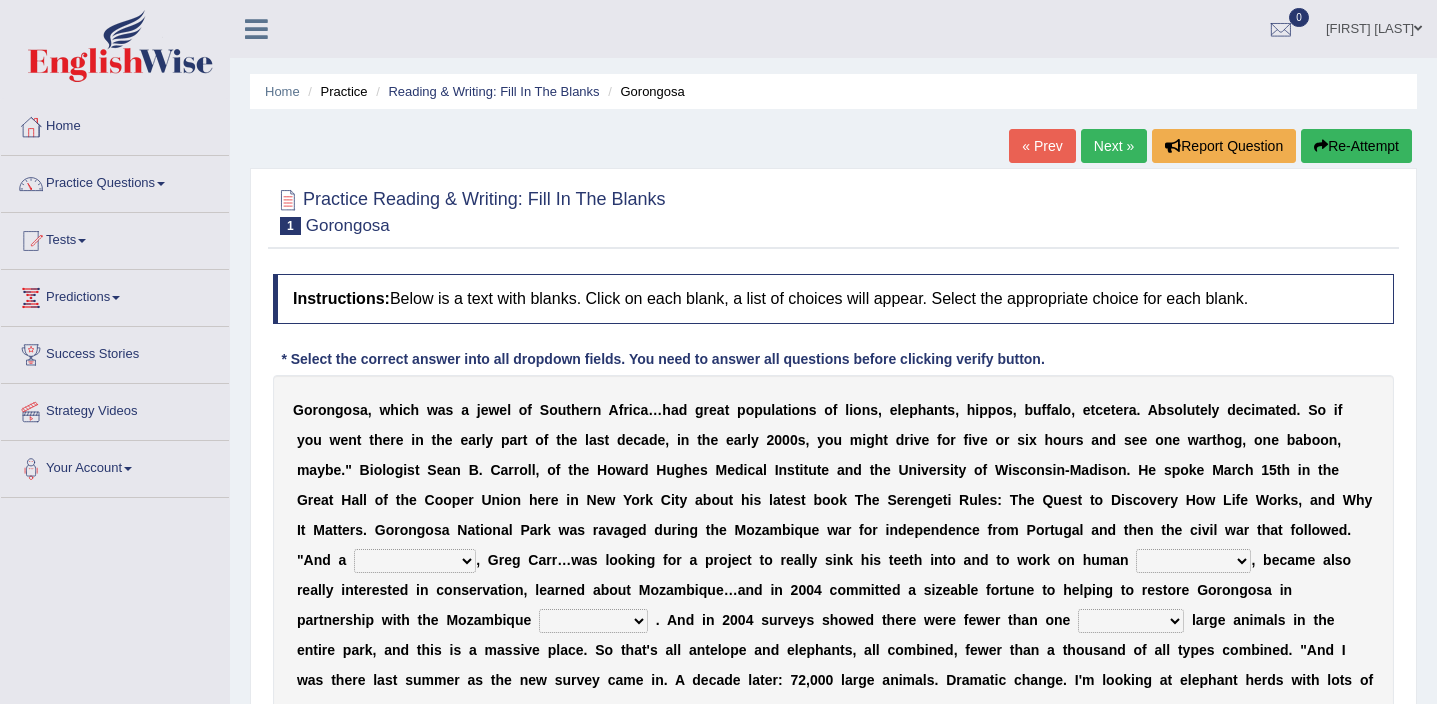 scroll, scrollTop: 0, scrollLeft: 0, axis: both 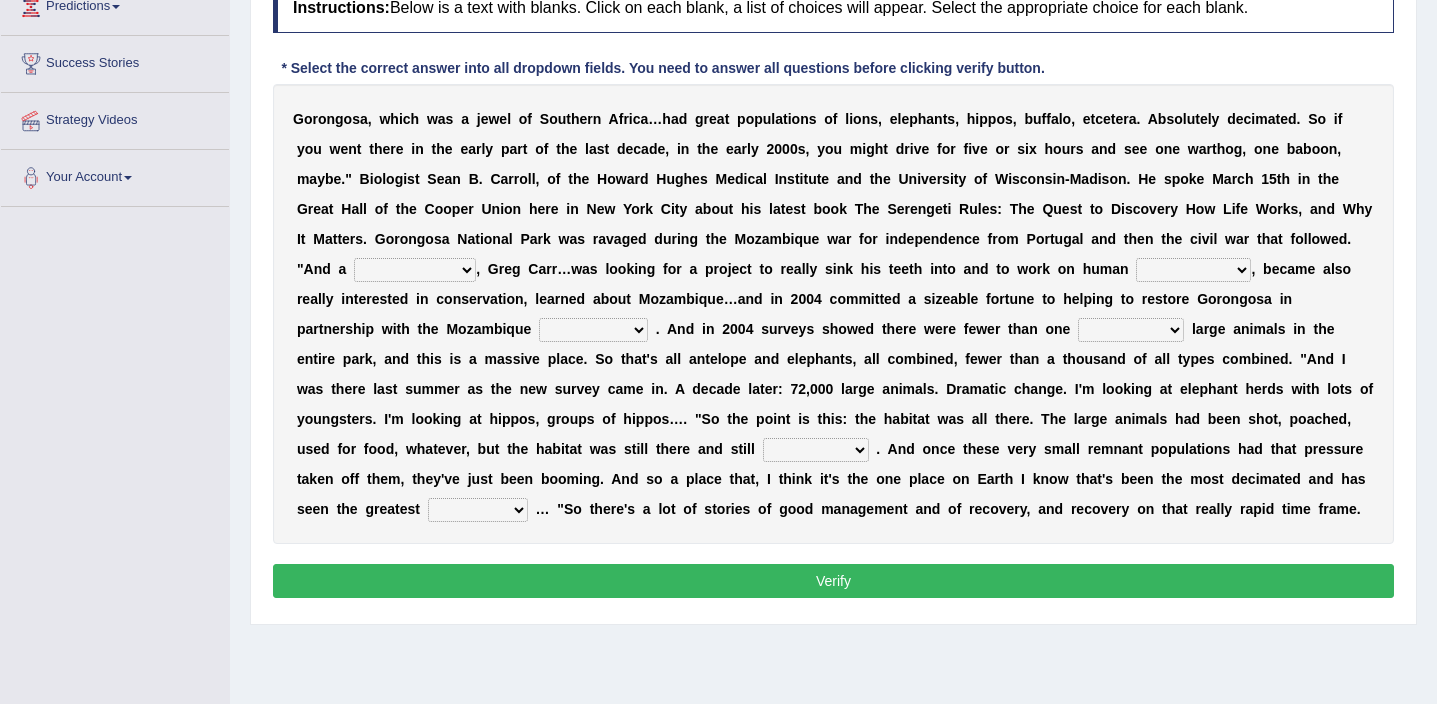click on "passion solstice ballast philanthropist" at bounding box center (415, 270) 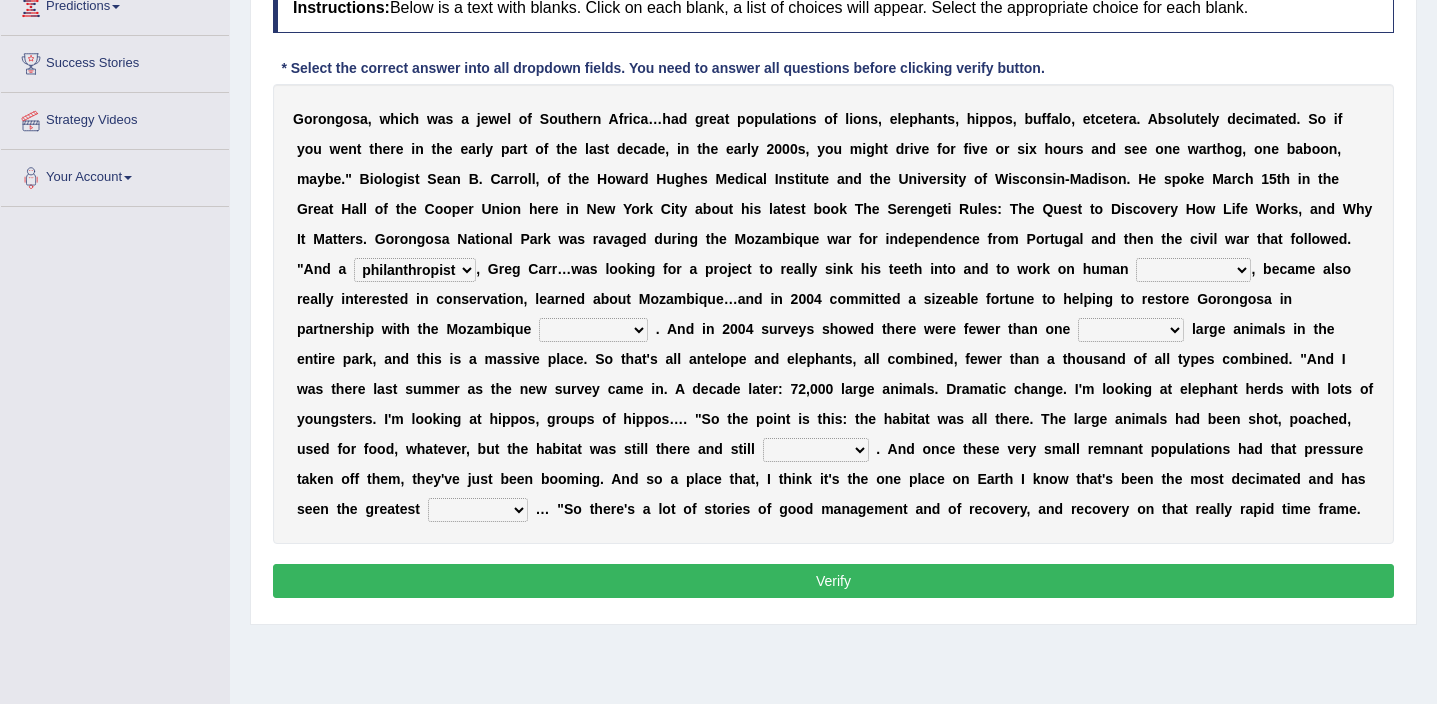 click on "negligence prevalence development malevolence" at bounding box center (1193, 270) 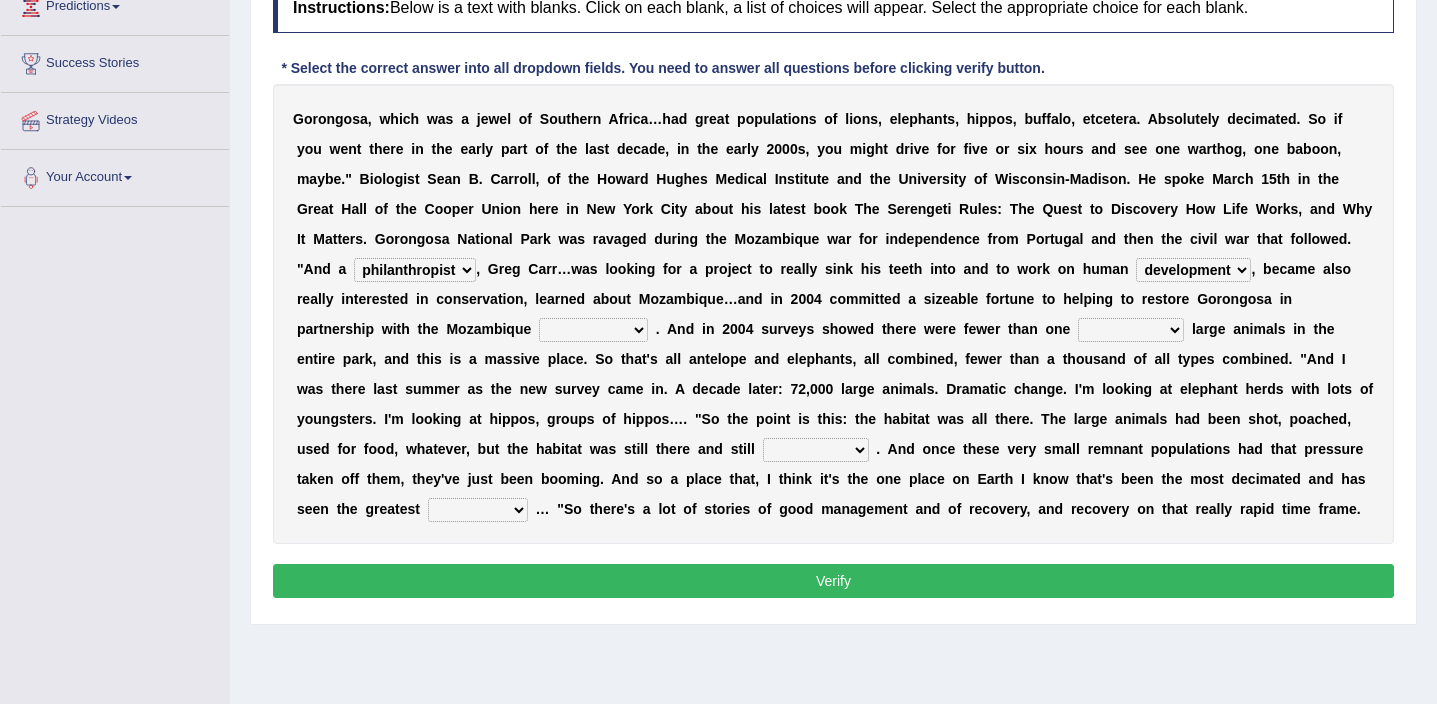 click on "parliament semanticist government journalist" at bounding box center [593, 330] 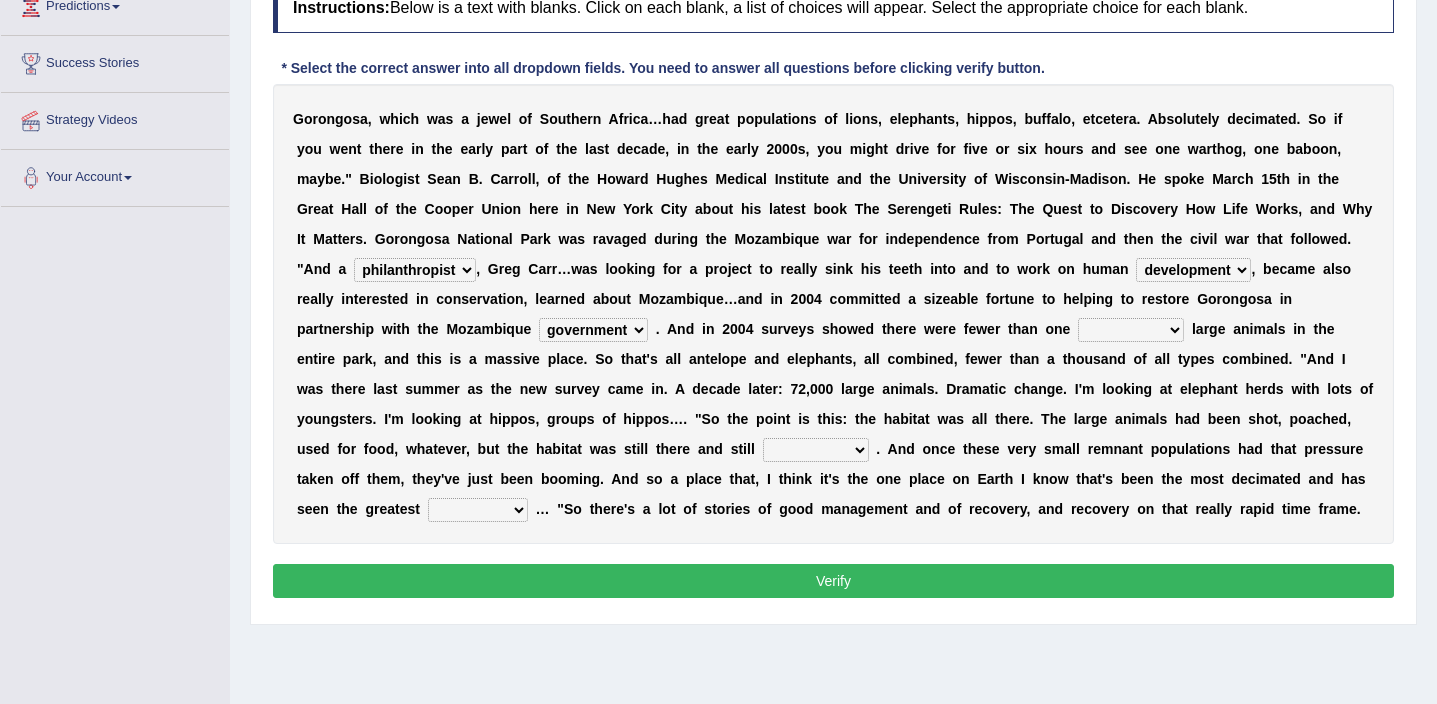click on "parliament semanticist government journalist" at bounding box center [593, 330] 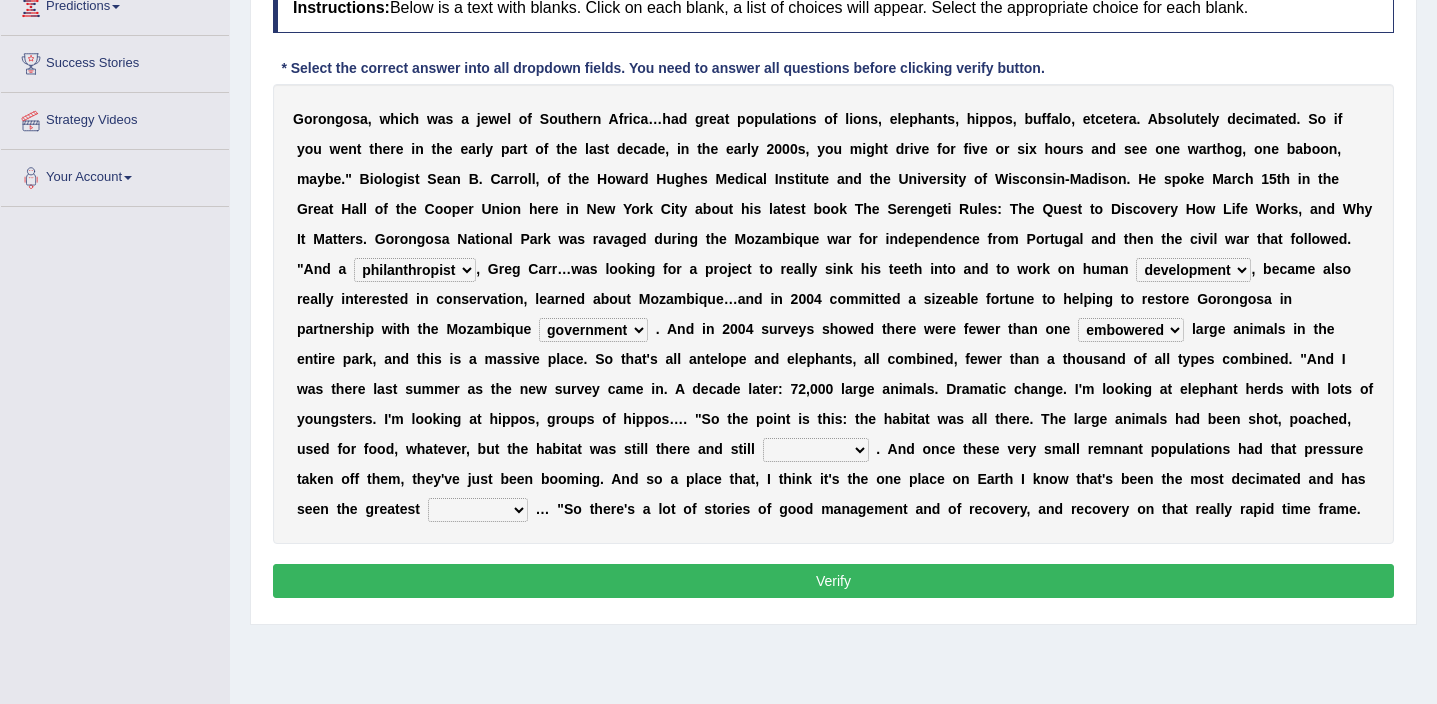 click on "assertive incidental compulsive productive" at bounding box center (816, 450) 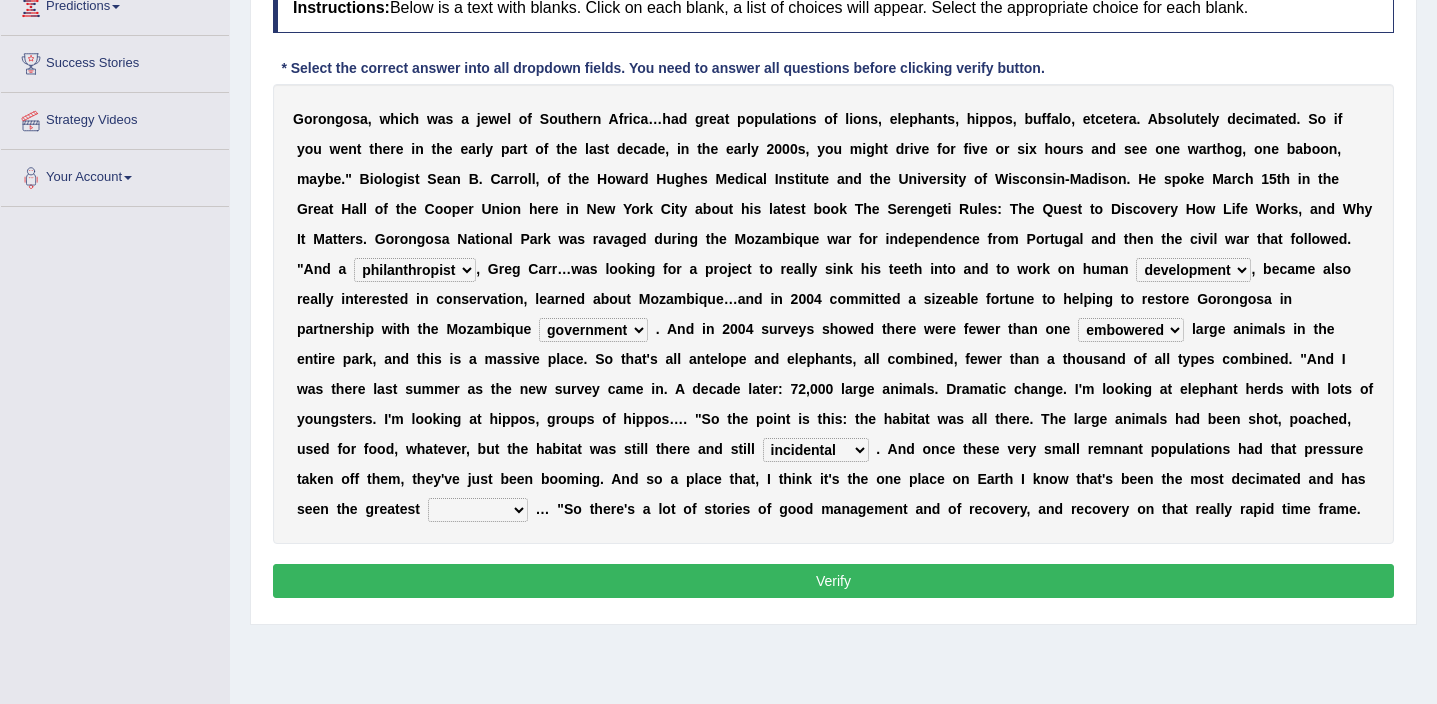 click on "assertive incidental compulsive productive" at bounding box center [816, 450] 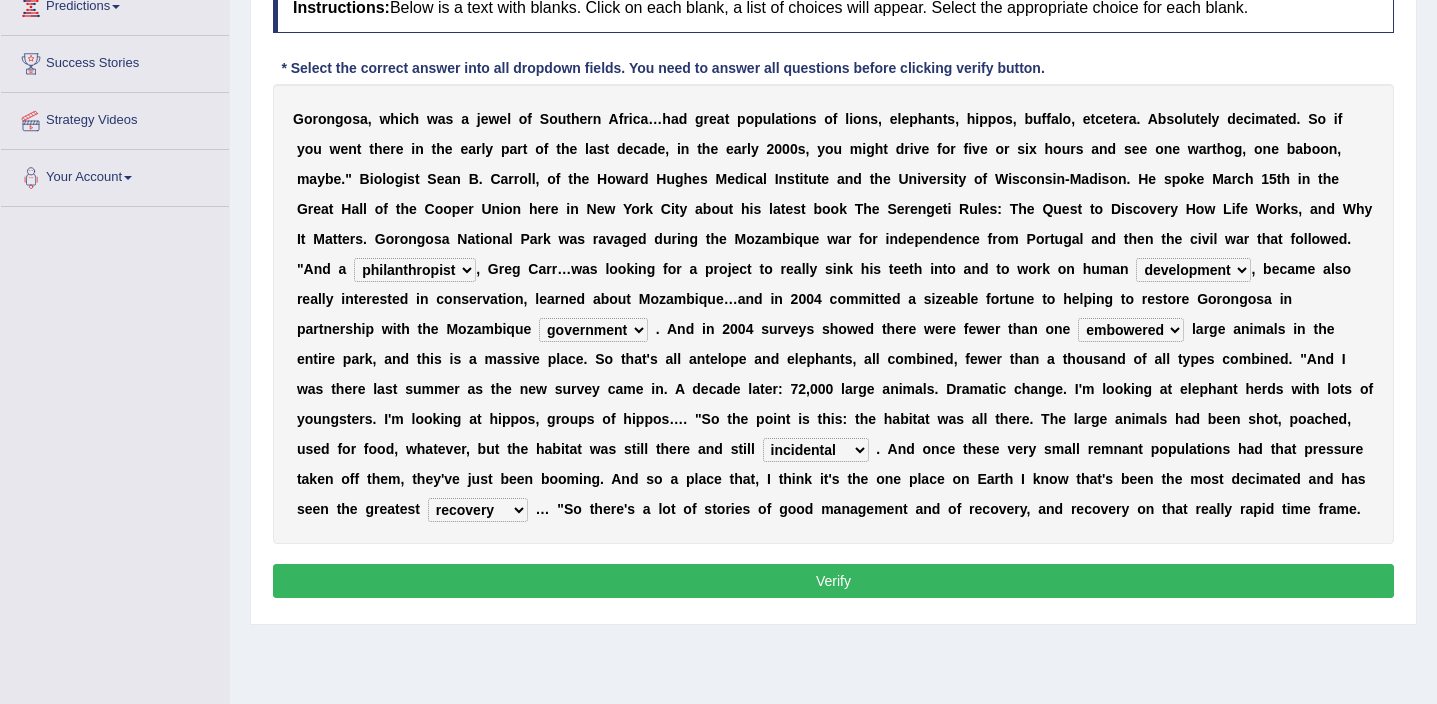 click on "Verify" at bounding box center (833, 581) 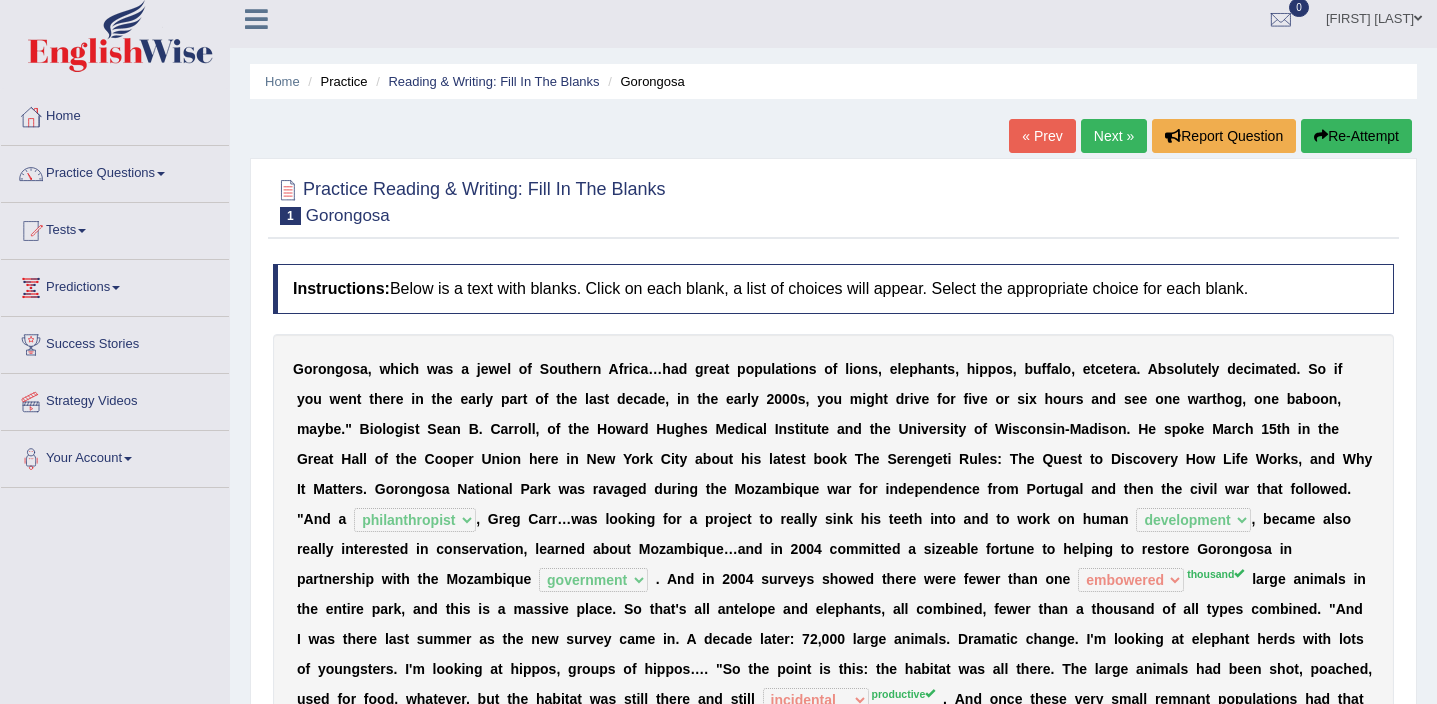 scroll, scrollTop: 1, scrollLeft: 0, axis: vertical 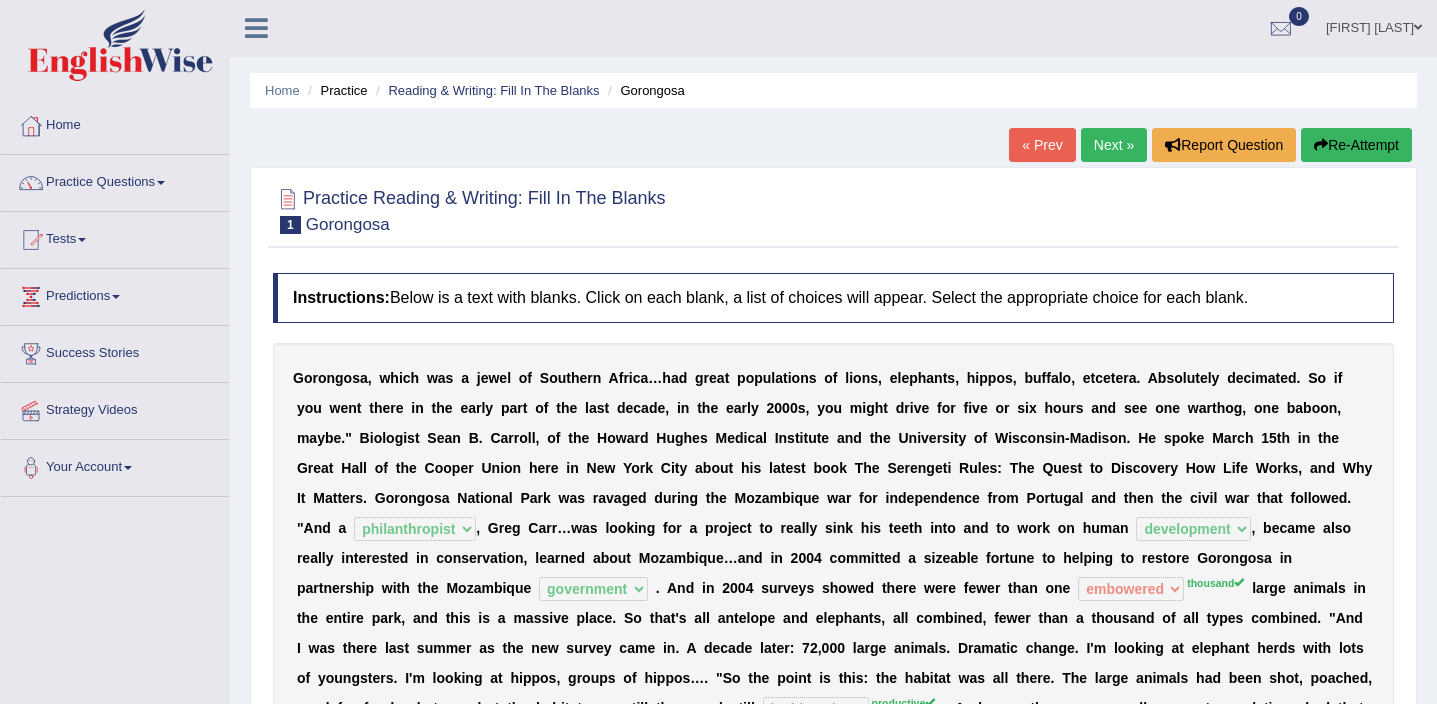 click on "Next »" at bounding box center (1114, 145) 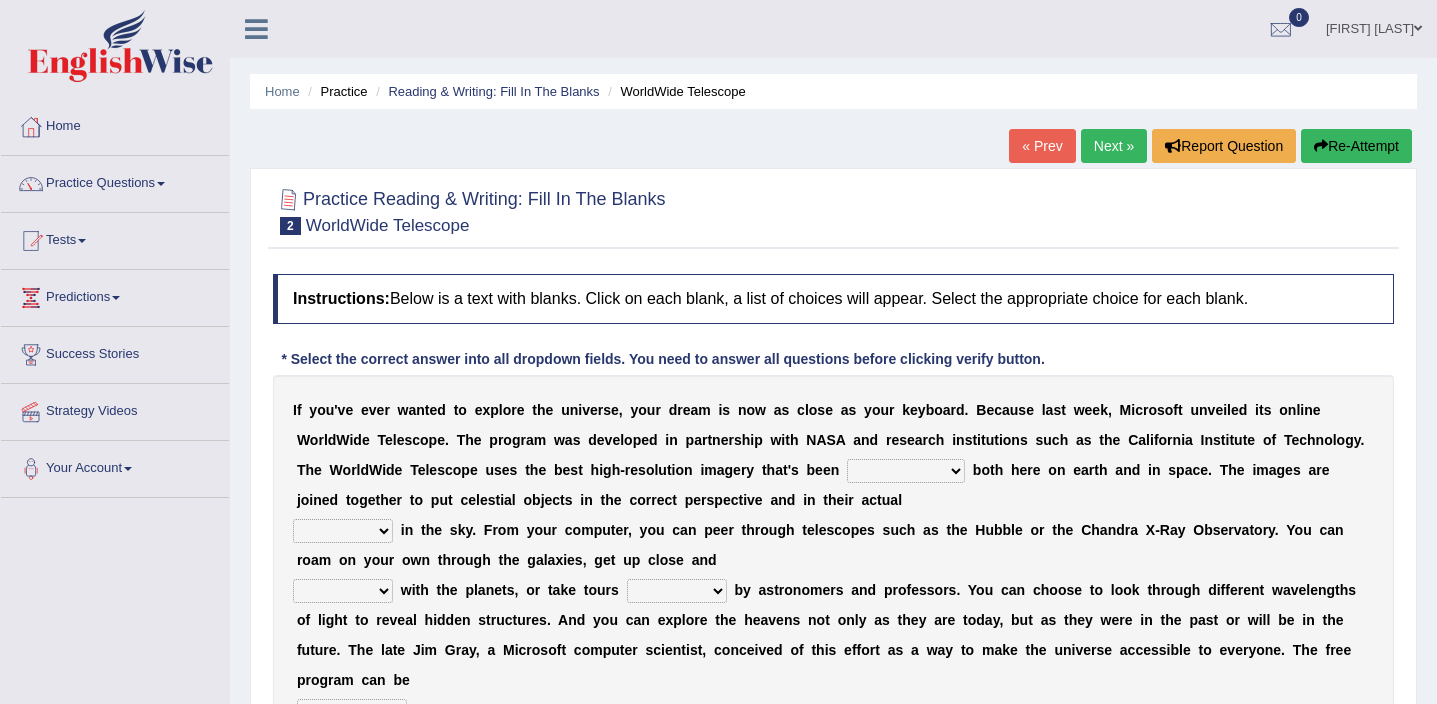 scroll, scrollTop: 0, scrollLeft: 0, axis: both 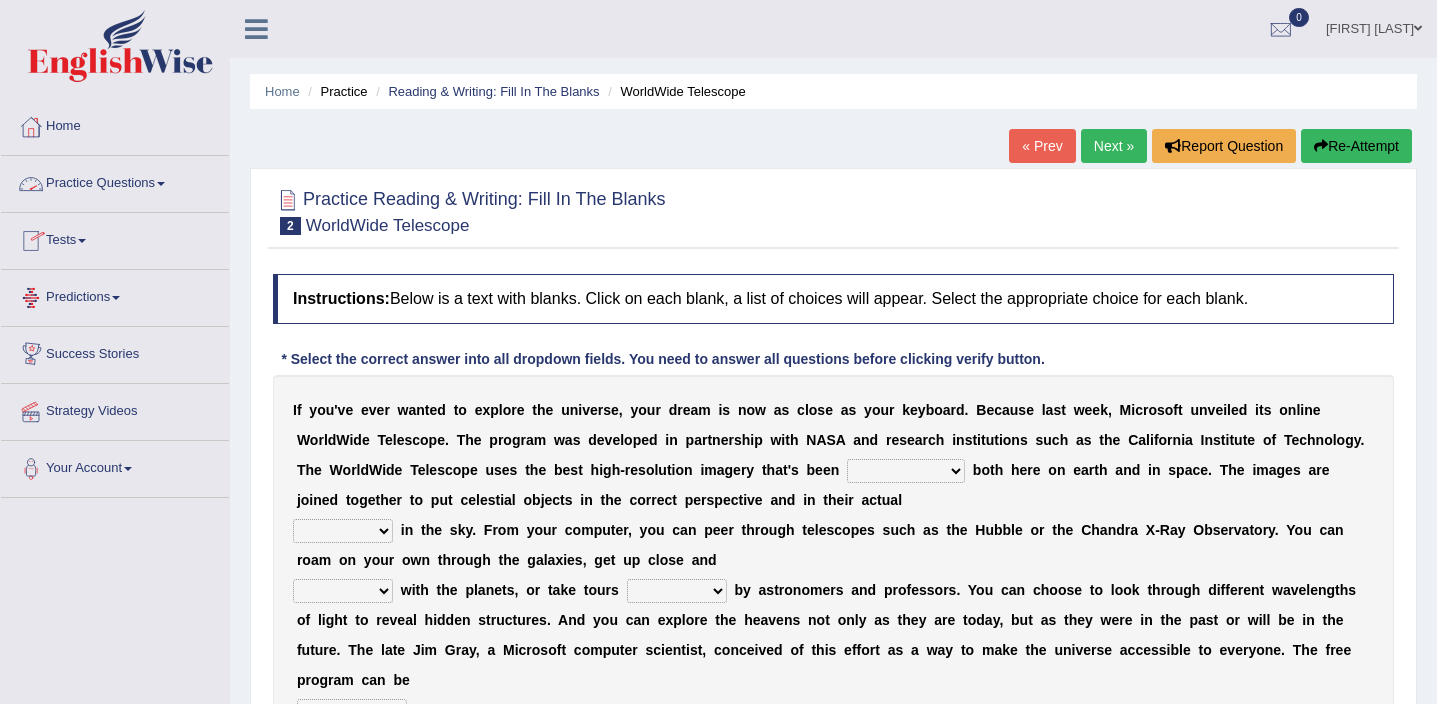 click on "Practice Questions" at bounding box center [115, 181] 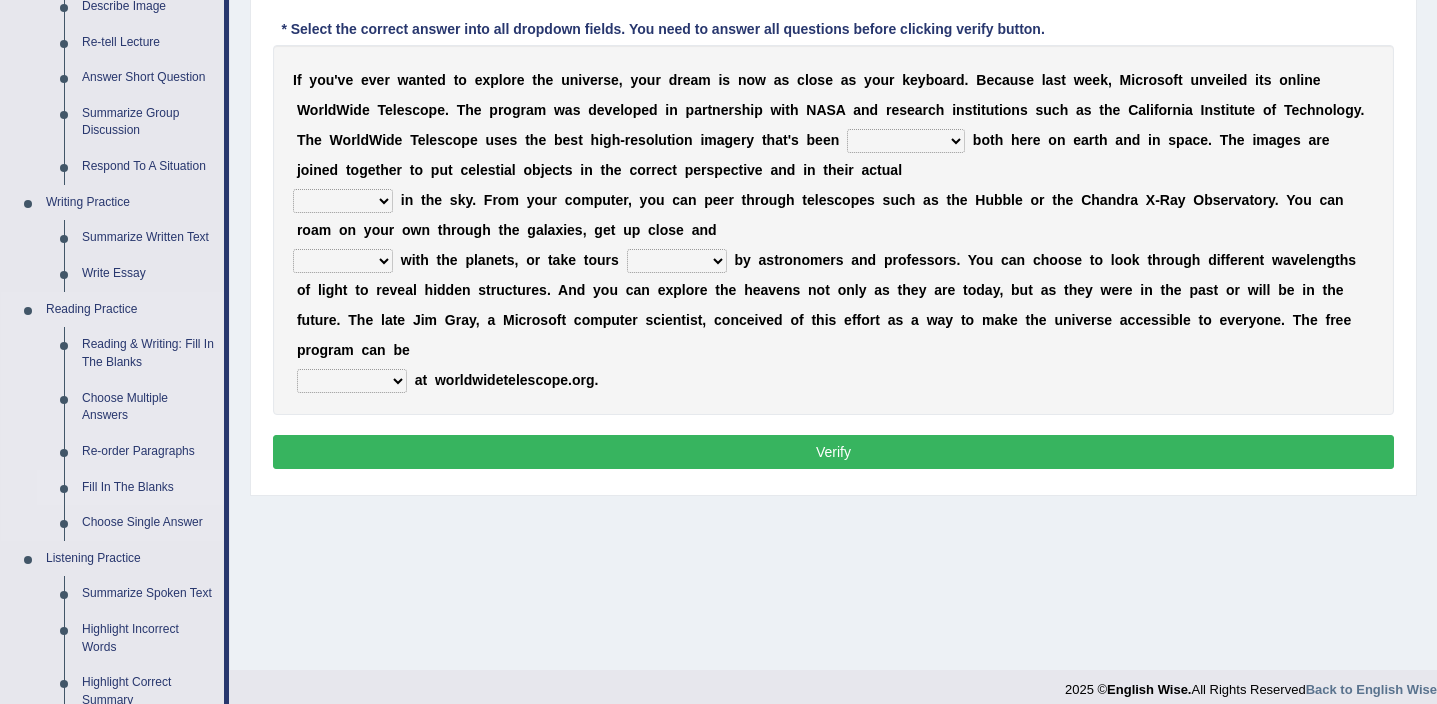 scroll, scrollTop: 332, scrollLeft: 0, axis: vertical 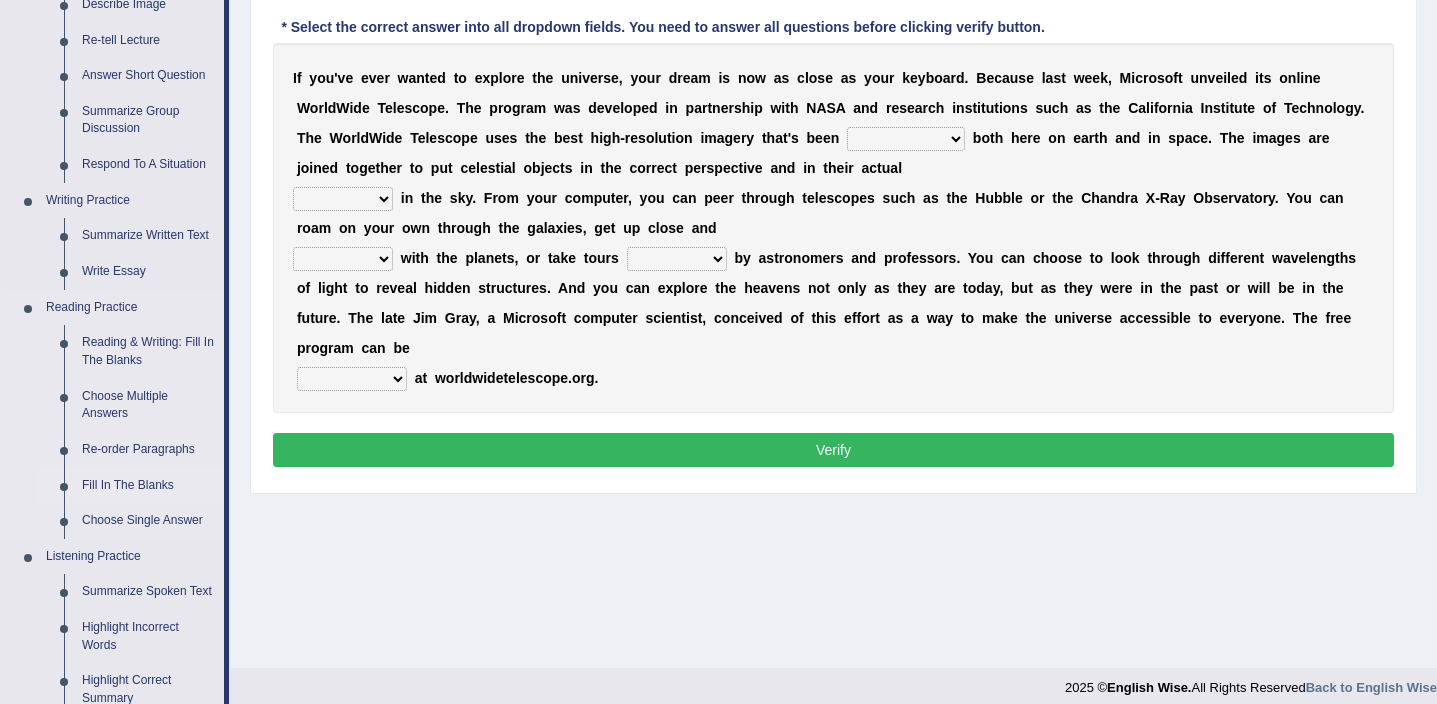 click on "Fill In The Blanks" at bounding box center [148, 486] 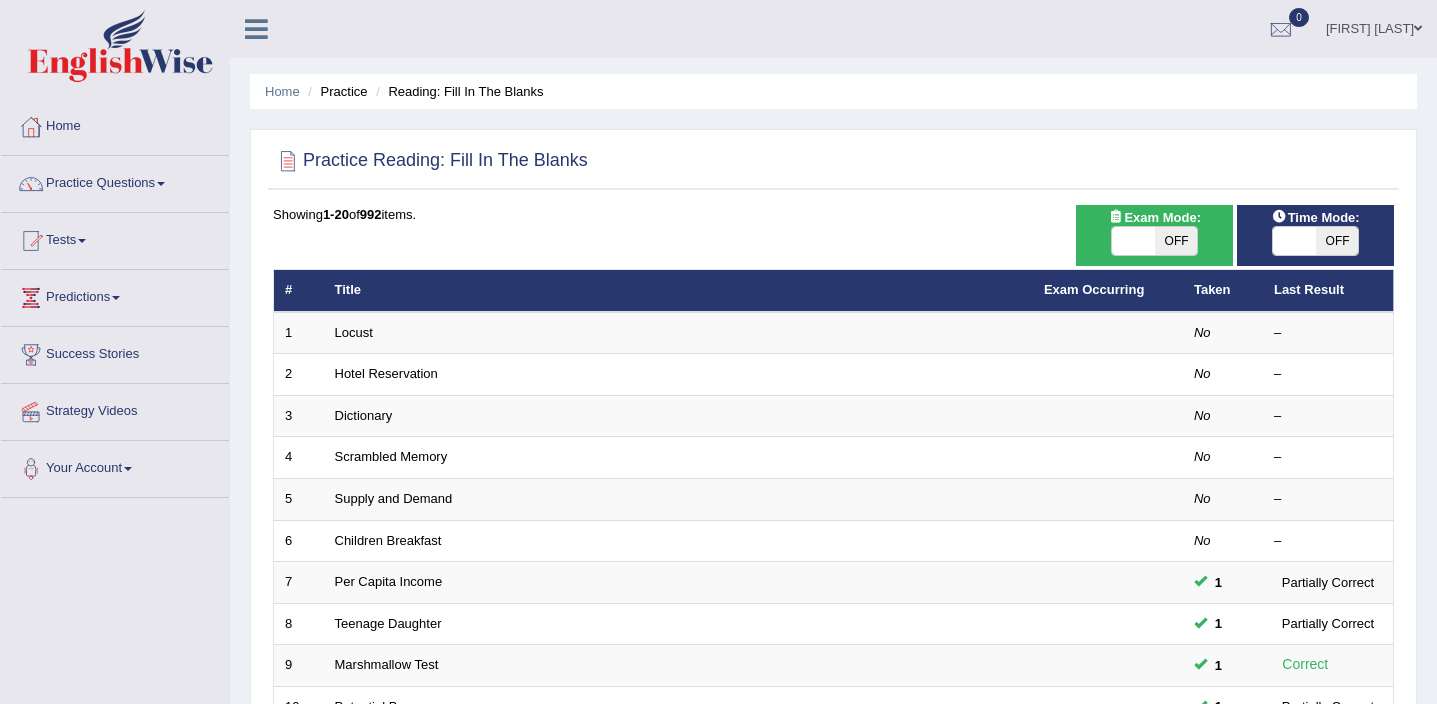 scroll, scrollTop: 0, scrollLeft: 0, axis: both 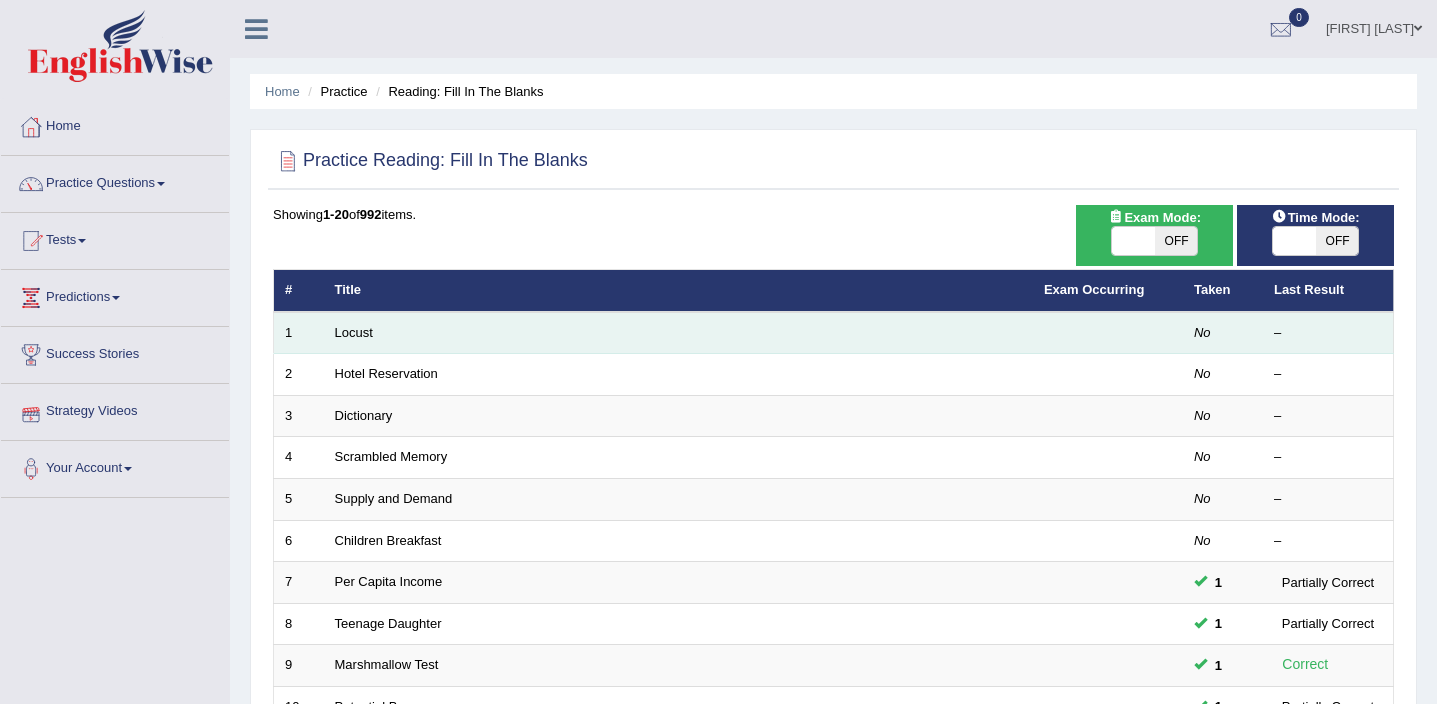 click on "Locust" at bounding box center (678, 333) 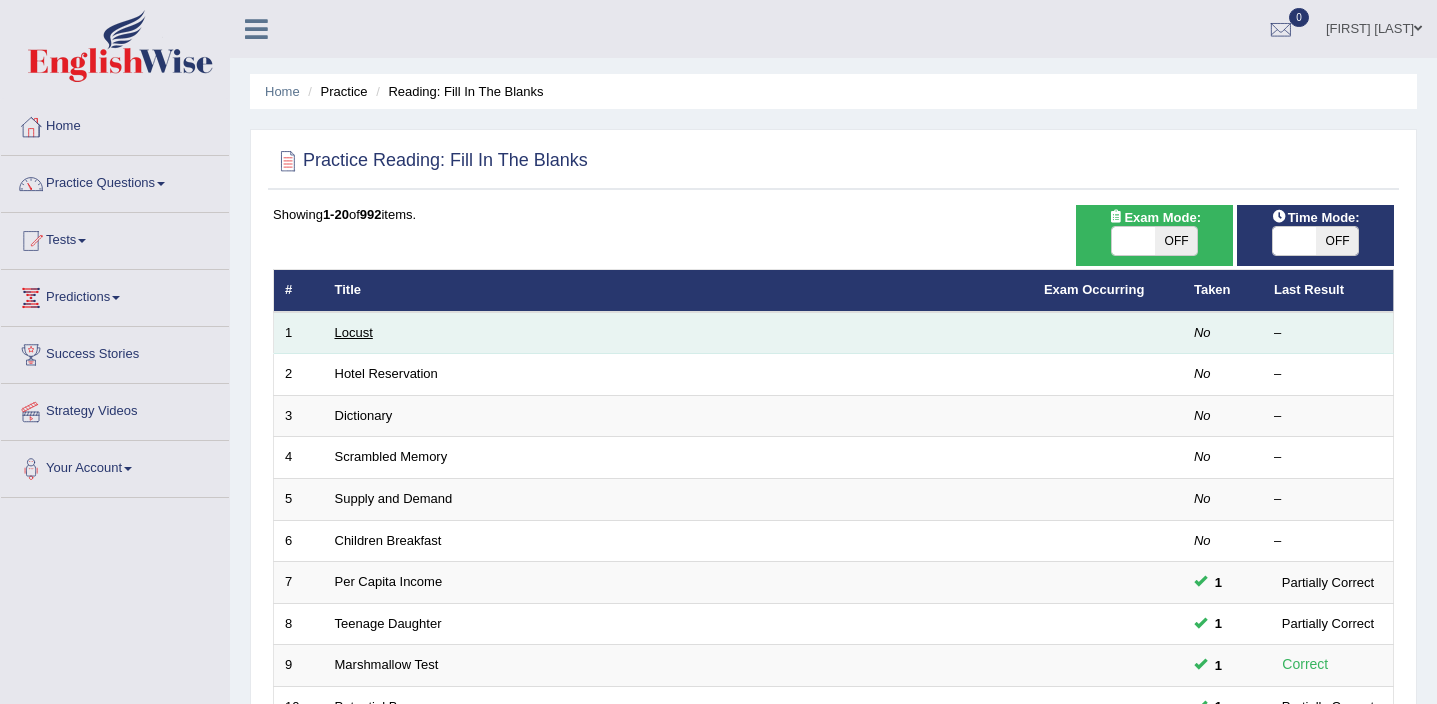 click on "Locust" at bounding box center [354, 332] 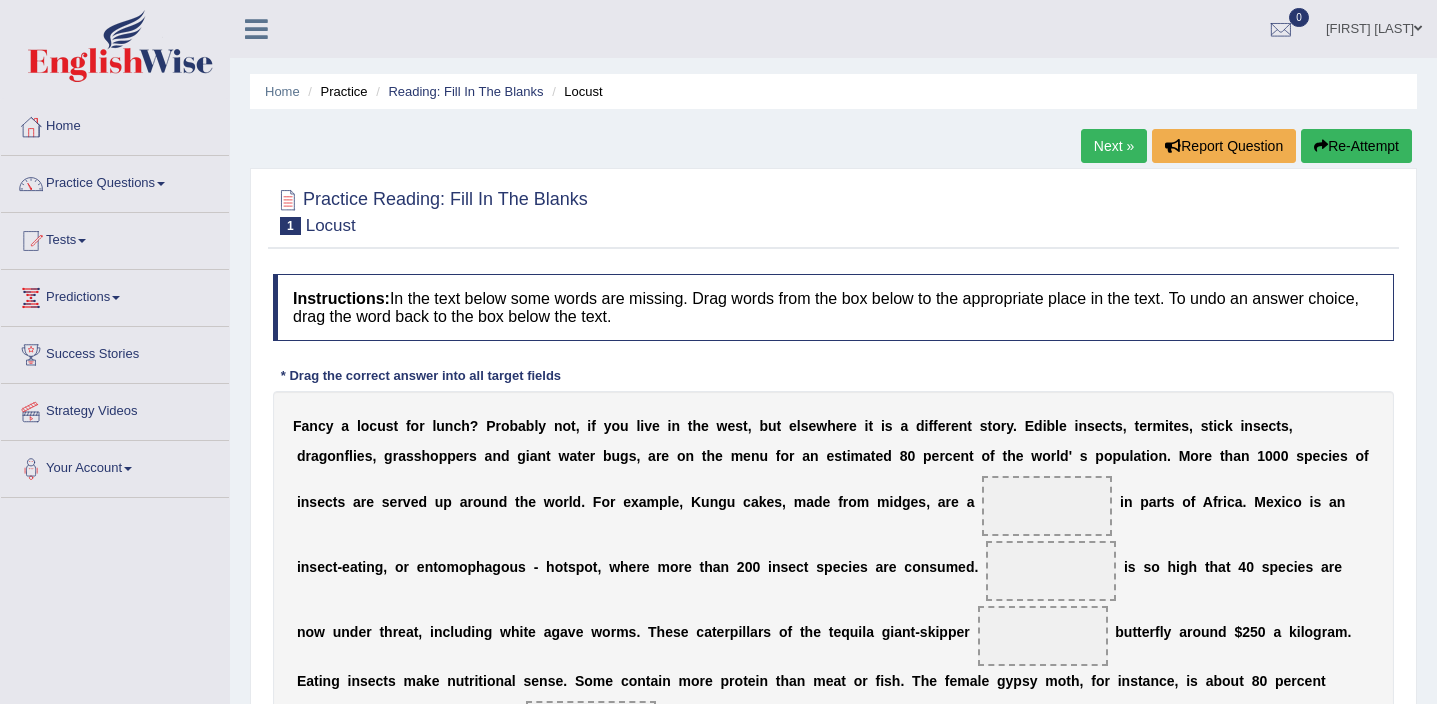 scroll, scrollTop: 0, scrollLeft: 0, axis: both 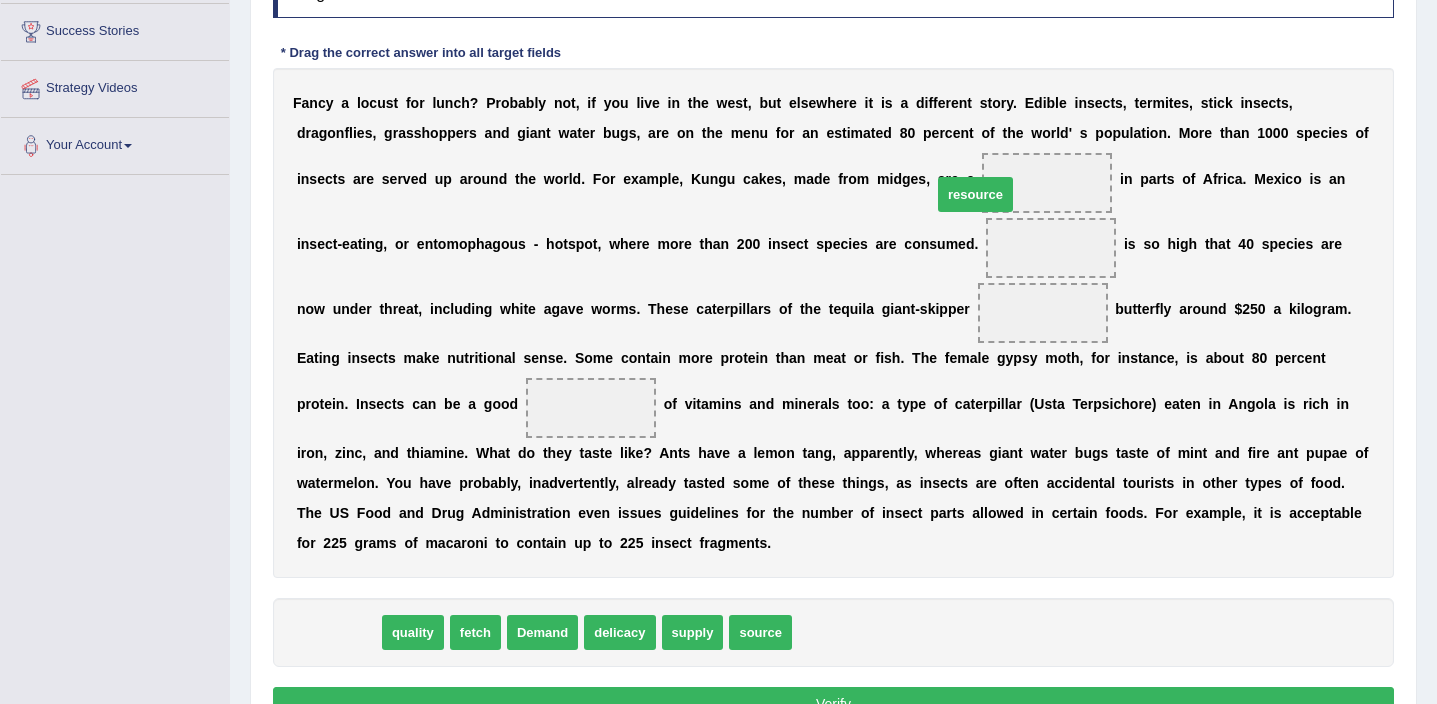 drag, startPoint x: 338, startPoint y: 632, endPoint x: 971, endPoint y: 185, distance: 774.918 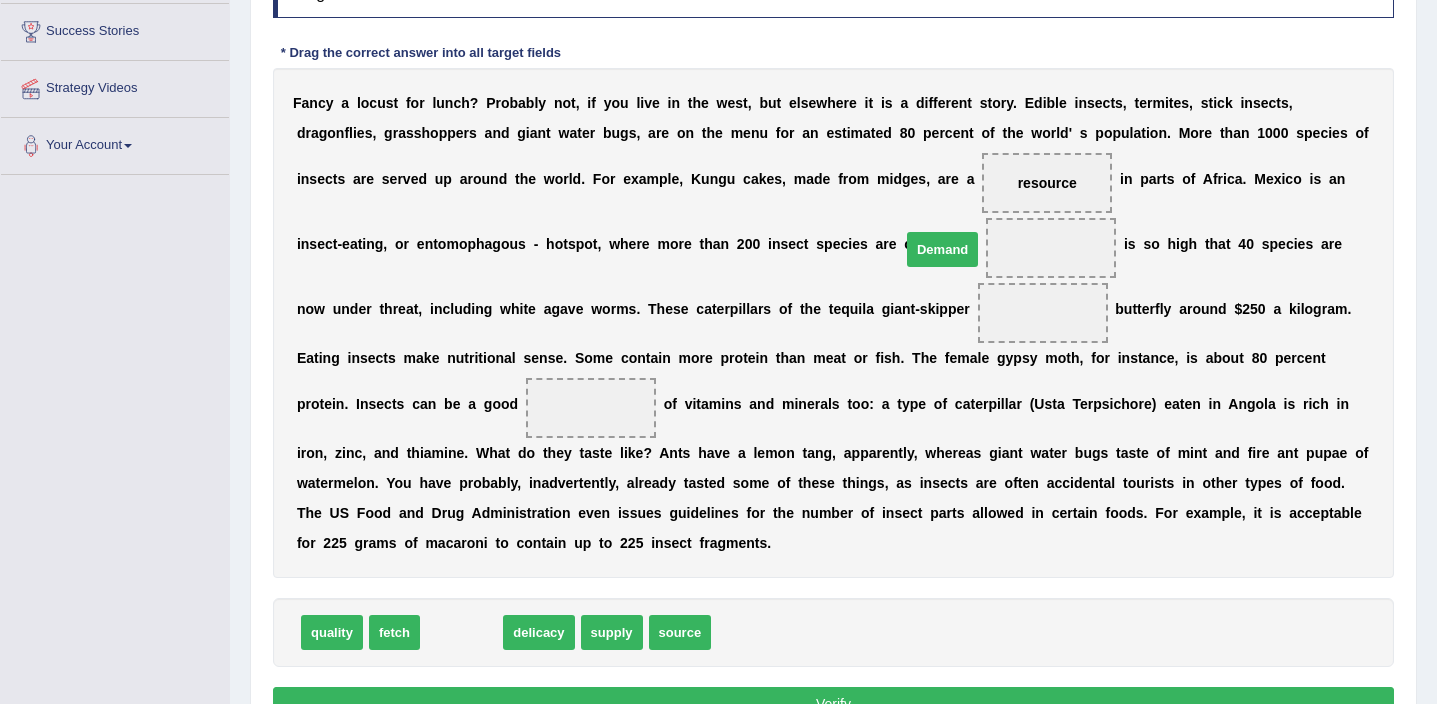 drag, startPoint x: 448, startPoint y: 630, endPoint x: 930, endPoint y: 244, distance: 617.5111 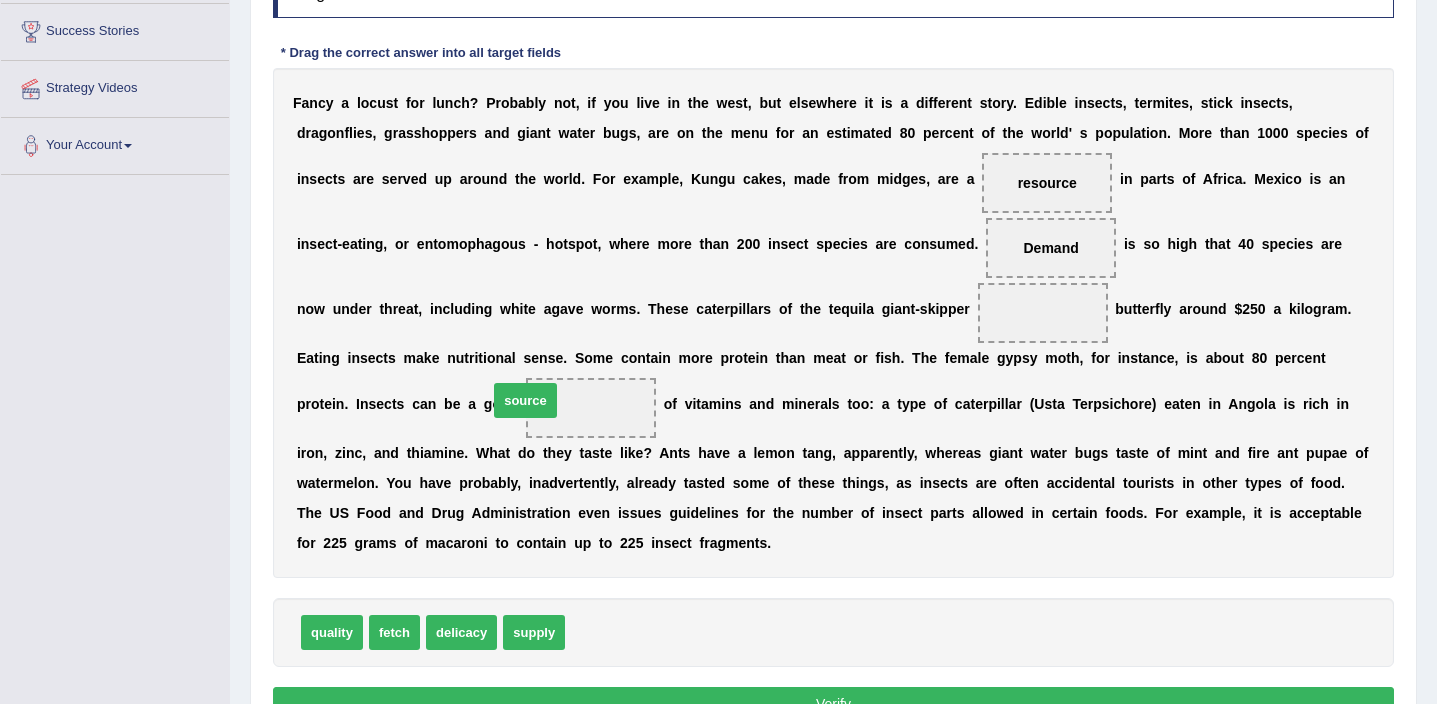 drag, startPoint x: 593, startPoint y: 632, endPoint x: 516, endPoint y: 403, distance: 241.59885 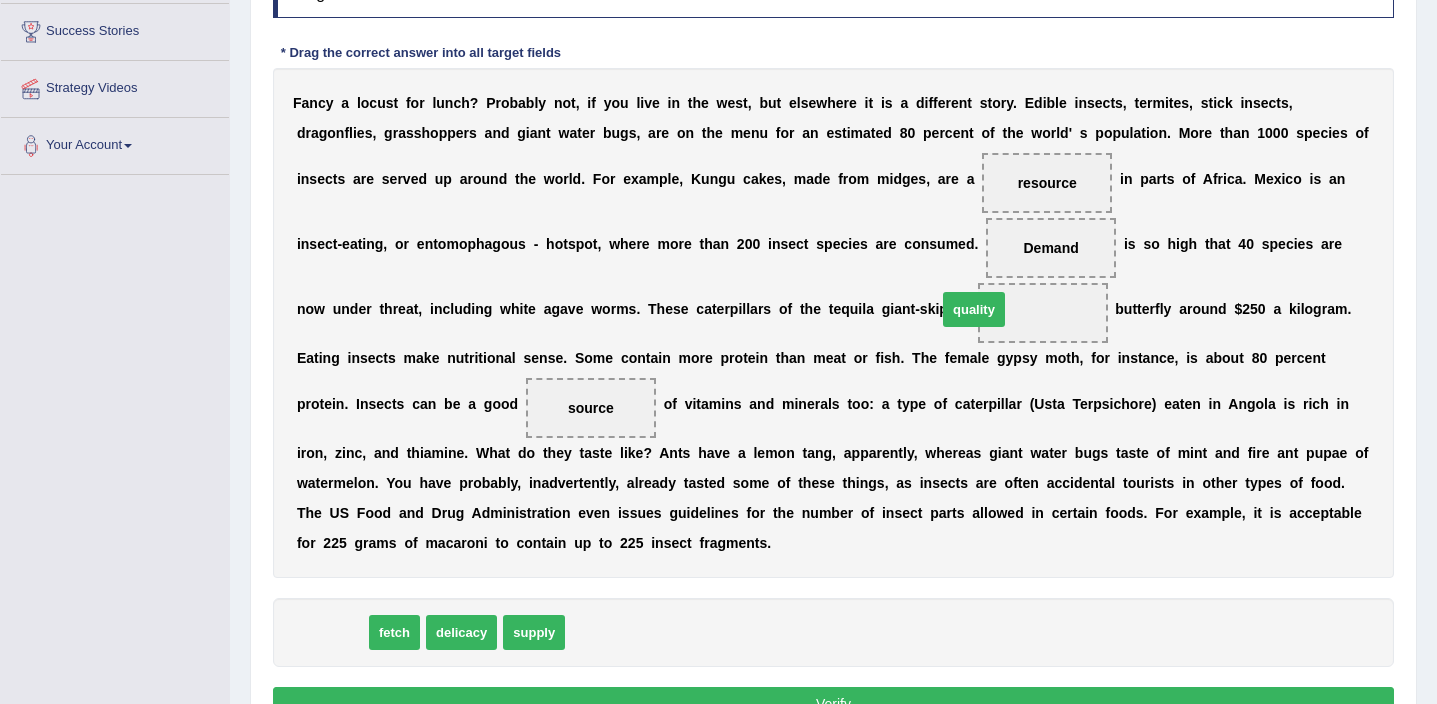 drag, startPoint x: 330, startPoint y: 635, endPoint x: 969, endPoint y: 311, distance: 716.4475 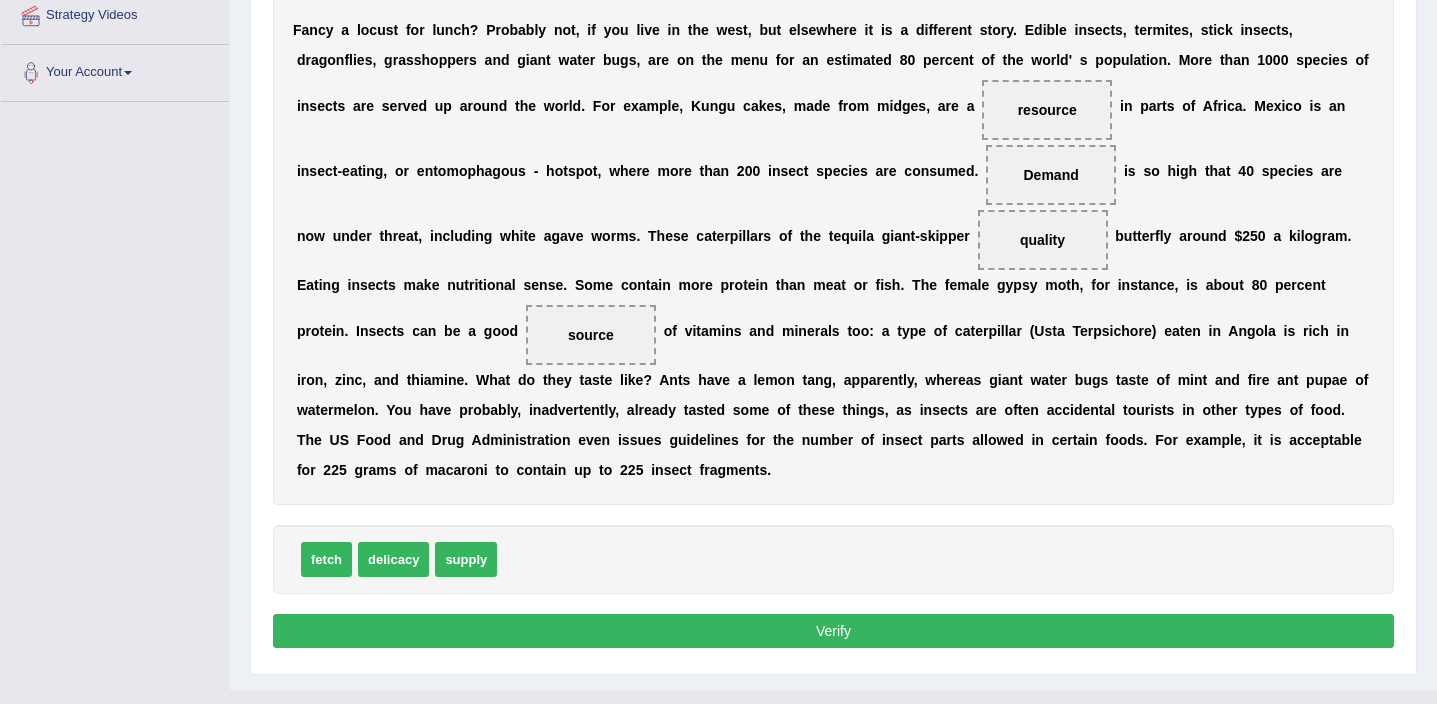 scroll, scrollTop: 408, scrollLeft: 0, axis: vertical 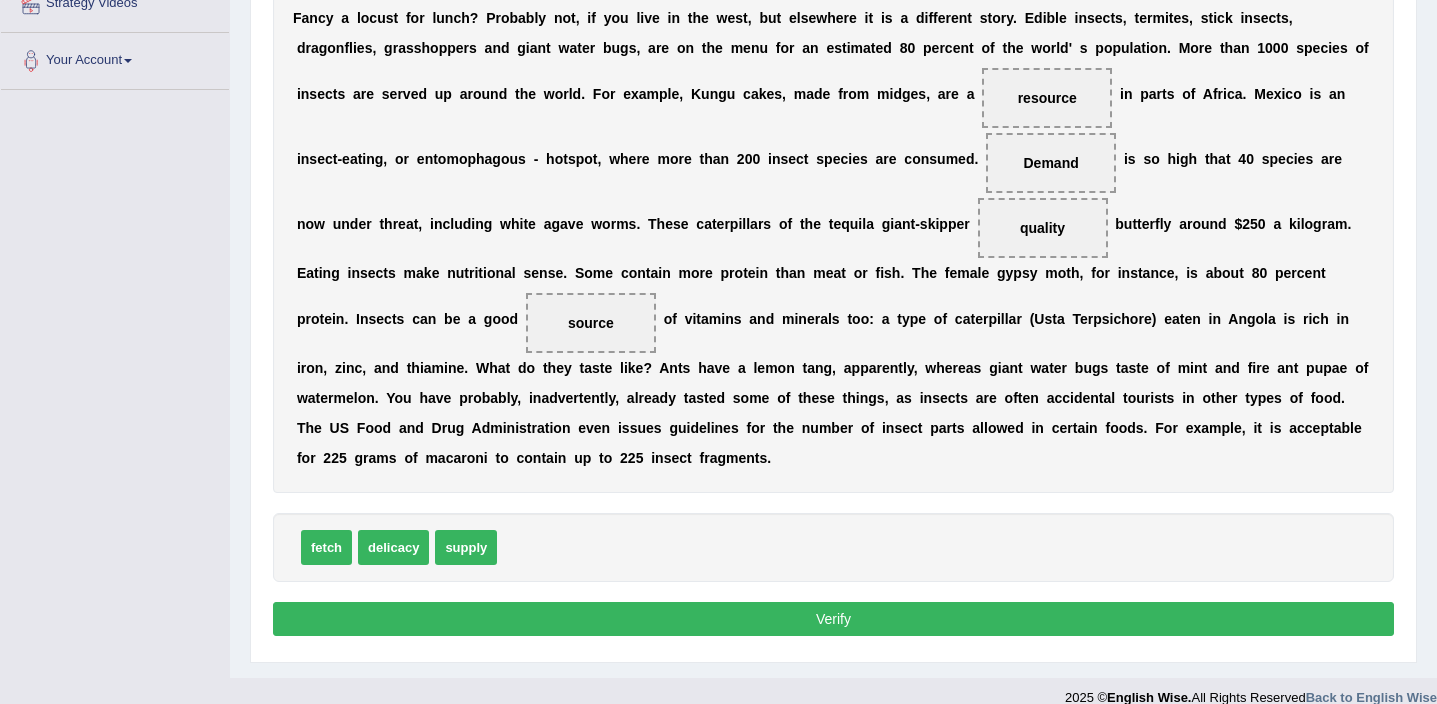 click on "Verify" at bounding box center (833, 619) 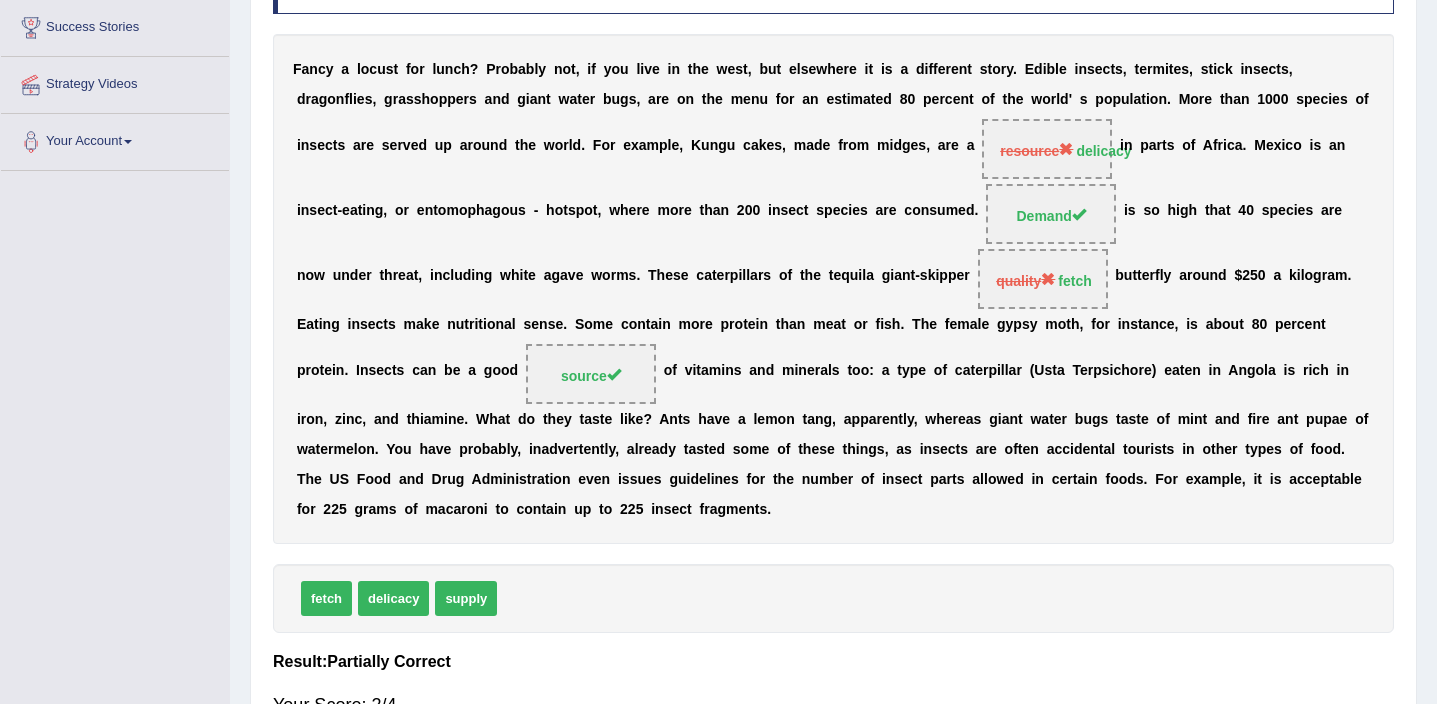 scroll, scrollTop: 274, scrollLeft: 0, axis: vertical 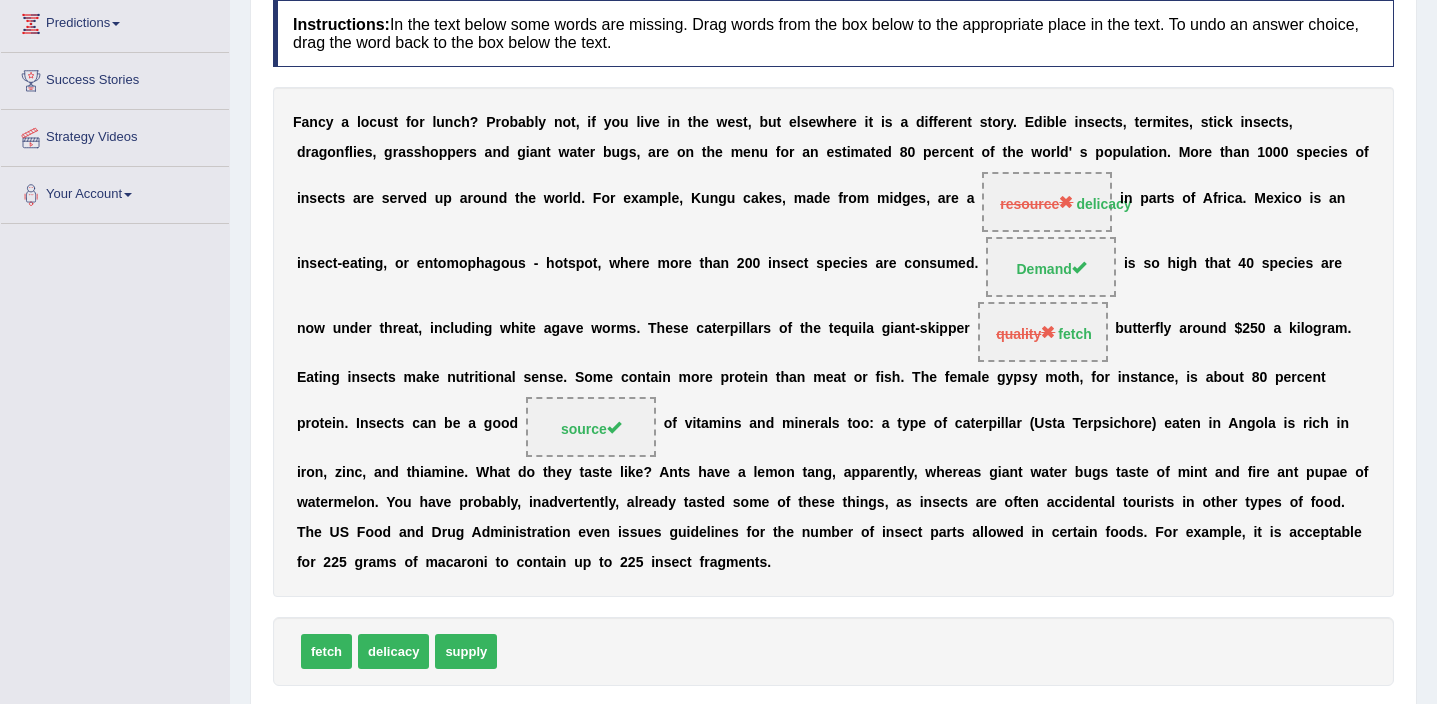 drag, startPoint x: 623, startPoint y: 327, endPoint x: 794, endPoint y: 330, distance: 171.0263 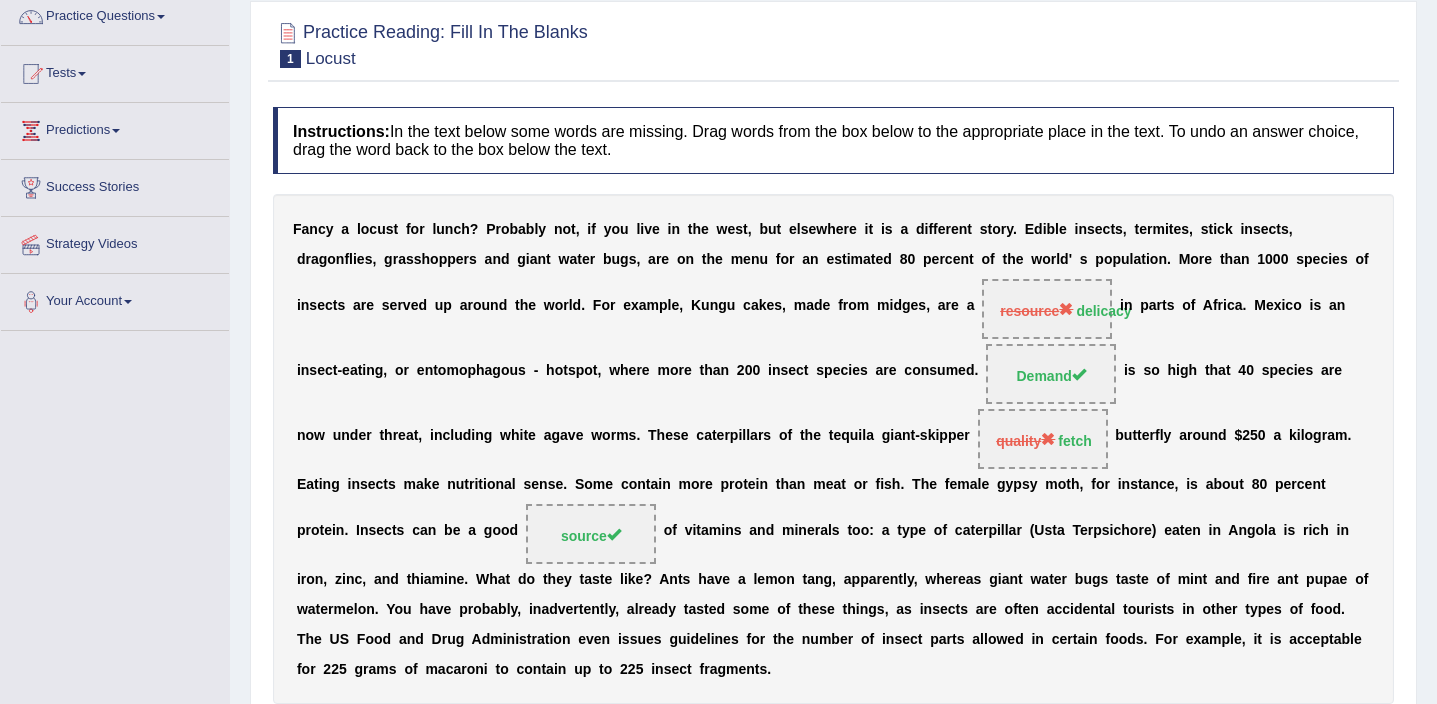 scroll, scrollTop: 0, scrollLeft: 0, axis: both 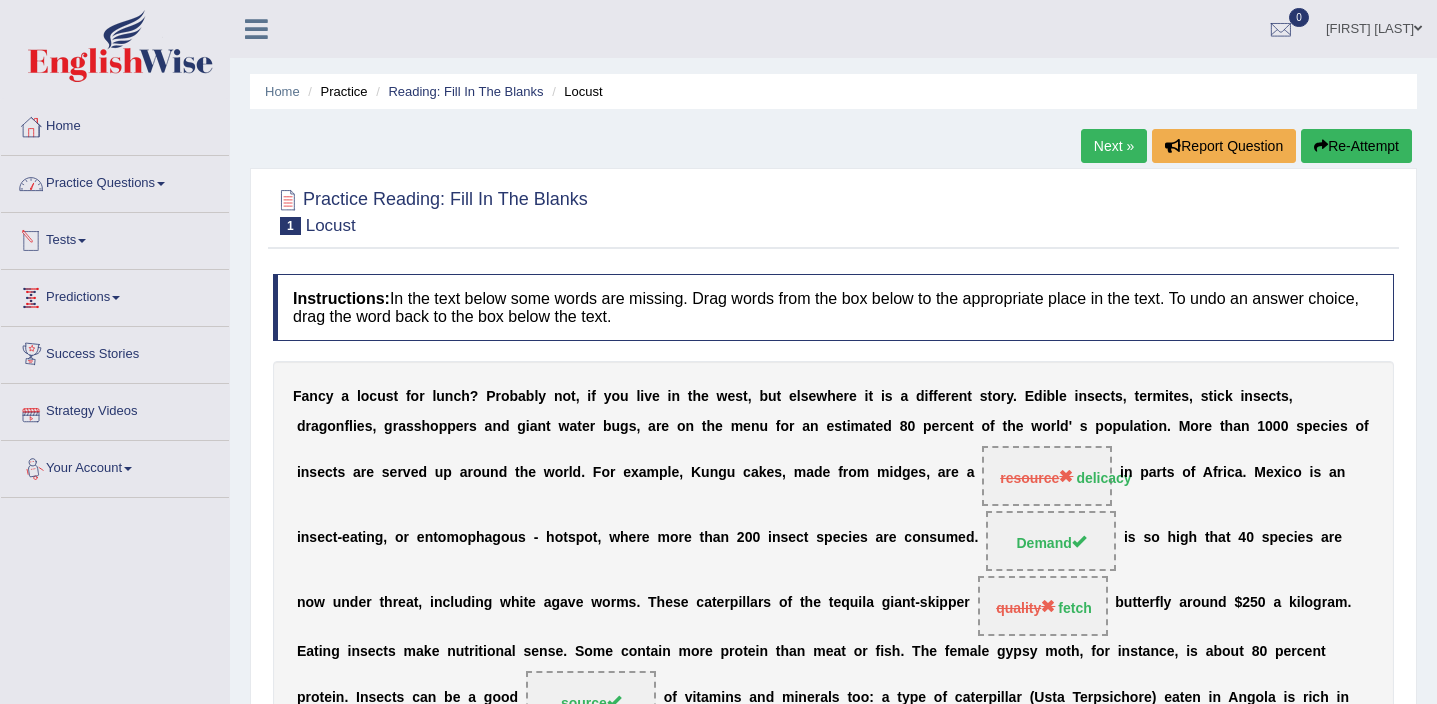 click on "Practice Questions" at bounding box center [115, 181] 